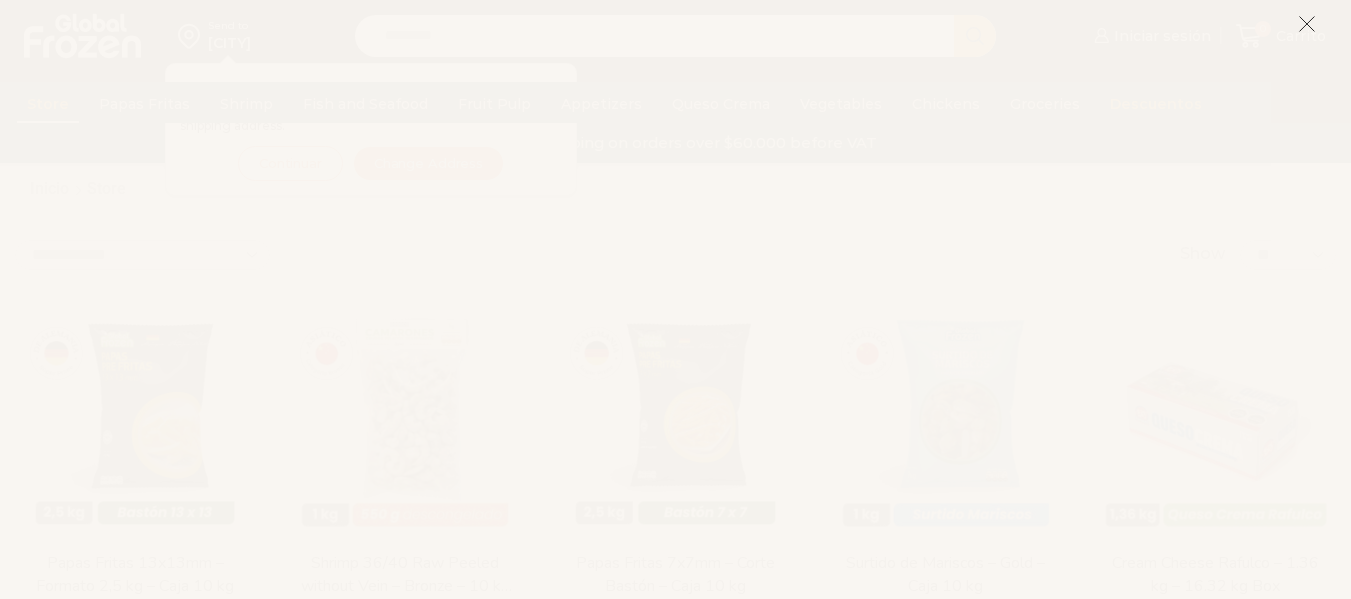 scroll, scrollTop: 0, scrollLeft: 0, axis: both 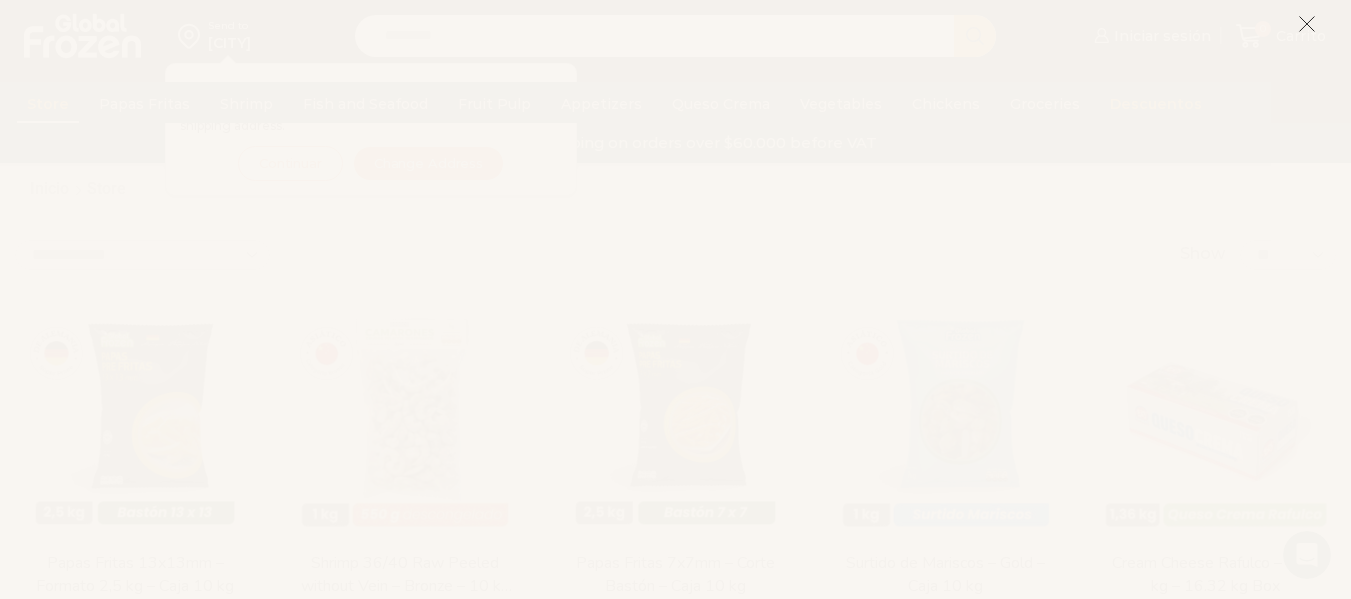 click at bounding box center [1307, 24] 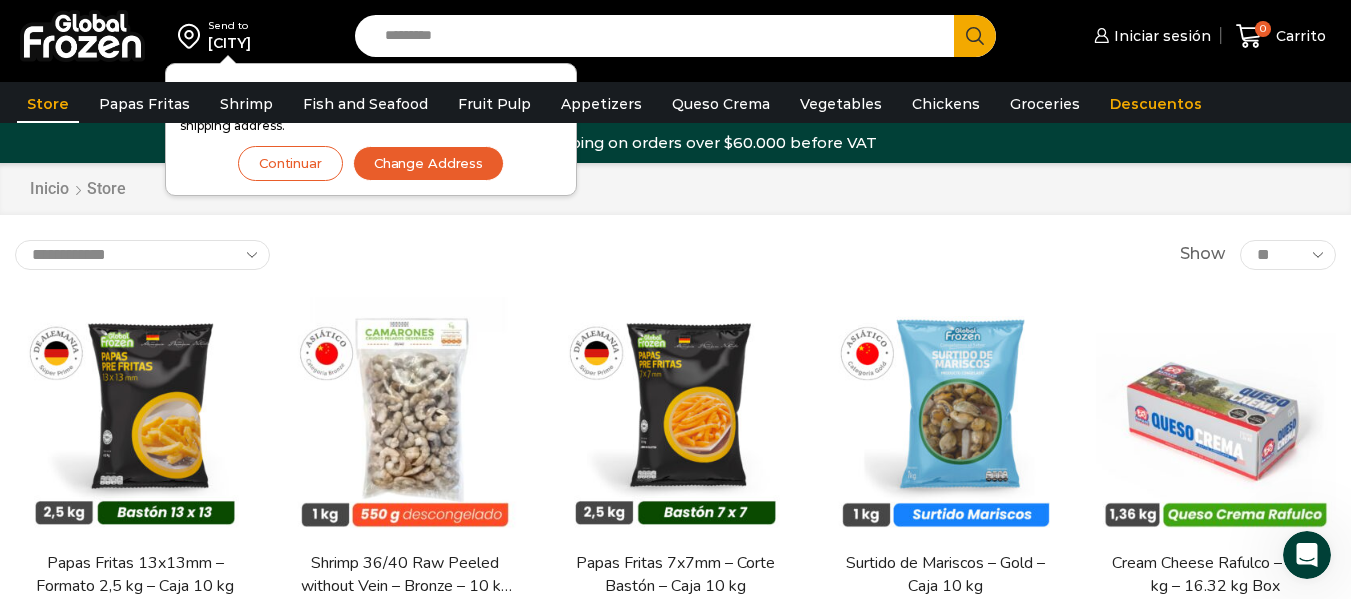 click on "Cambiar Dirección" at bounding box center (428, 163) 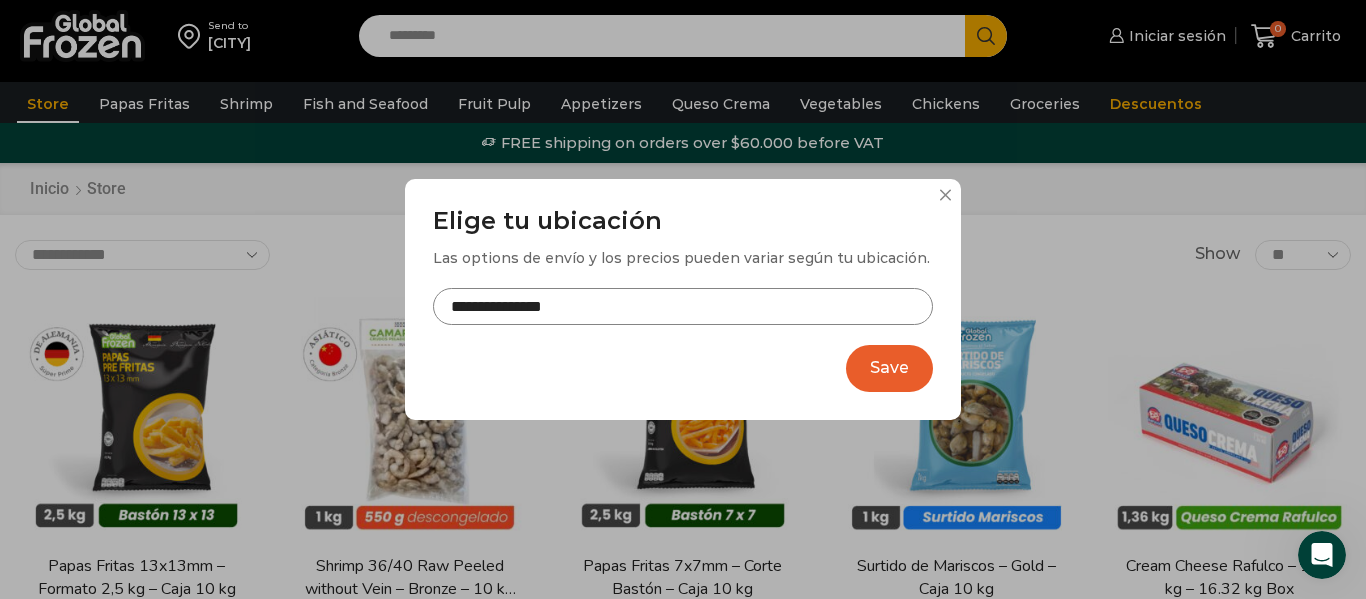 click on "**********" at bounding box center [683, 306] 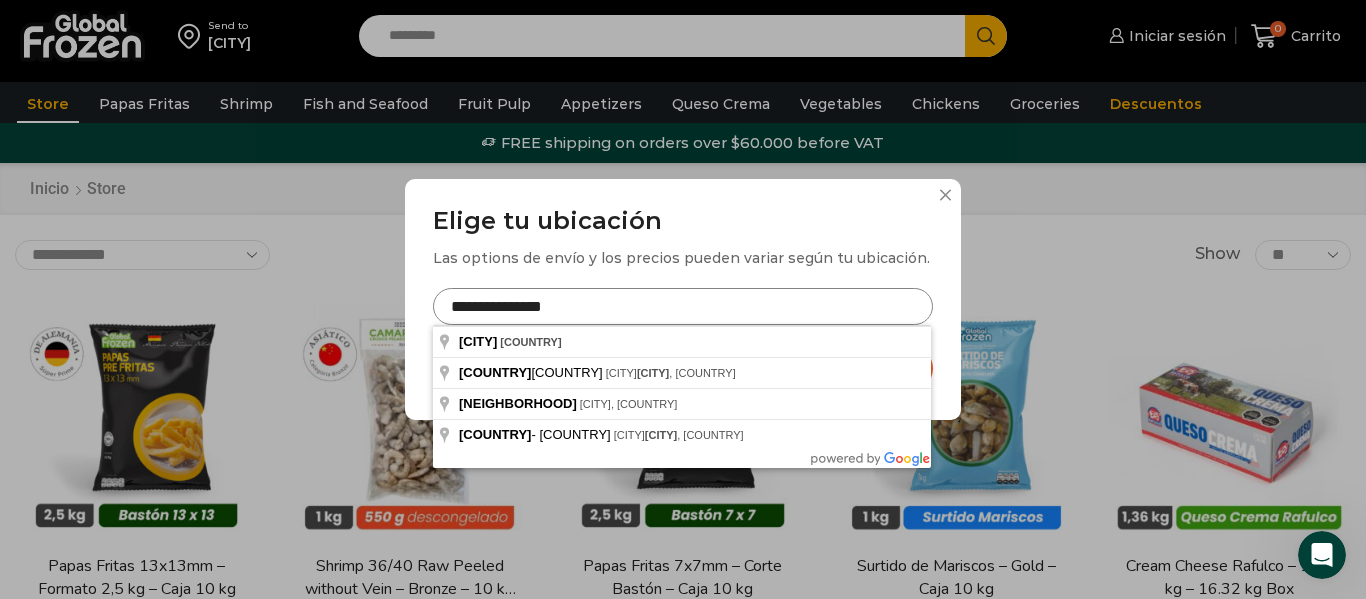 click on "**********" at bounding box center (683, 306) 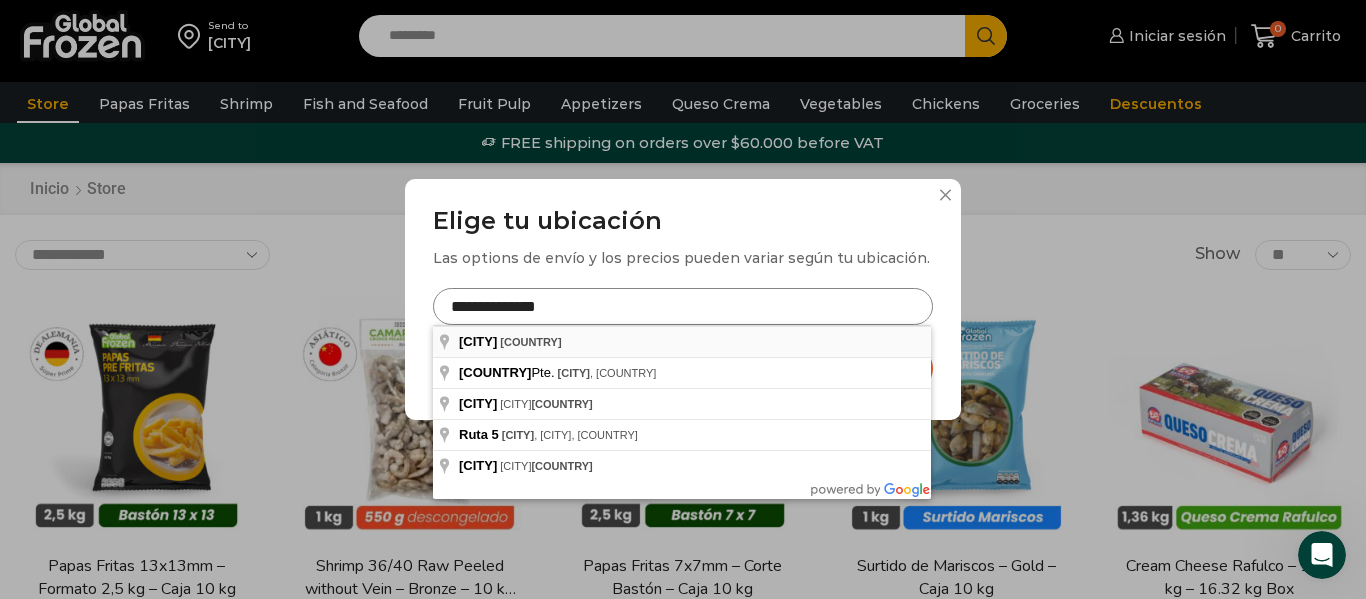type on "**********" 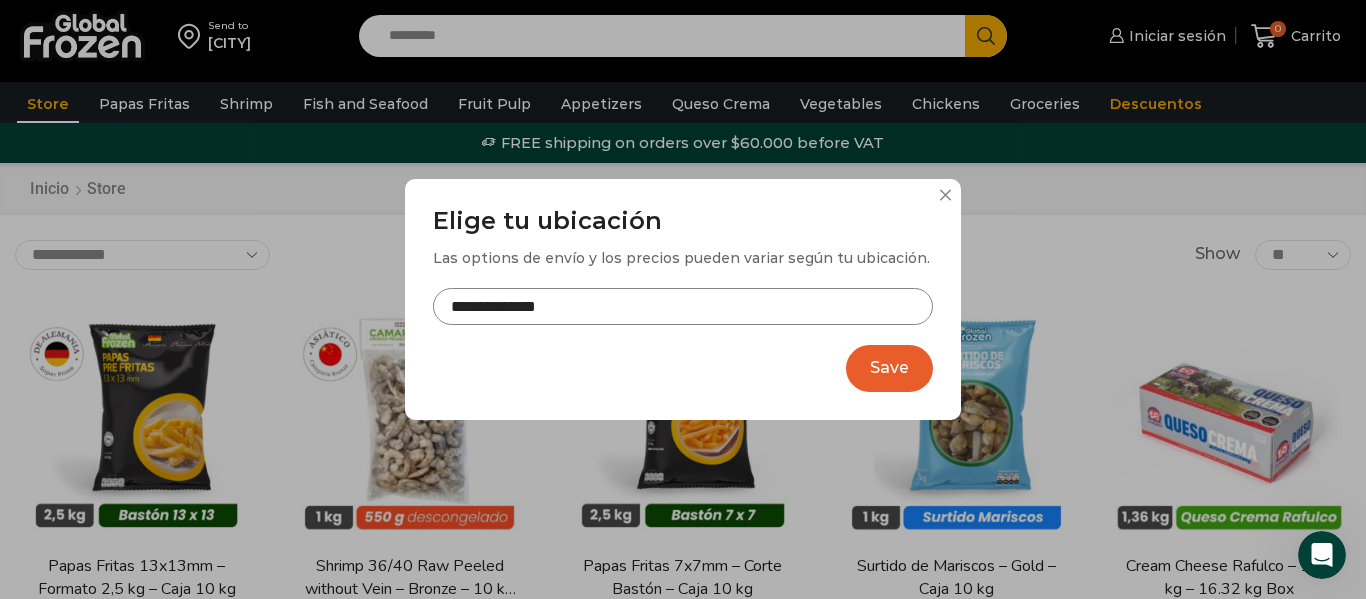 click on "Guardar" at bounding box center (889, 368) 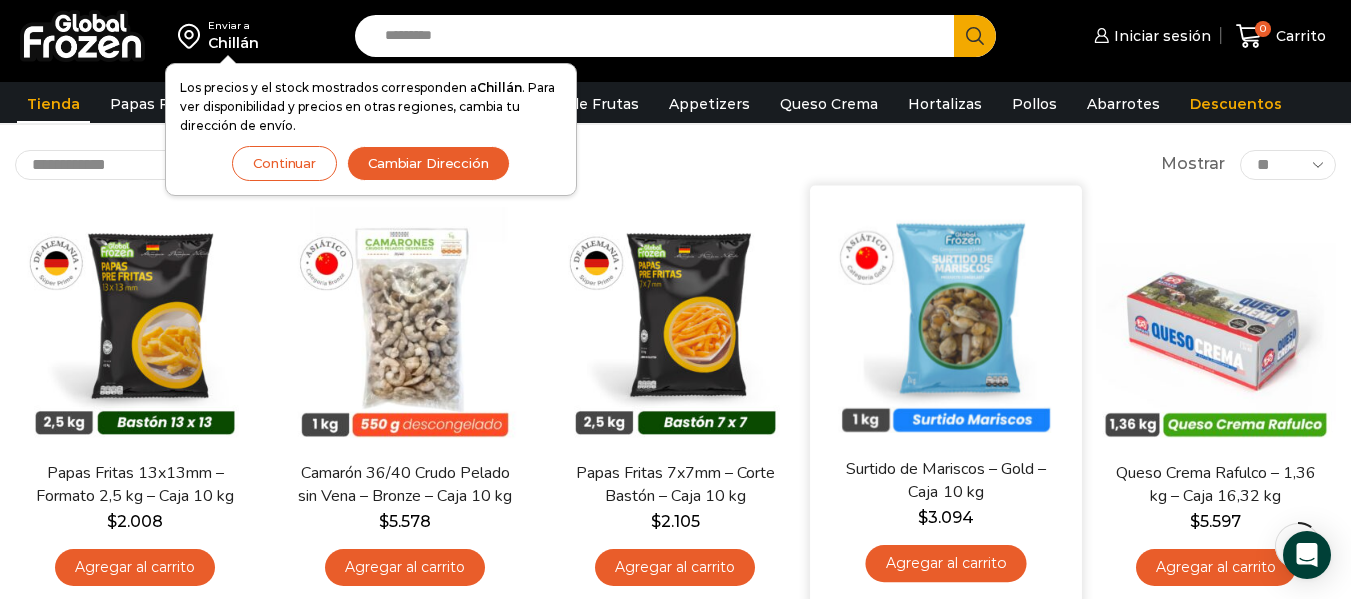 scroll, scrollTop: 0, scrollLeft: 0, axis: both 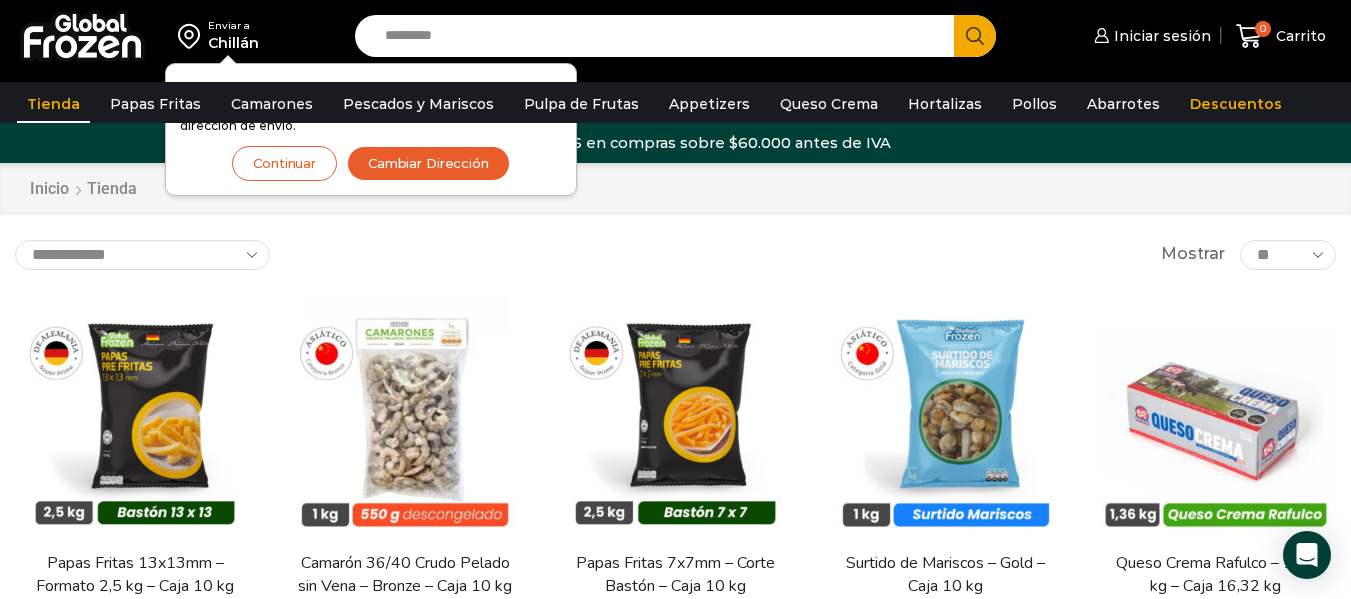 click on "Continue" at bounding box center [284, 163] 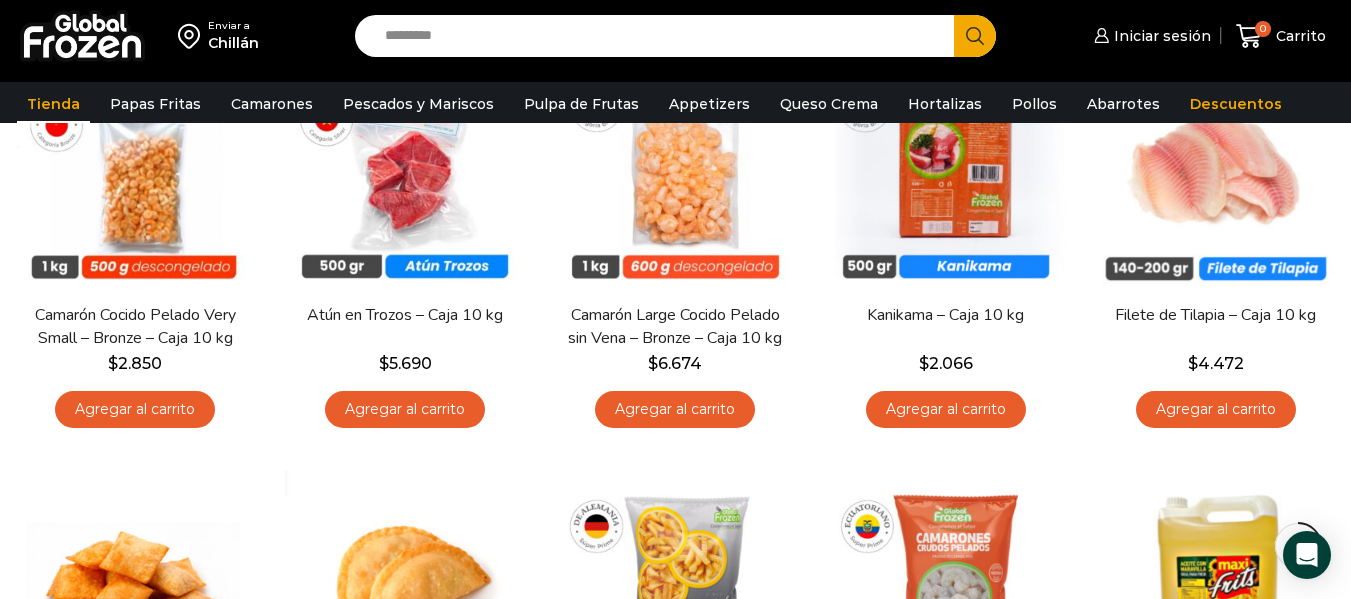 scroll, scrollTop: 700, scrollLeft: 0, axis: vertical 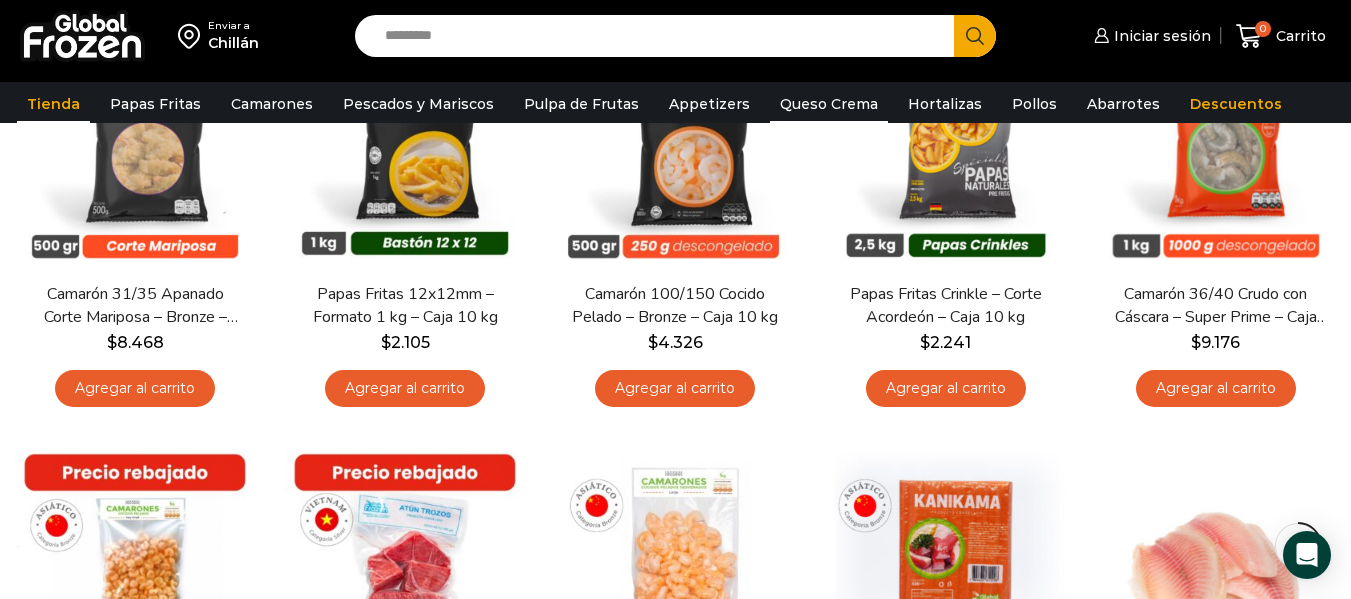 click on "Queso Crema" at bounding box center (829, 104) 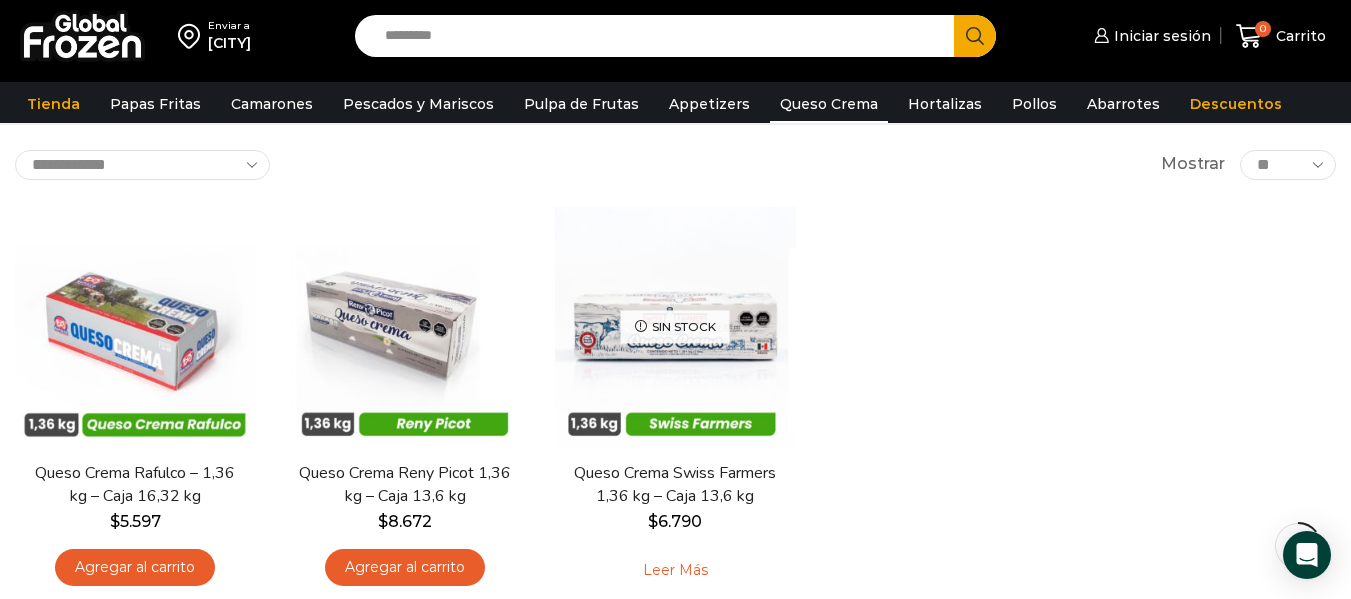 scroll, scrollTop: 200, scrollLeft: 0, axis: vertical 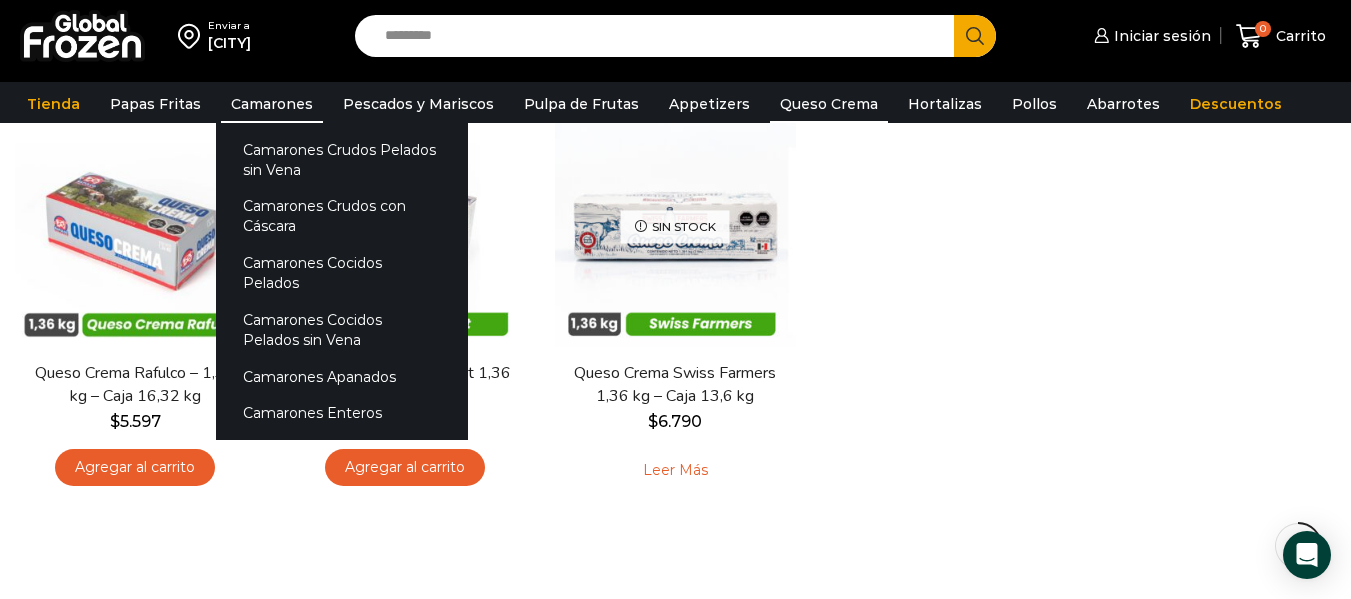 click on "Camarones" at bounding box center (272, 104) 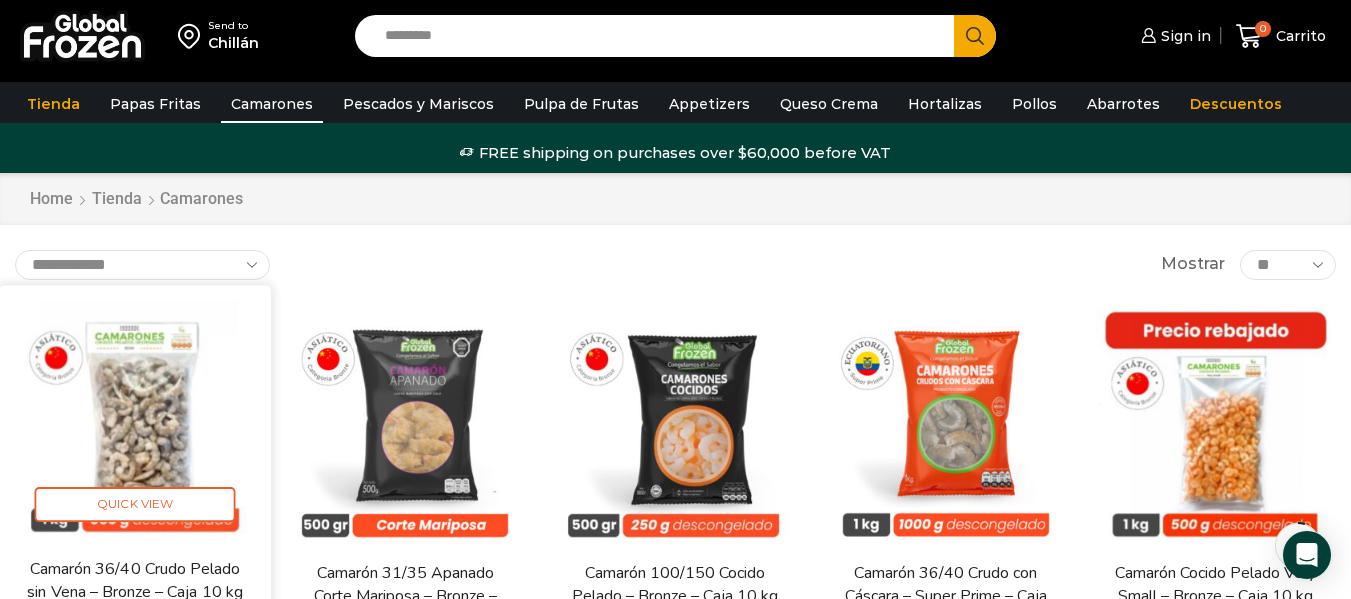 scroll, scrollTop: 100, scrollLeft: 0, axis: vertical 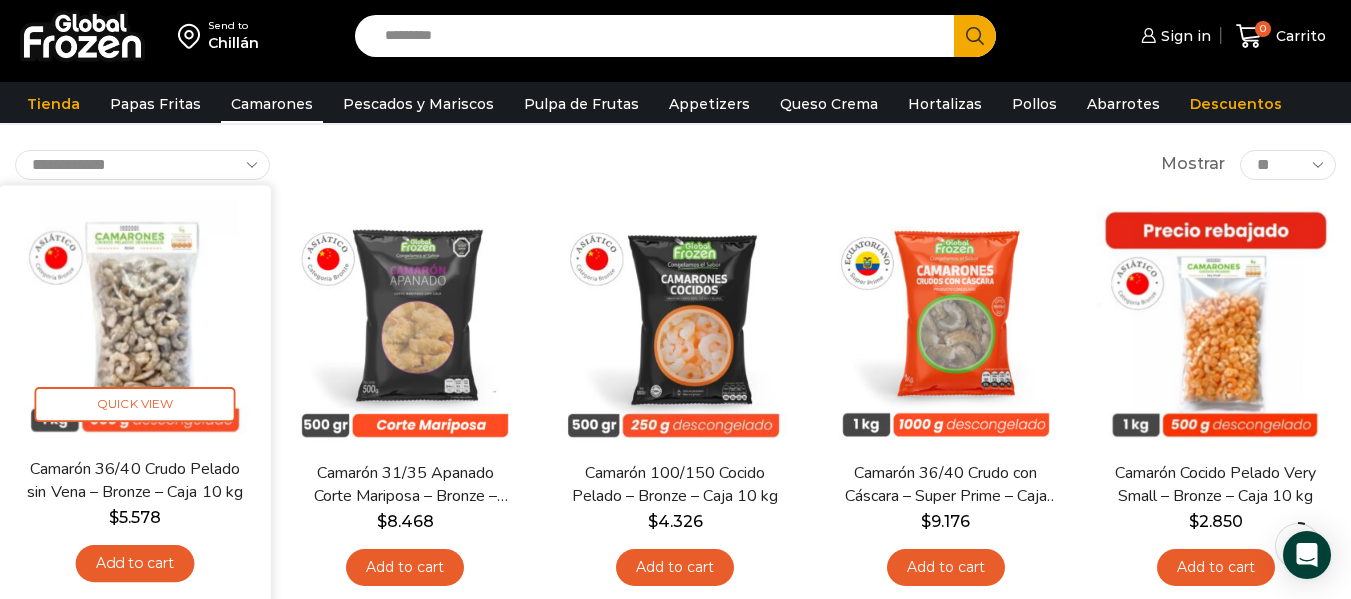click at bounding box center (135, 321) 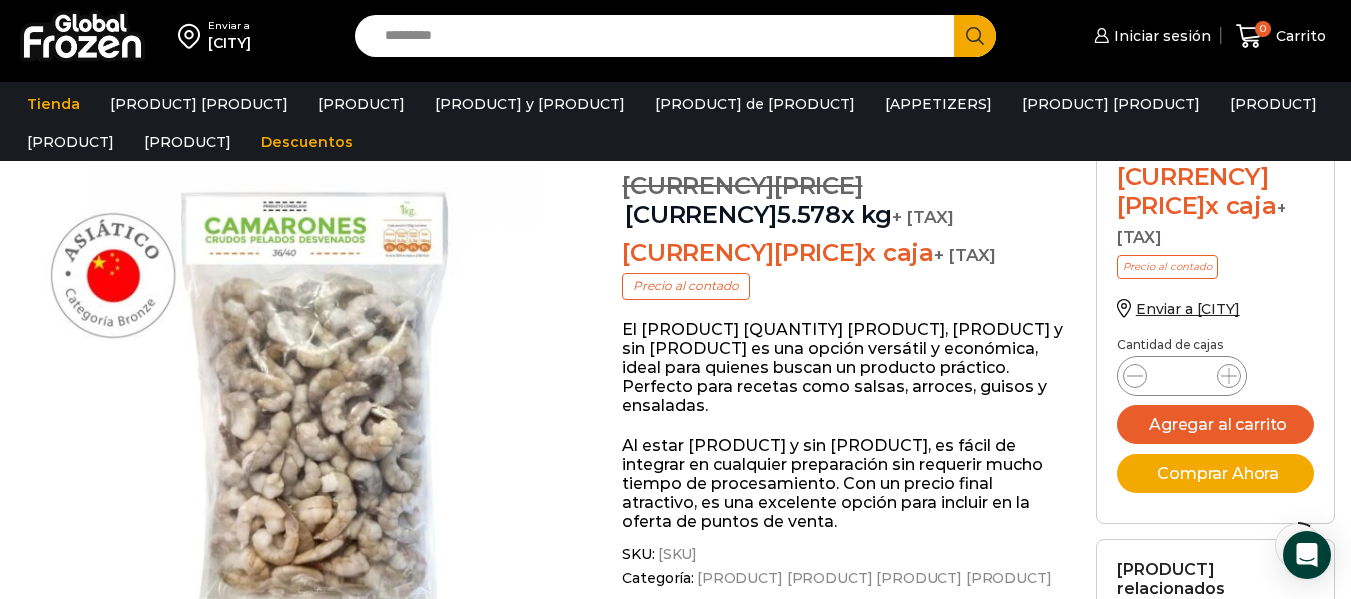 scroll, scrollTop: 101, scrollLeft: 0, axis: vertical 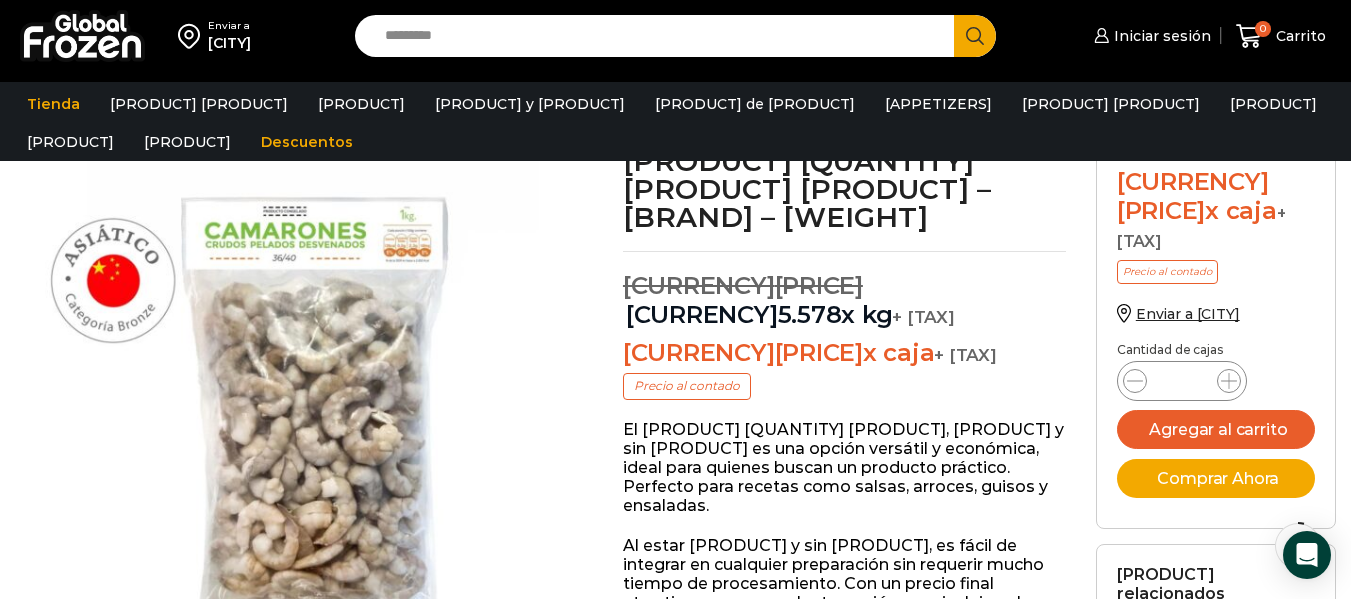 click at bounding box center [298, 430] 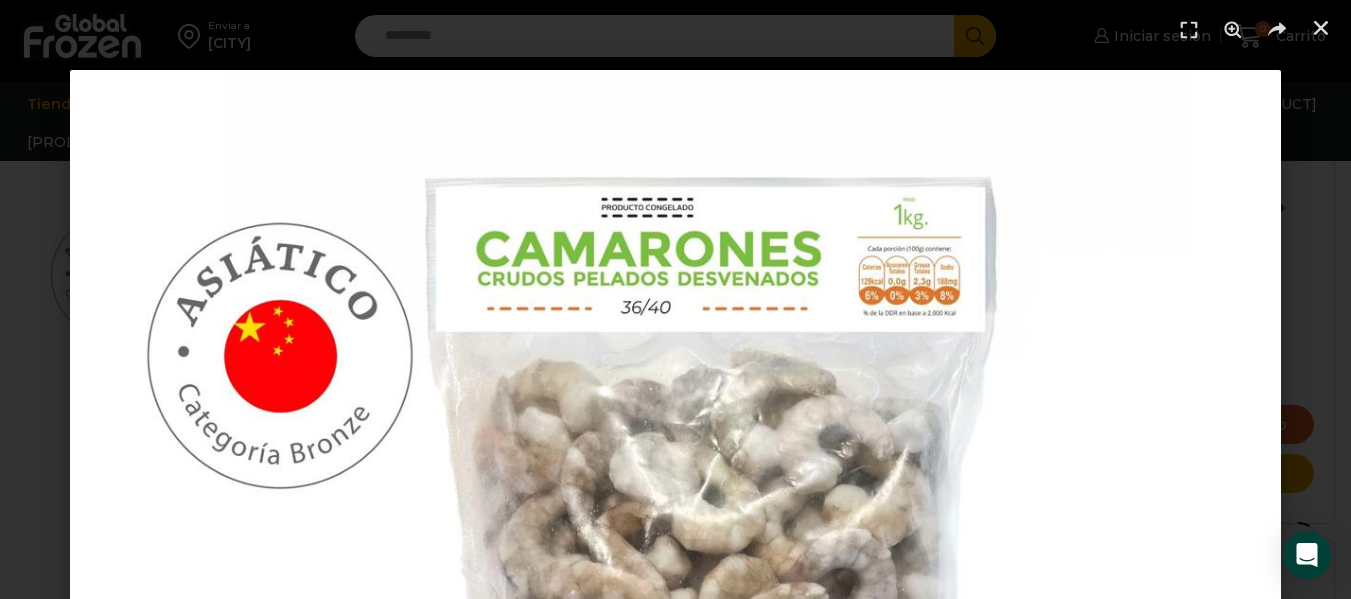 scroll, scrollTop: 1, scrollLeft: 0, axis: vertical 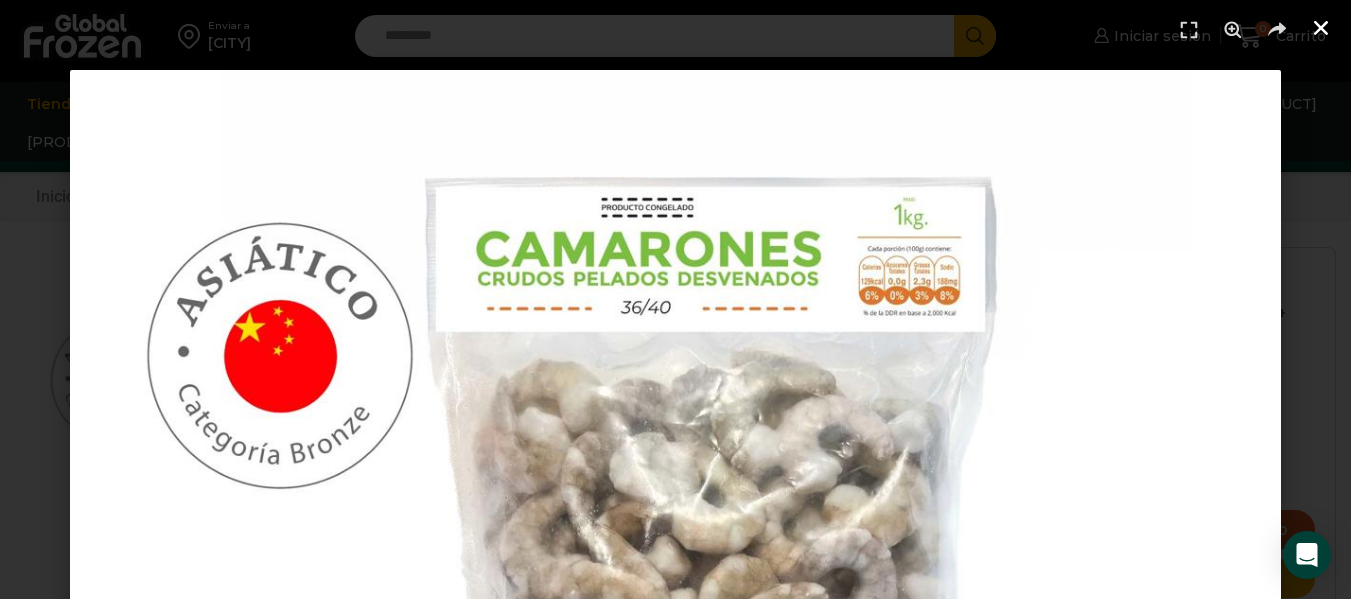 click at bounding box center [1321, 28] 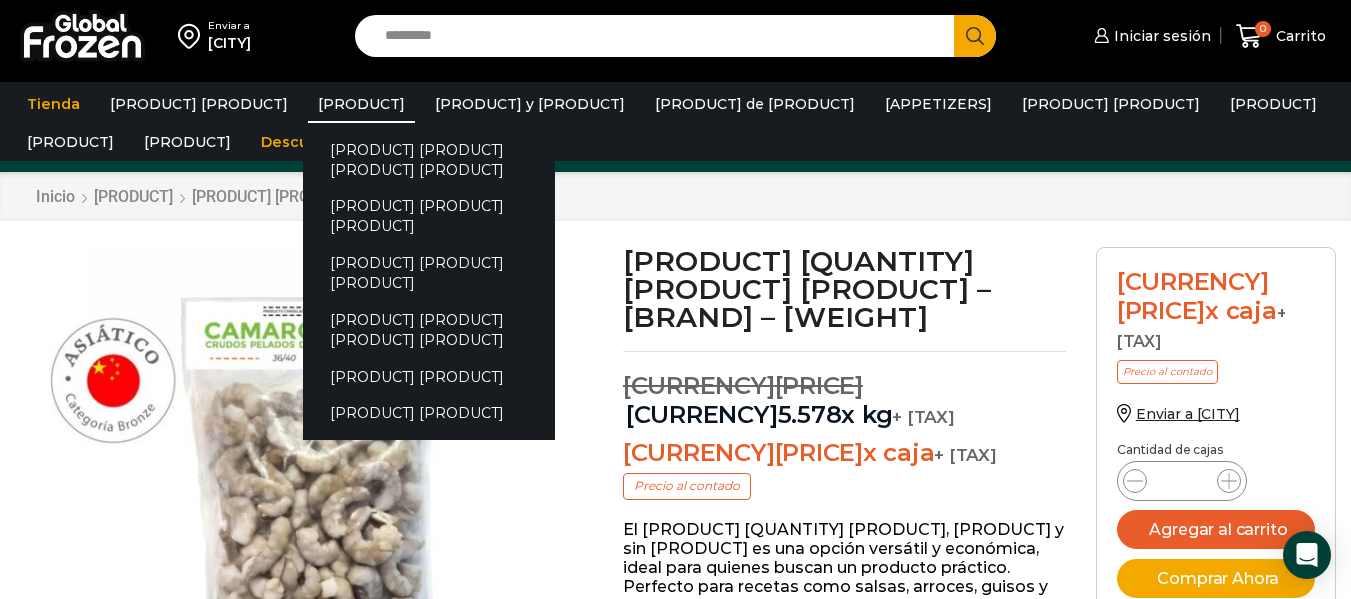 click on "Camarones" at bounding box center (361, 104) 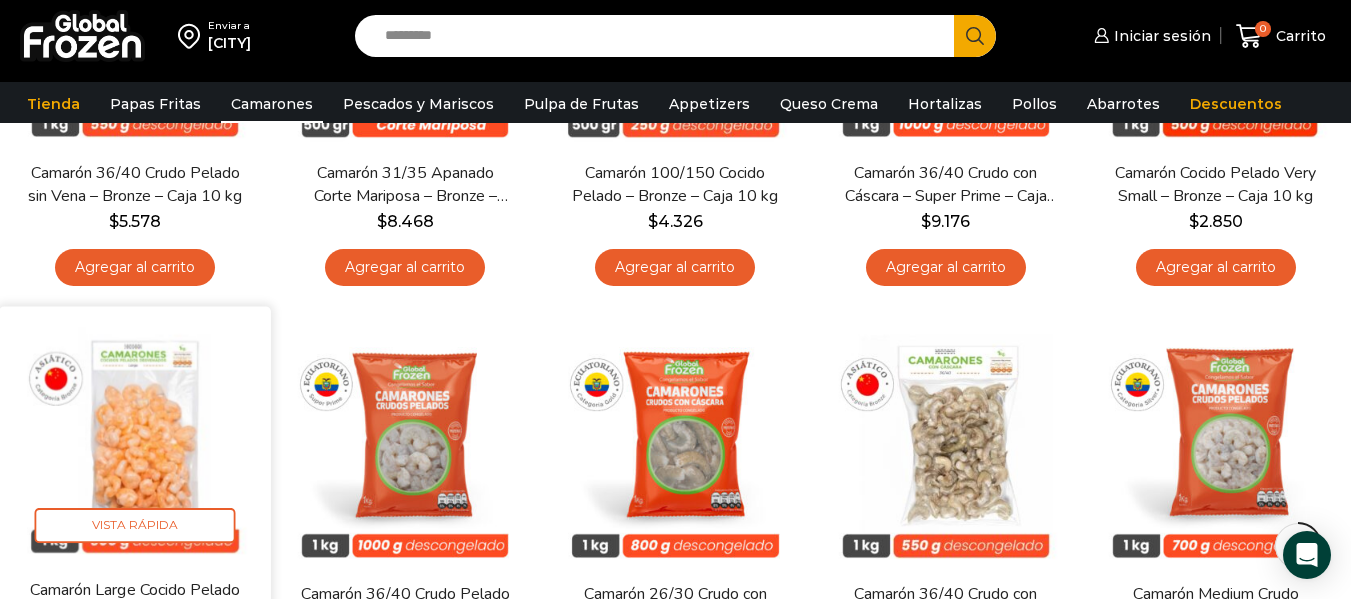 scroll, scrollTop: 500, scrollLeft: 0, axis: vertical 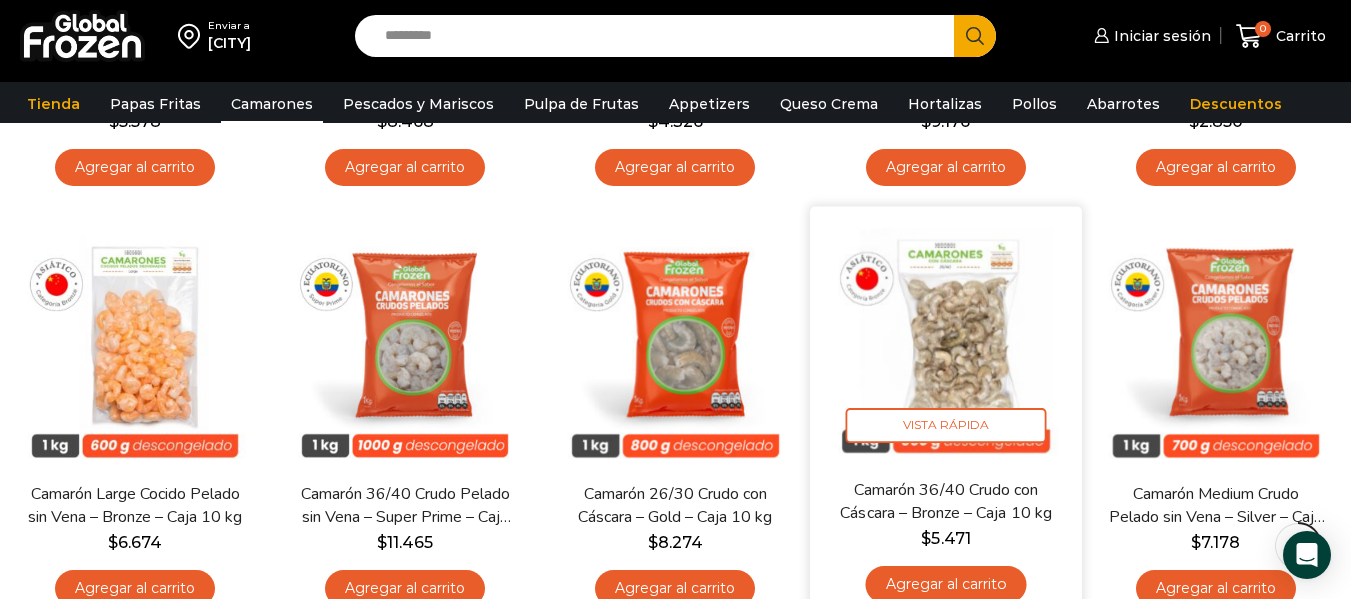 click at bounding box center (946, 342) 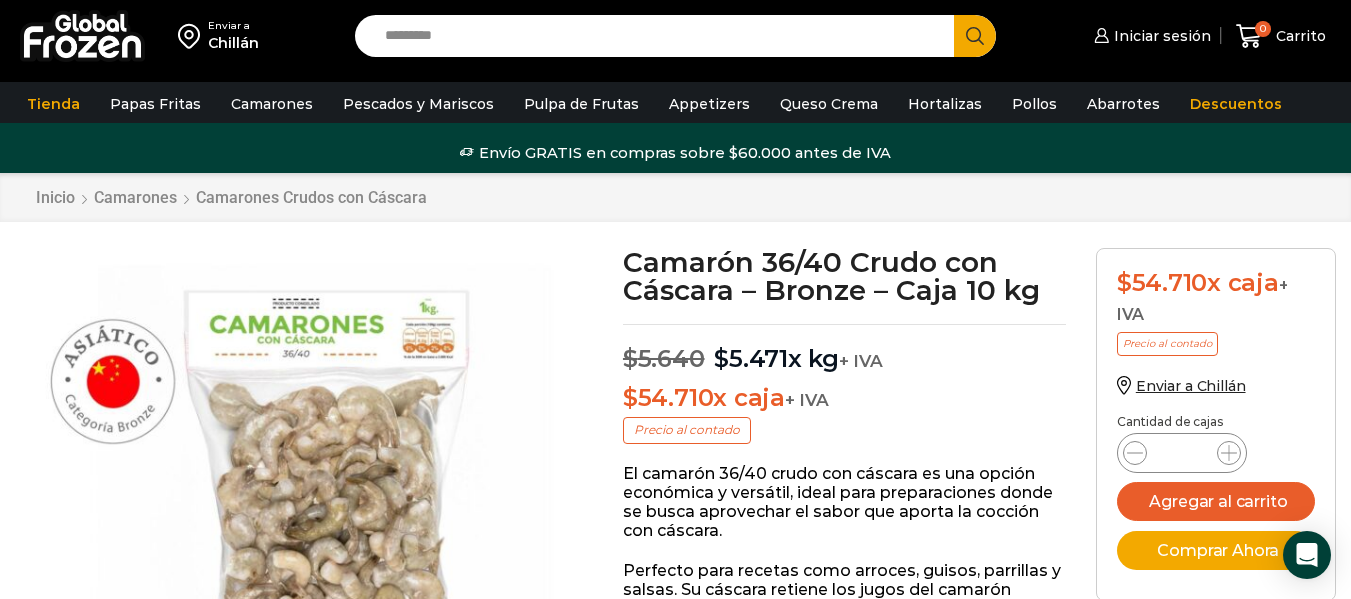 scroll, scrollTop: 1, scrollLeft: 0, axis: vertical 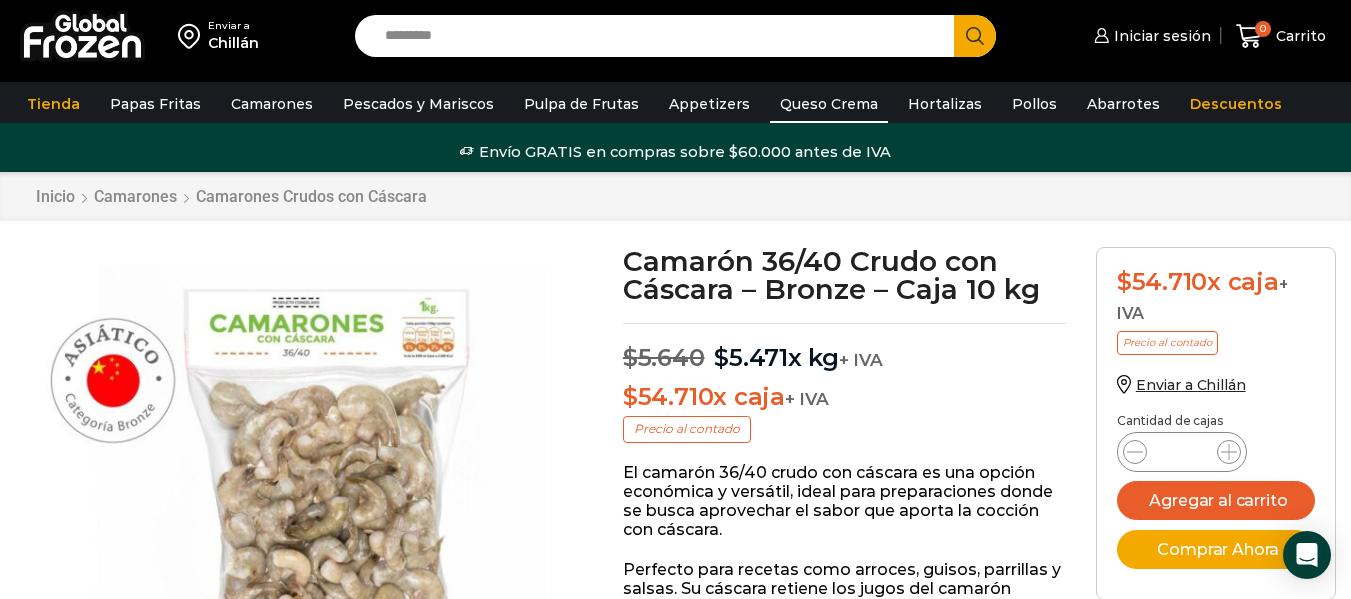 click on "Queso Crema" at bounding box center (829, 104) 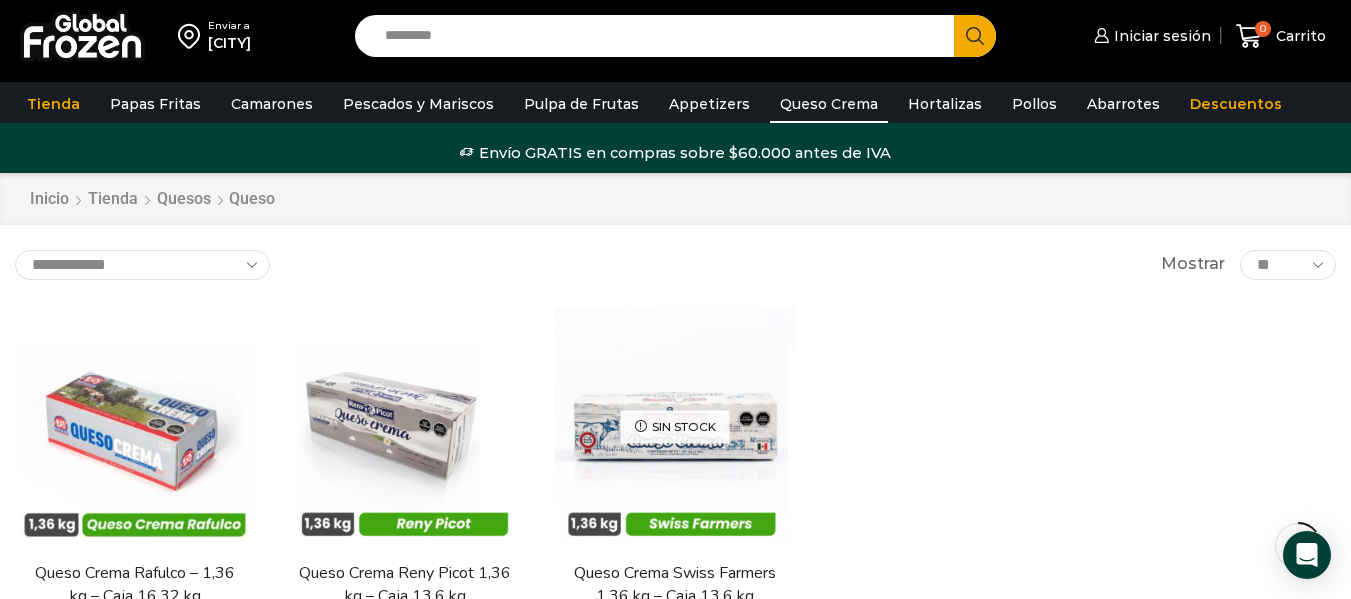 scroll, scrollTop: 100, scrollLeft: 0, axis: vertical 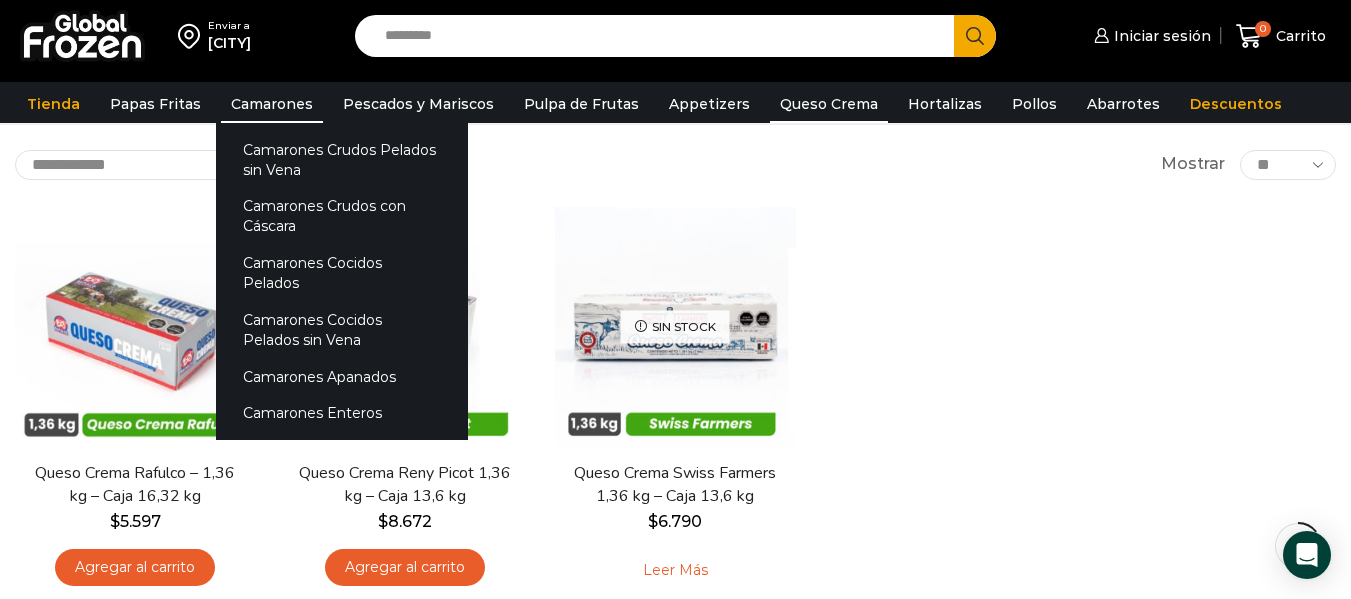 click on "Camarones" at bounding box center (272, 104) 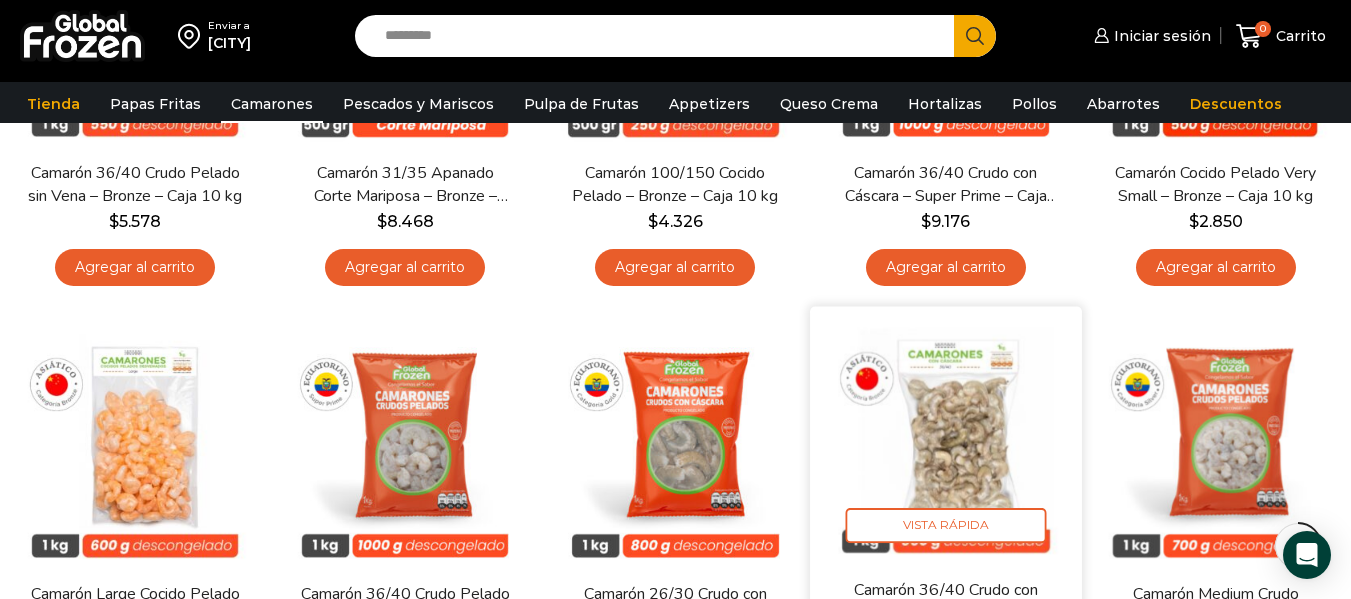 scroll, scrollTop: 600, scrollLeft: 0, axis: vertical 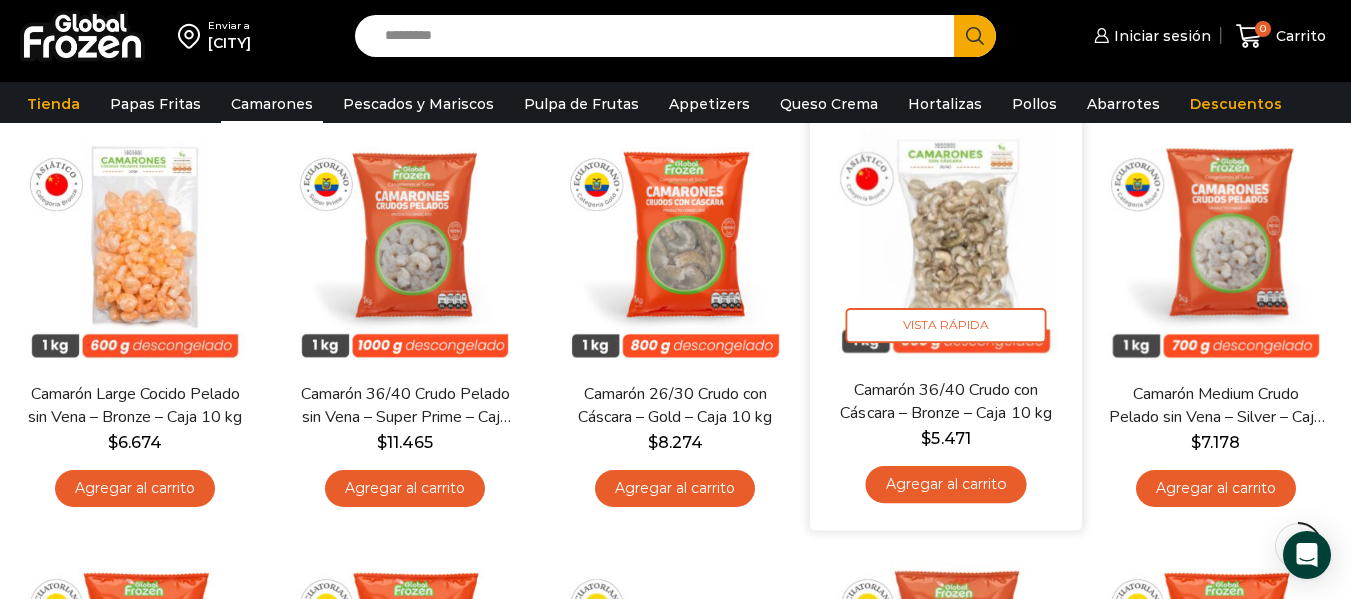click at bounding box center (946, 242) 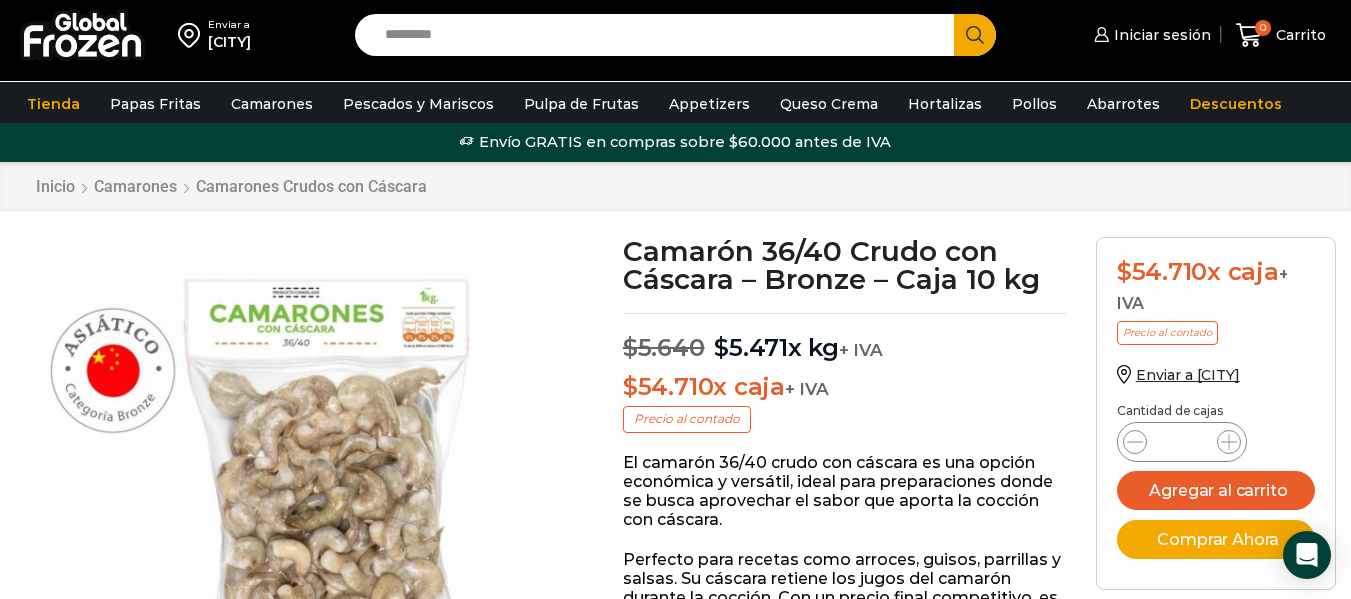 scroll, scrollTop: 0, scrollLeft: 0, axis: both 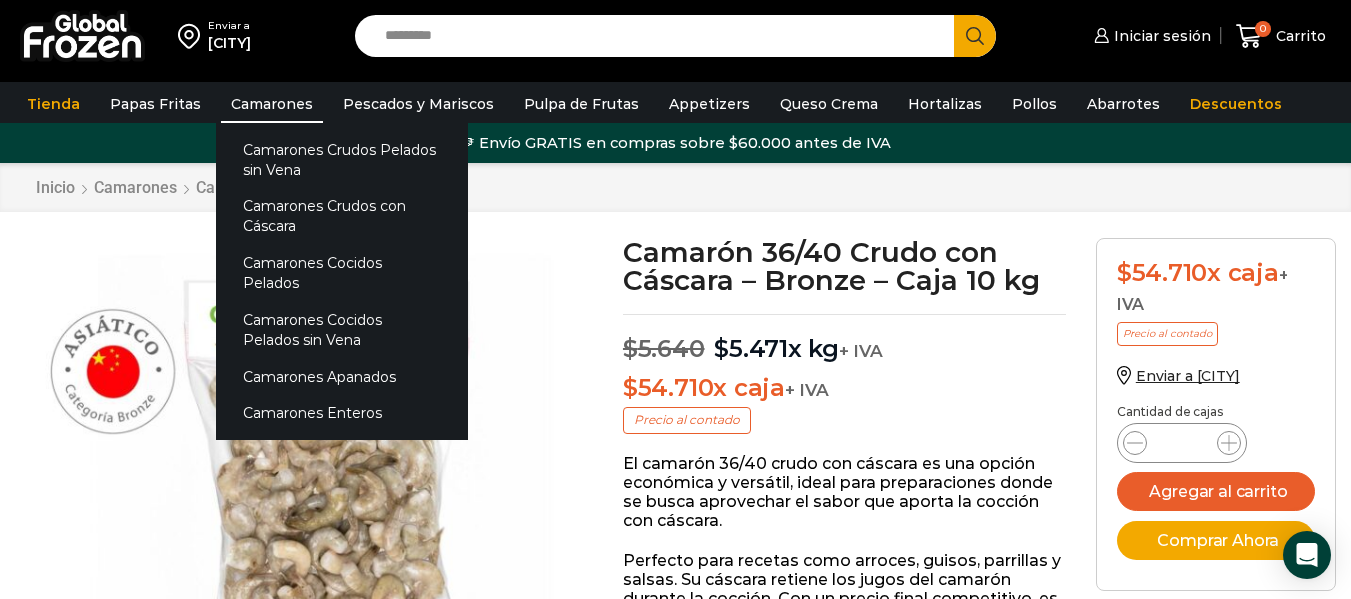 click on "Camarones" at bounding box center (272, 104) 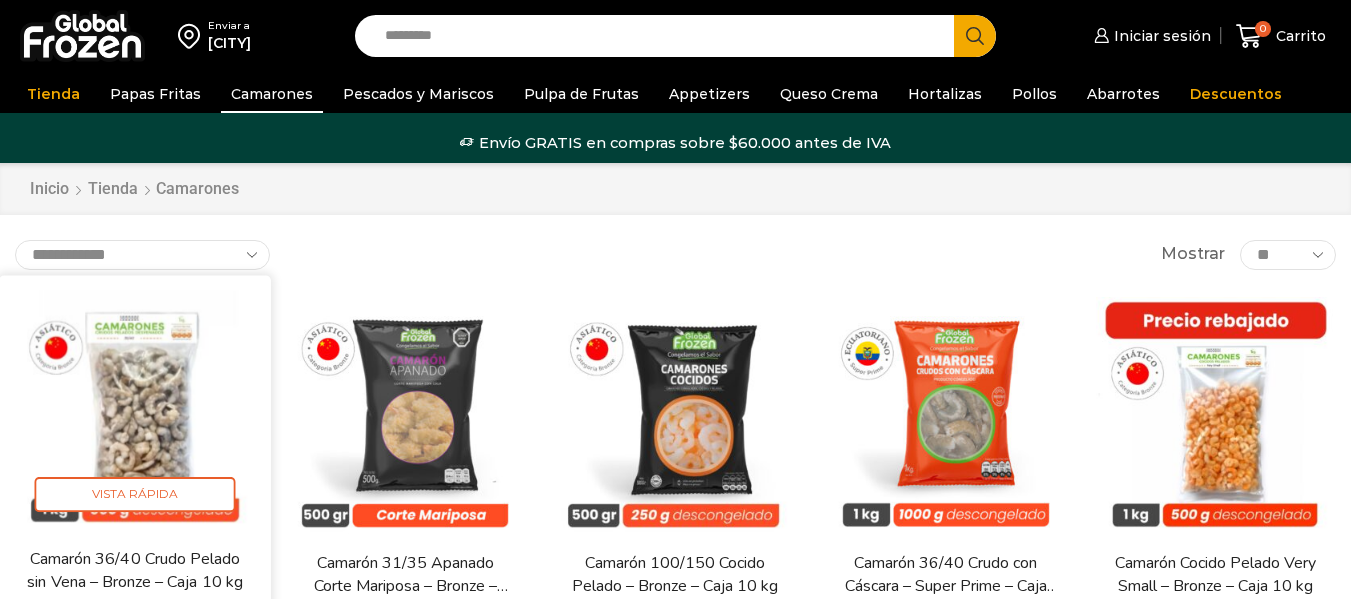 scroll, scrollTop: 0, scrollLeft: 0, axis: both 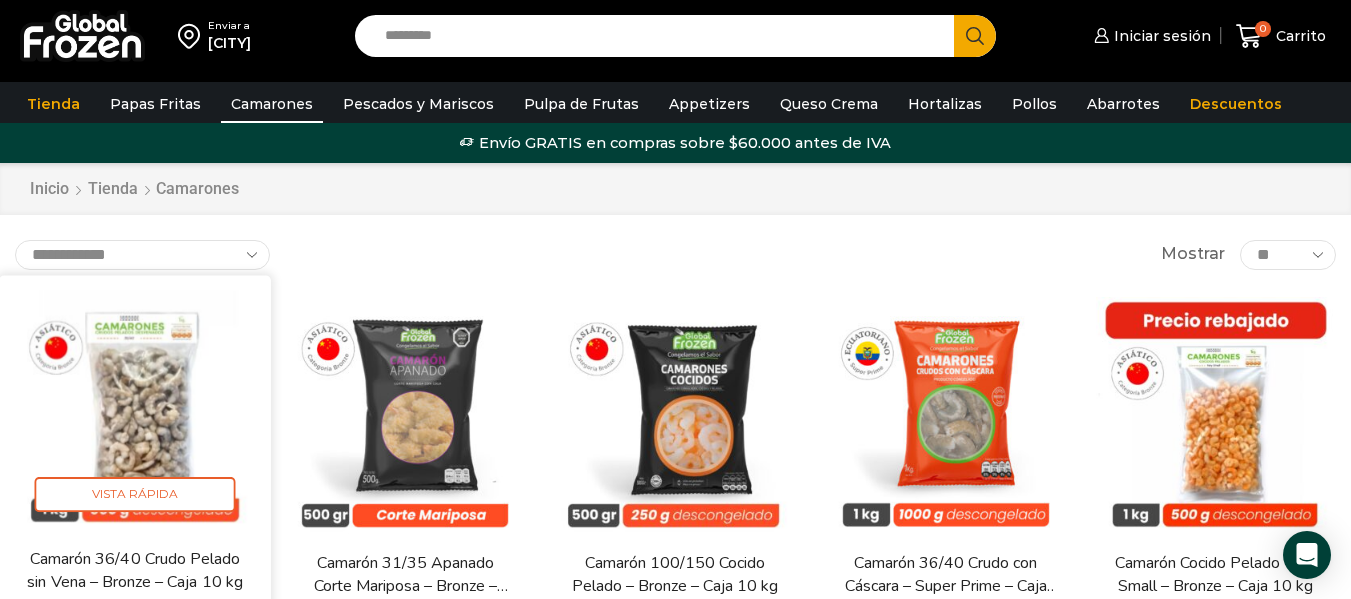 click at bounding box center (135, 411) 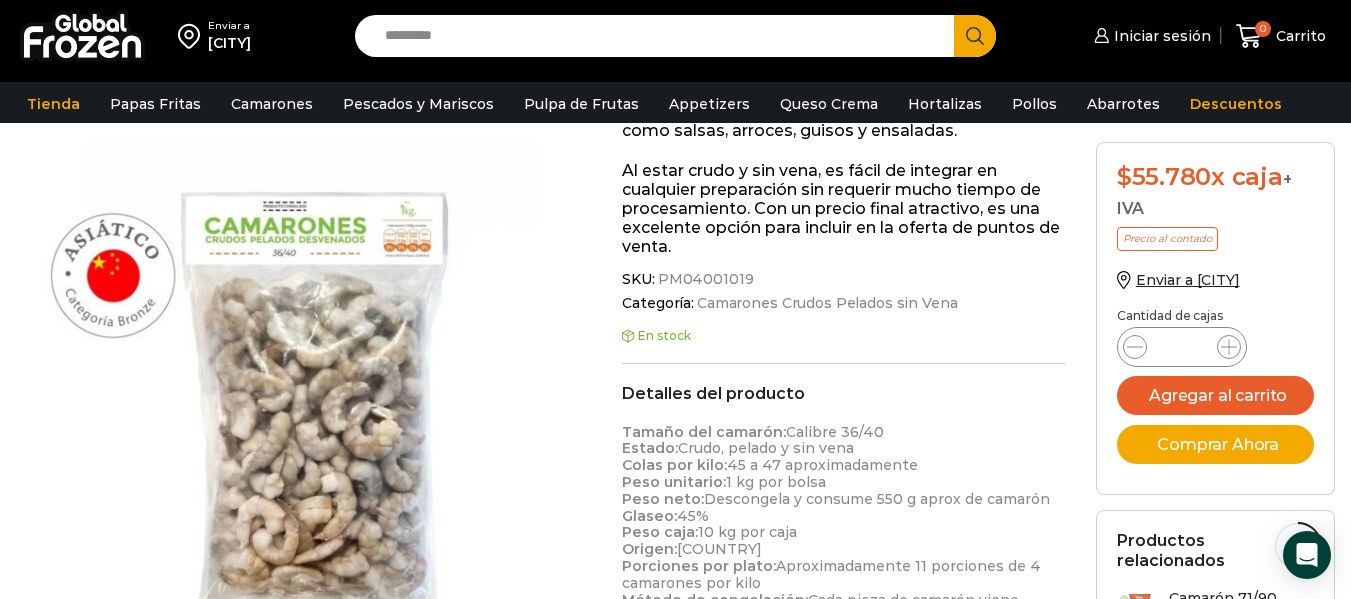scroll, scrollTop: 500, scrollLeft: 0, axis: vertical 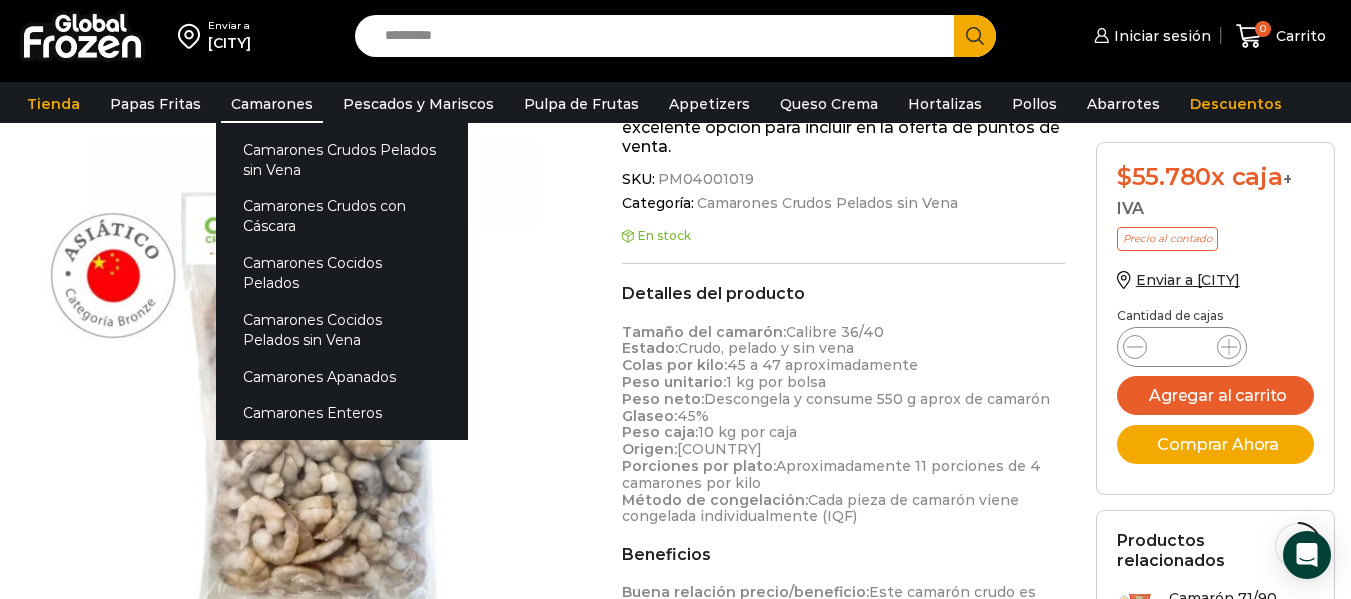 click on "Camarones" at bounding box center (272, 104) 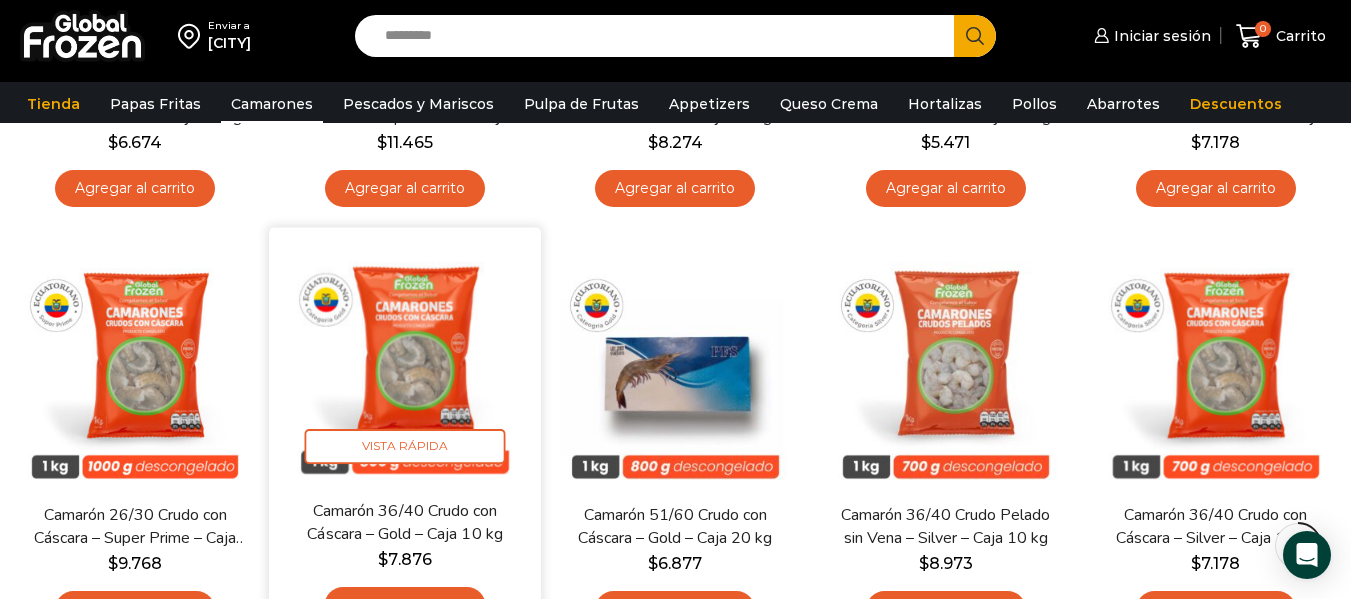 scroll, scrollTop: 1000, scrollLeft: 0, axis: vertical 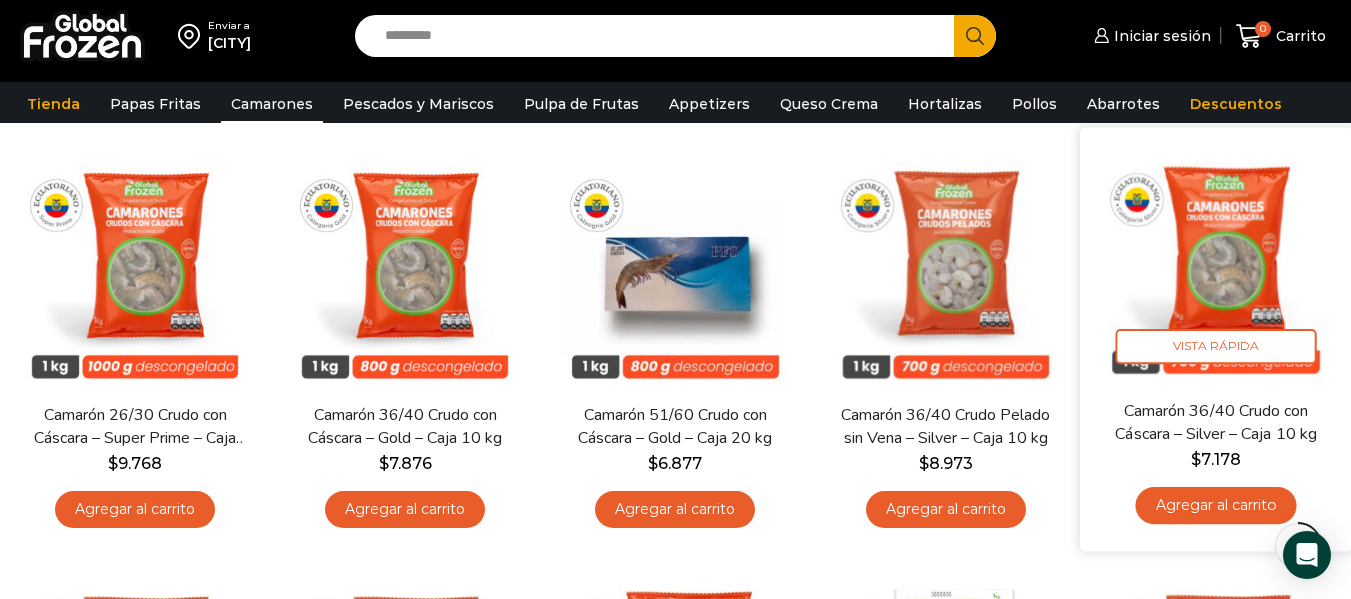 click at bounding box center (1216, 263) 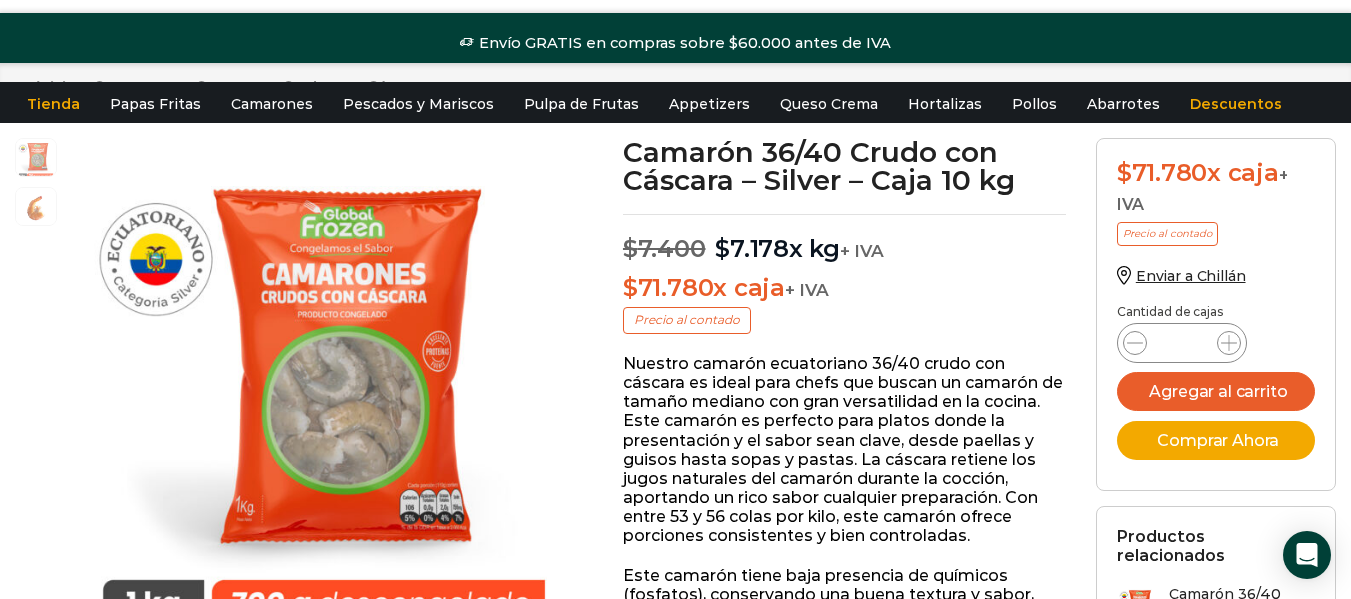 scroll, scrollTop: 0, scrollLeft: 0, axis: both 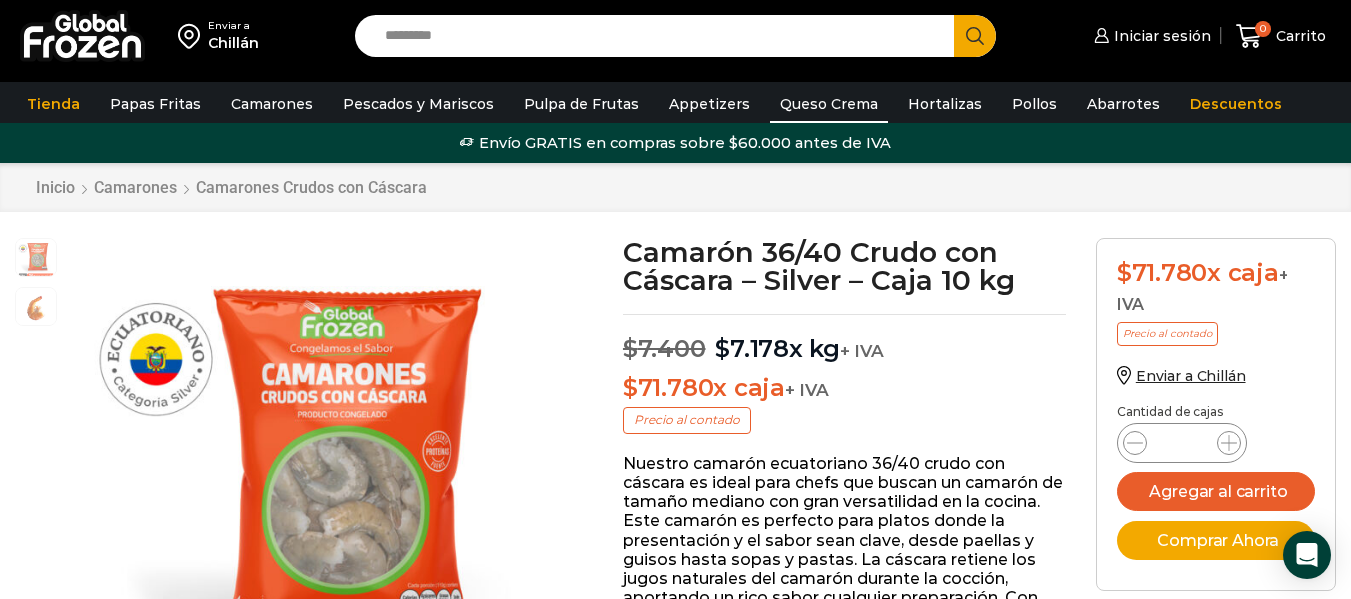 click on "Queso Crema" at bounding box center (829, 104) 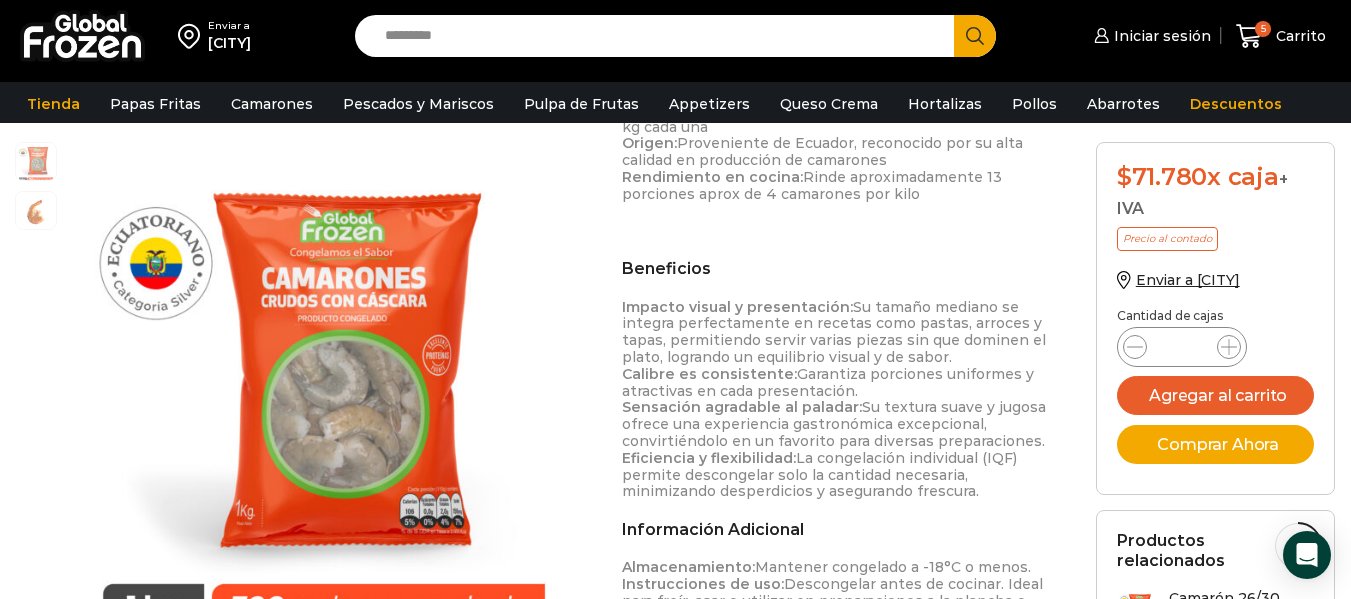 scroll, scrollTop: 1001, scrollLeft: 0, axis: vertical 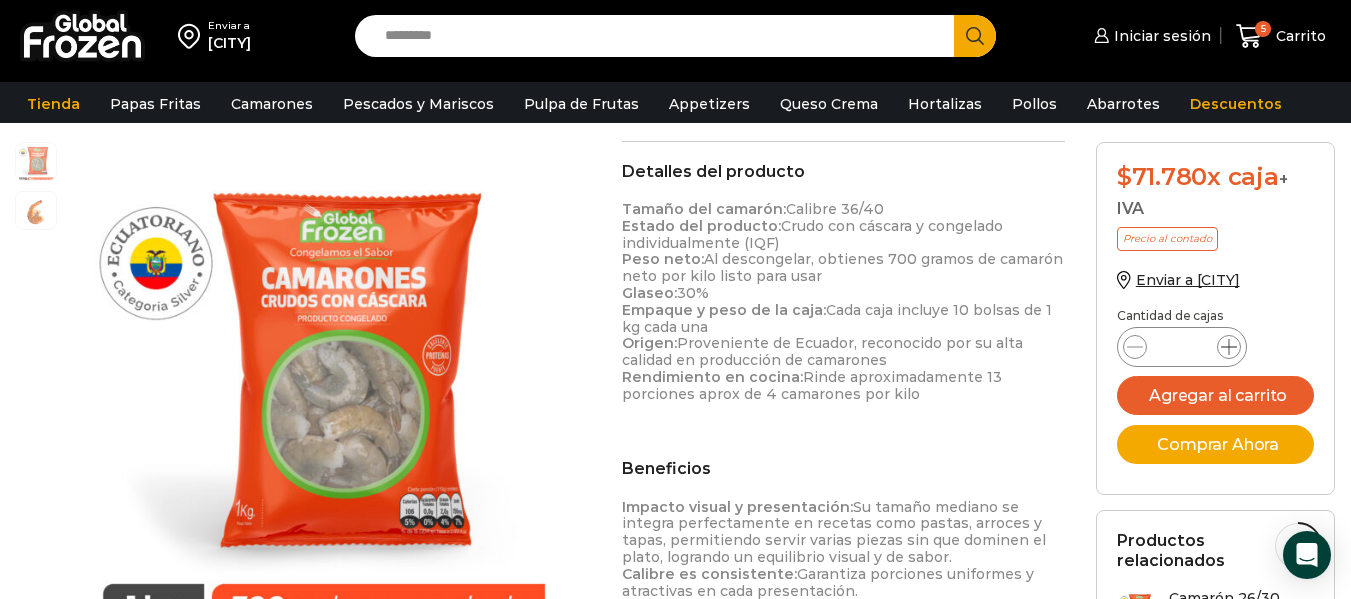 click at bounding box center (1229, 347) 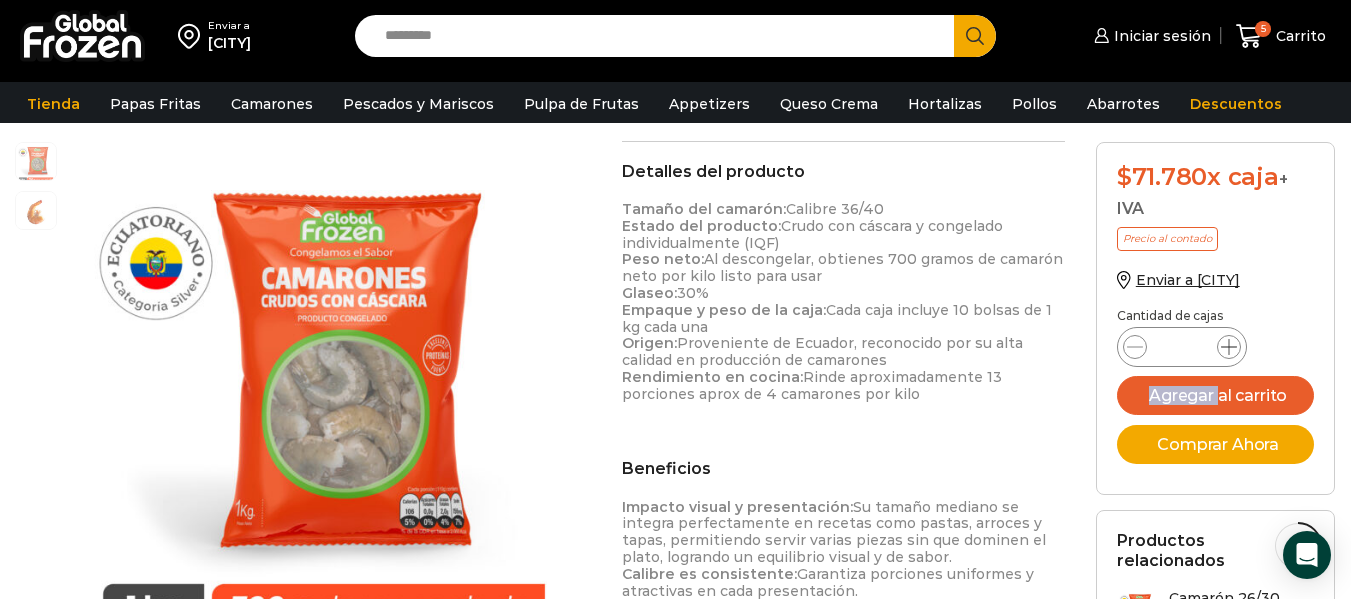 click at bounding box center [1229, 347] 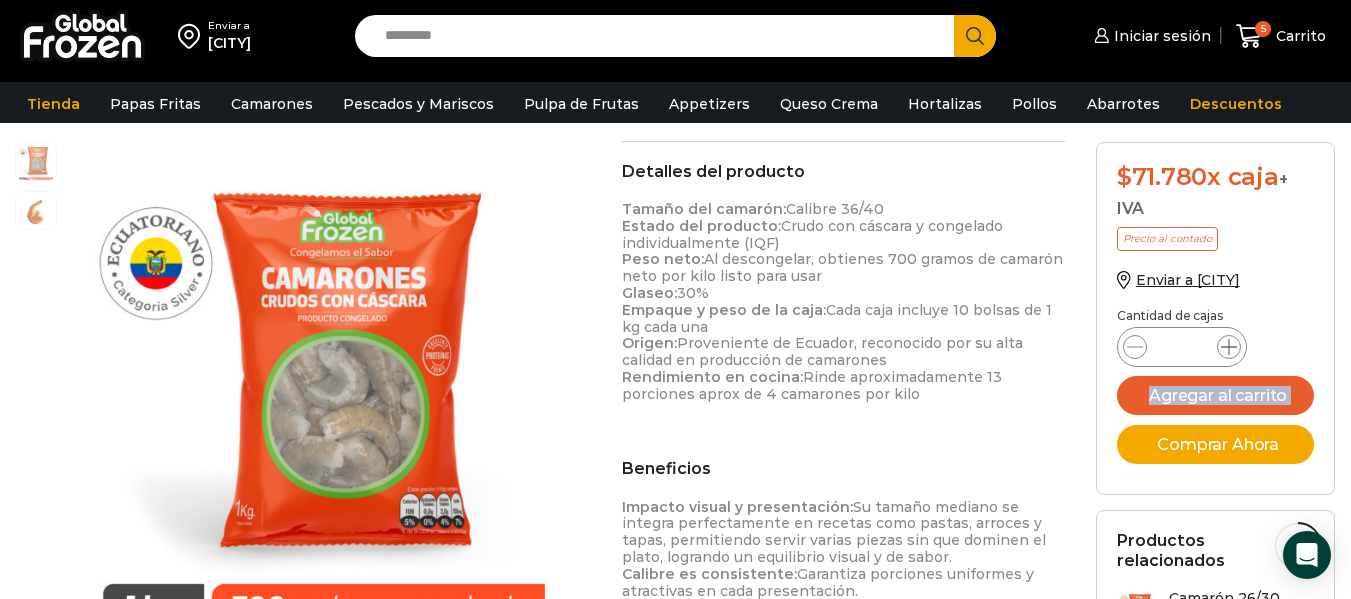 click at bounding box center (1229, 347) 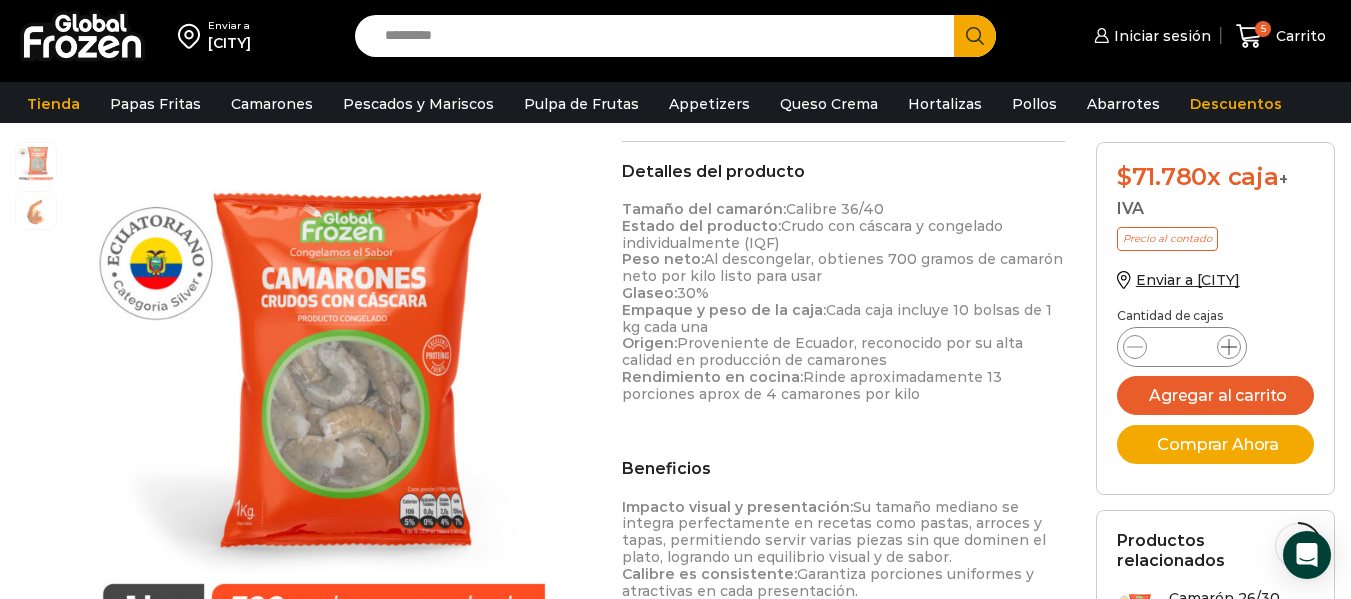 drag, startPoint x: 1227, startPoint y: 345, endPoint x: 1216, endPoint y: 345, distance: 11 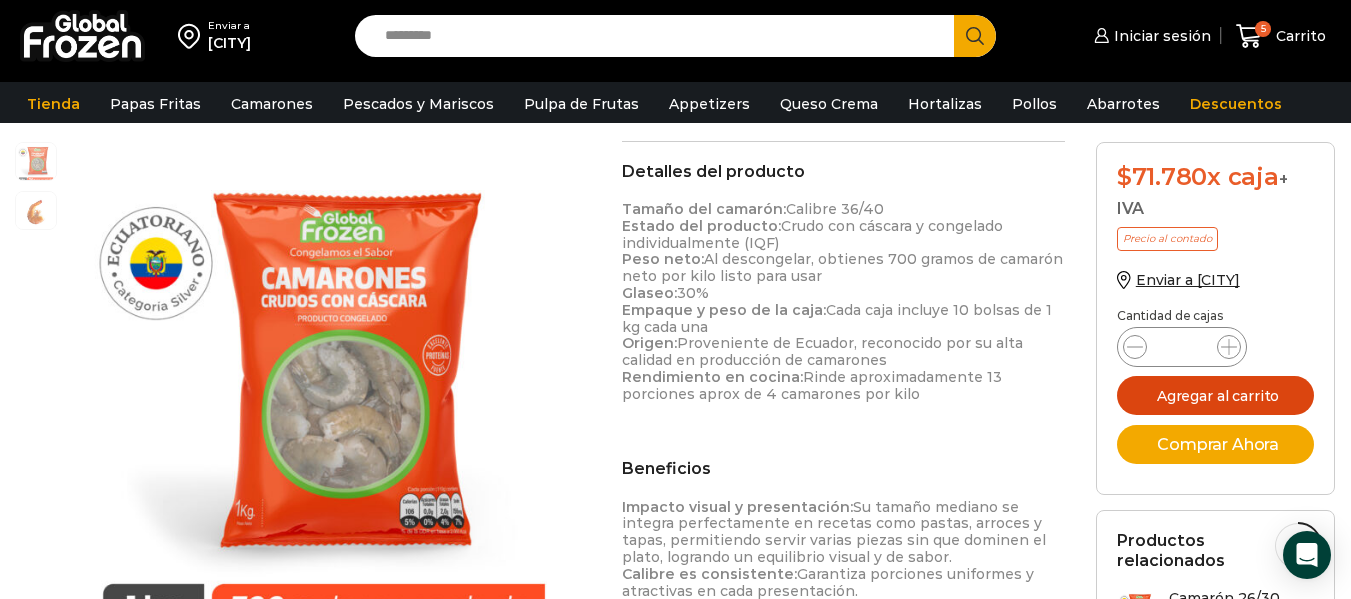 click on "Agregar al carrito" at bounding box center (1216, 395) 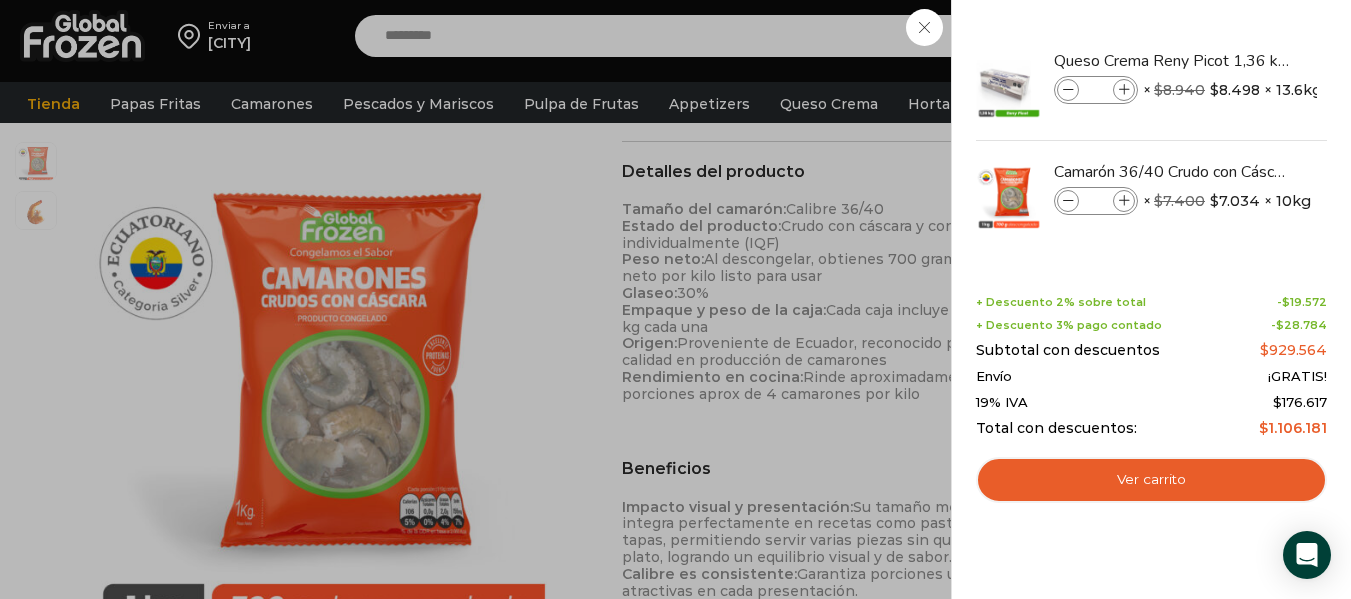 drag, startPoint x: 925, startPoint y: 39, endPoint x: 898, endPoint y: 36, distance: 27.166155 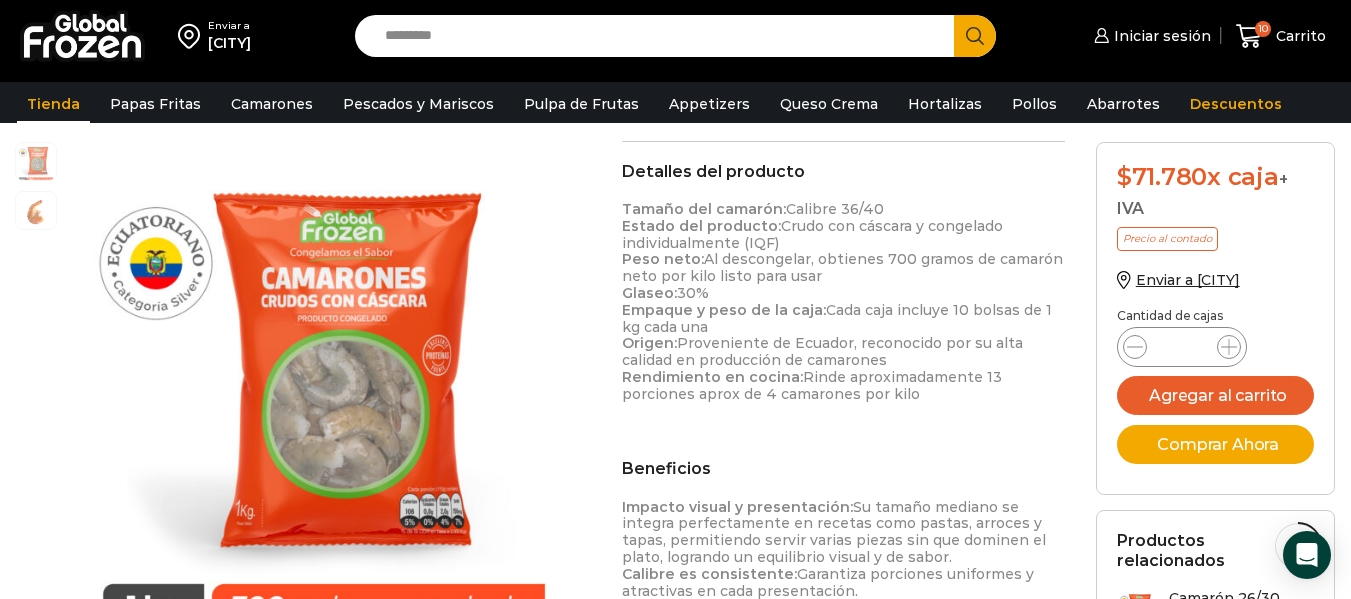 click on "Tienda" at bounding box center (53, 104) 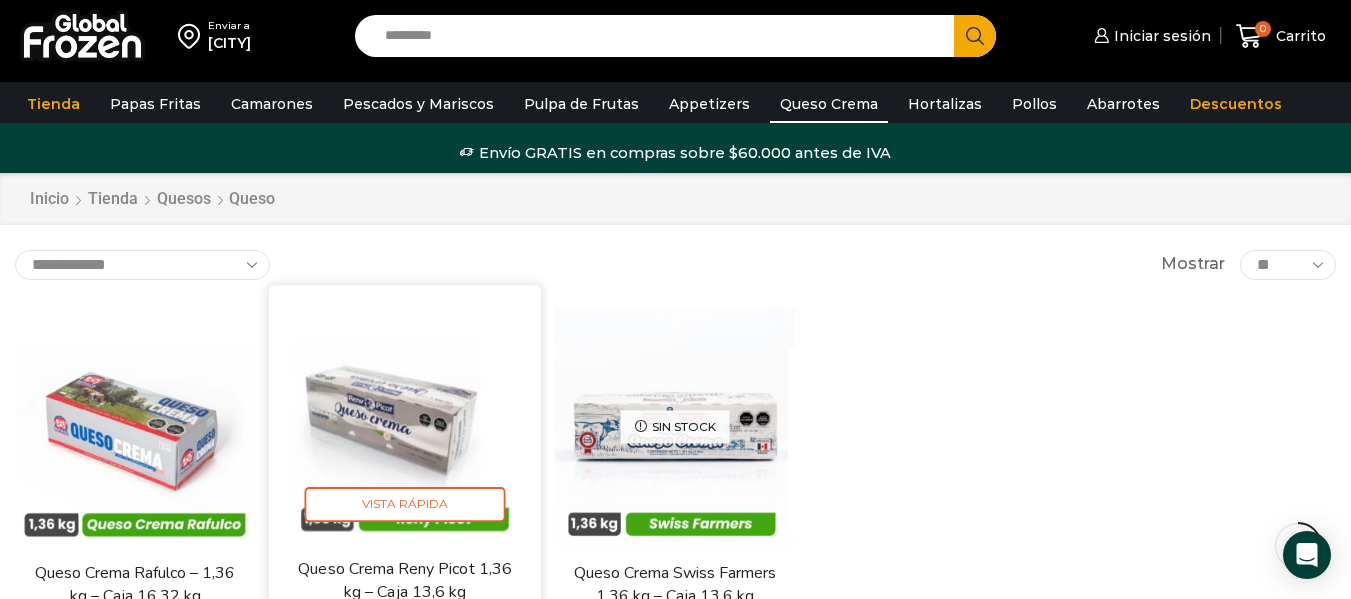 scroll, scrollTop: 200, scrollLeft: 0, axis: vertical 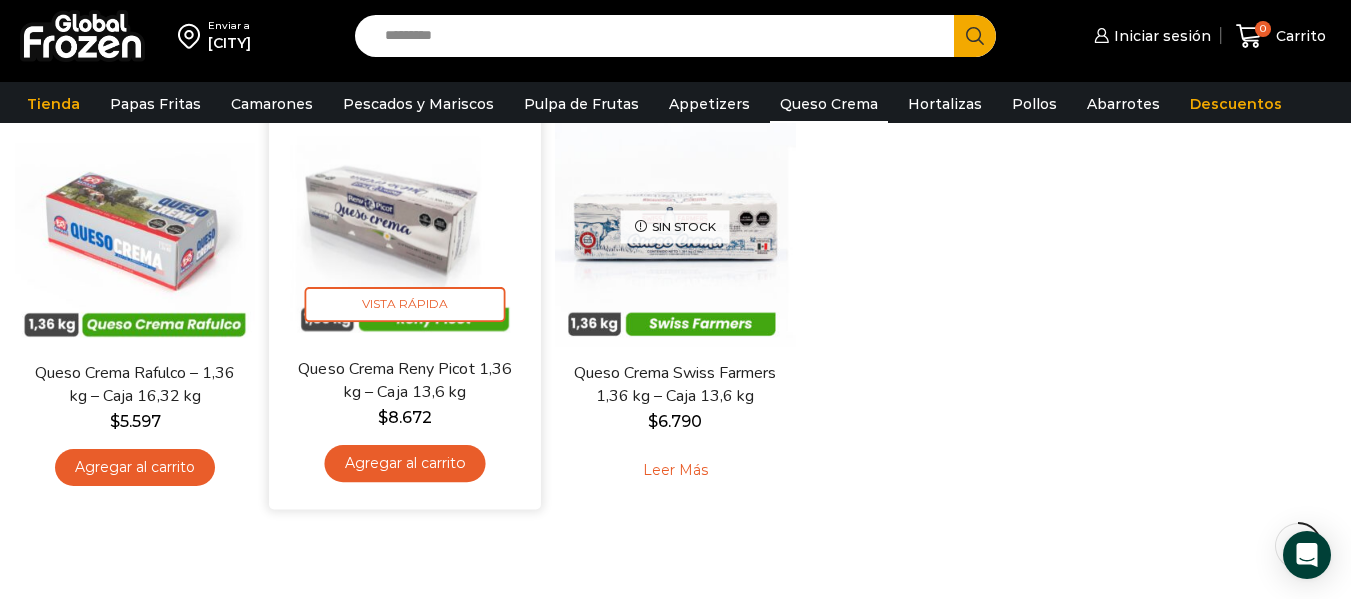 click on "Agregar al carrito" at bounding box center (405, 463) 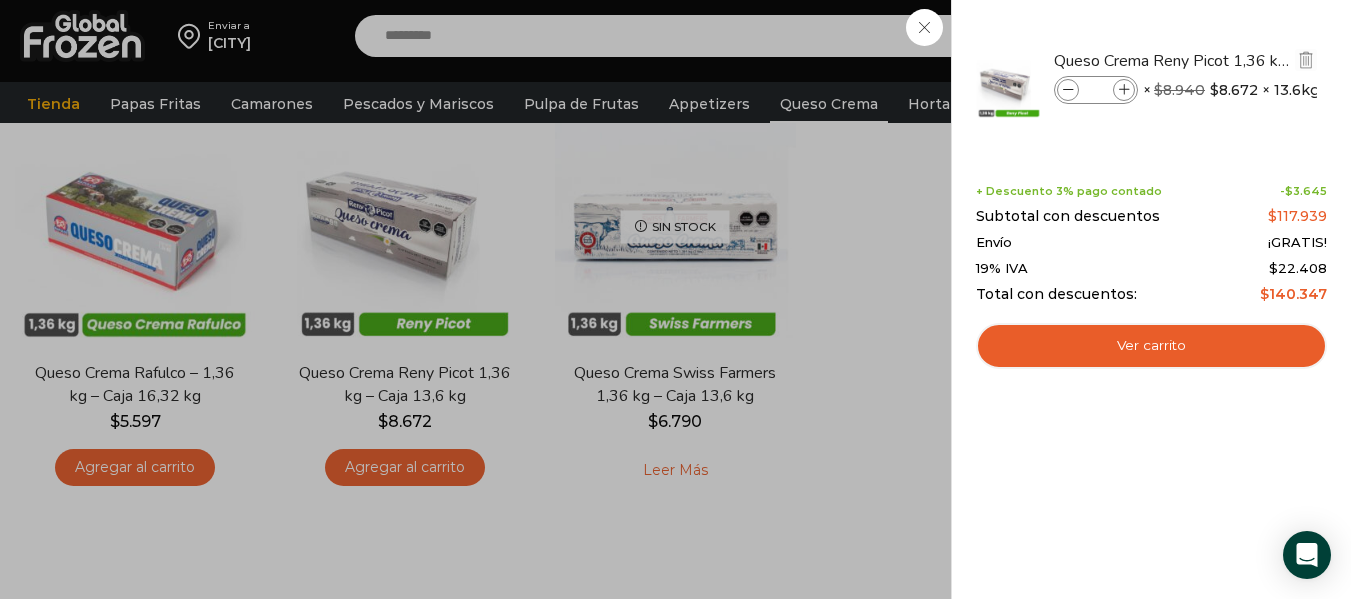 click at bounding box center (1124, 90) 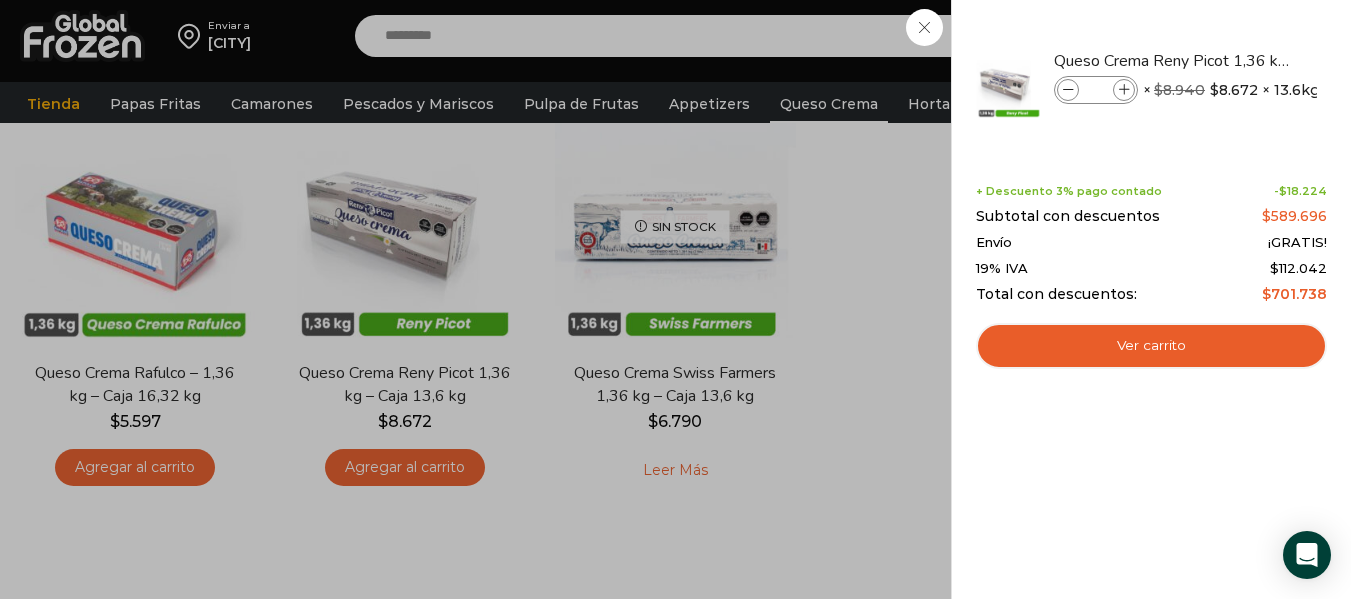 click on "5
Carrito
5
5
Shopping Cart
*" at bounding box center [1281, 36] 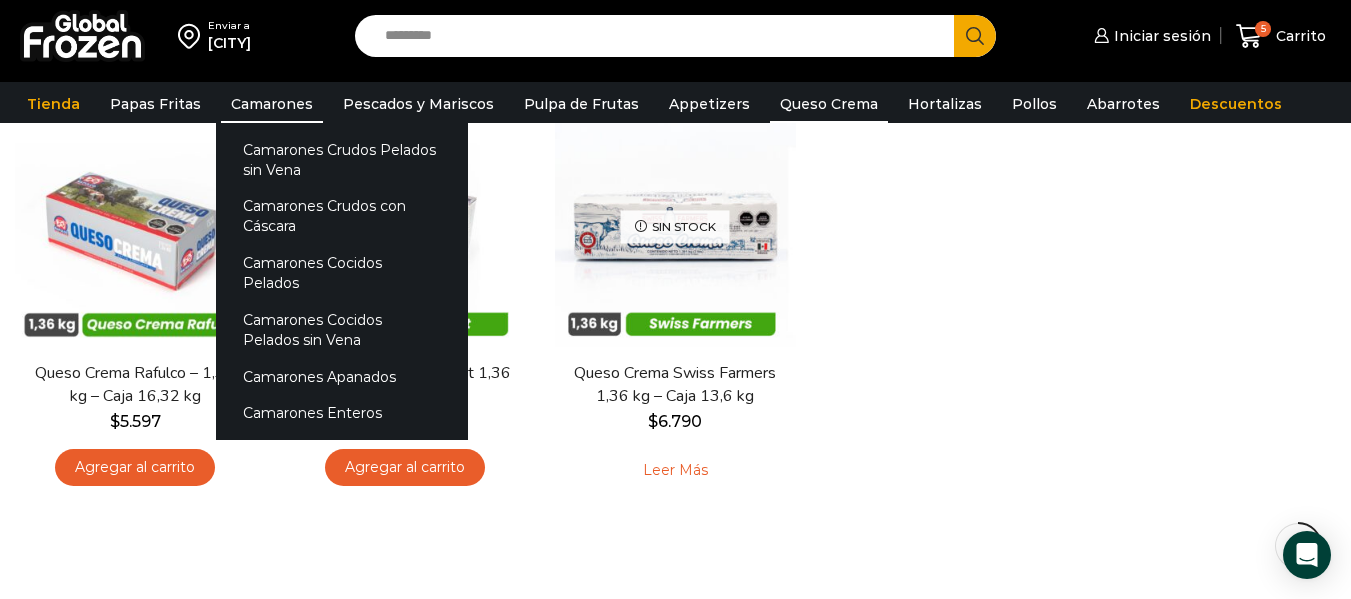 click on "Camarones" at bounding box center [272, 104] 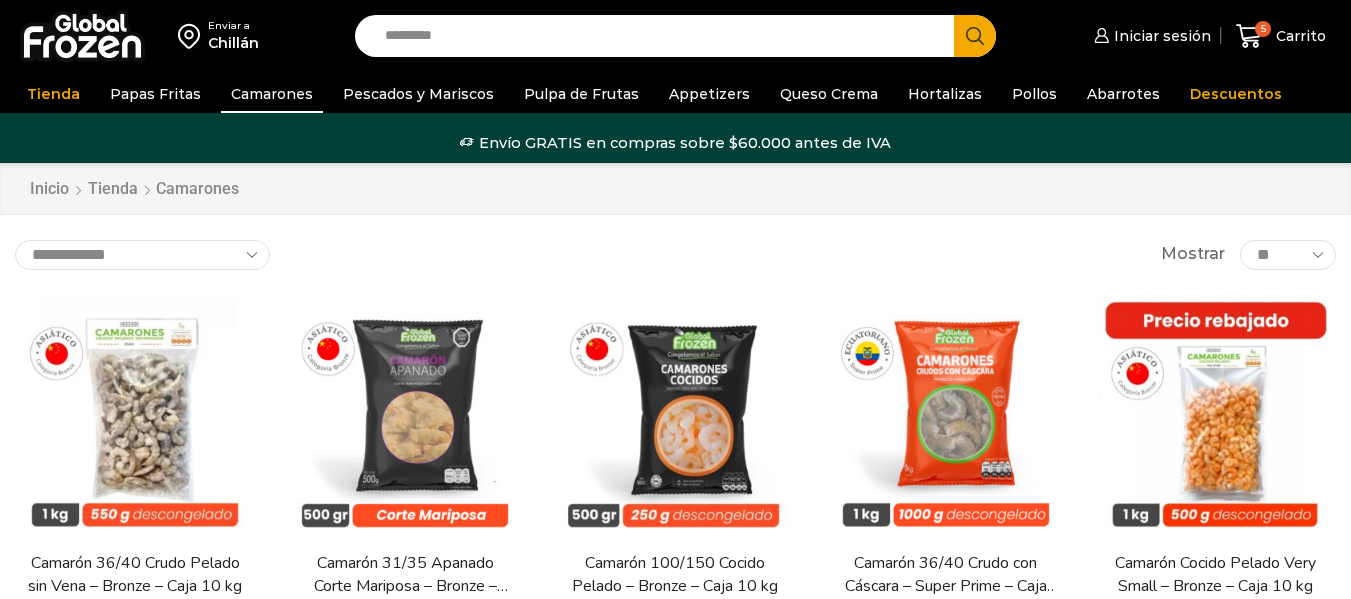 scroll, scrollTop: 0, scrollLeft: 0, axis: both 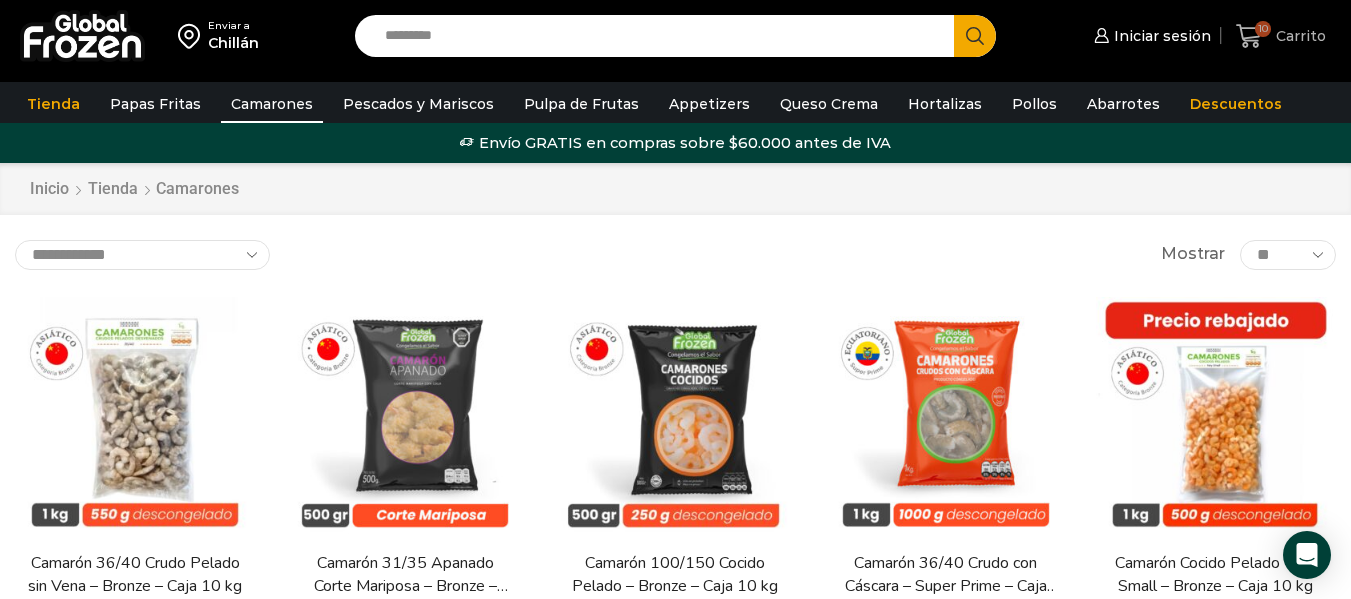 click on "10" at bounding box center [1263, 29] 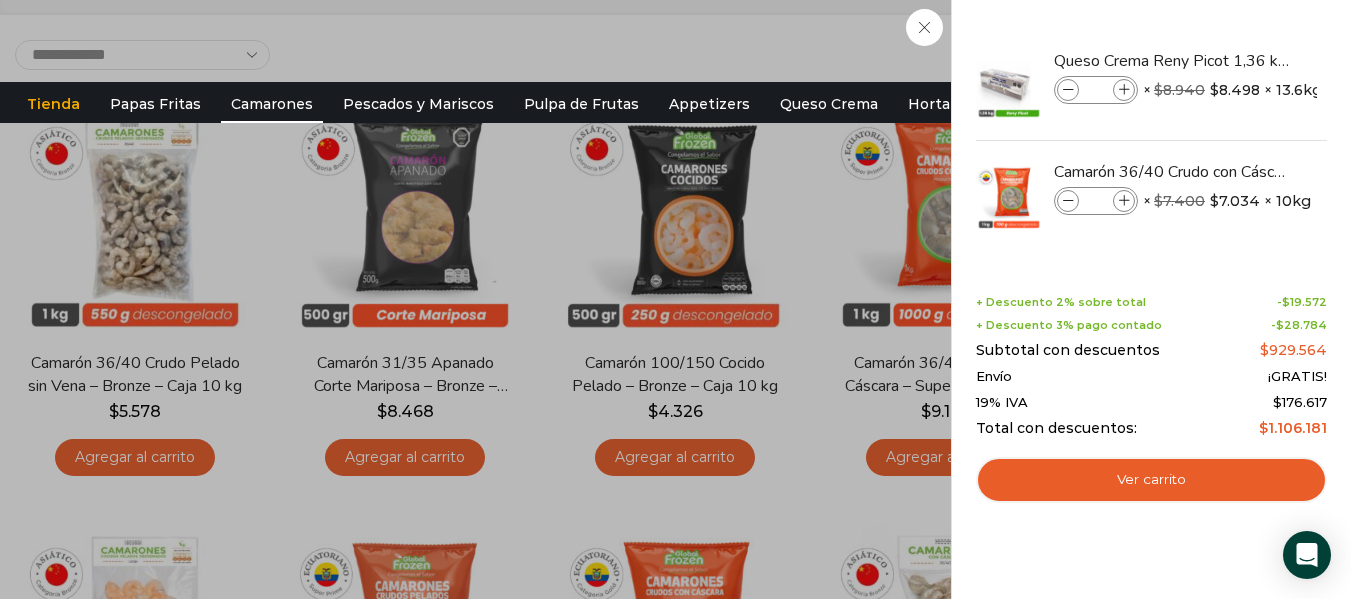 scroll, scrollTop: 100, scrollLeft: 0, axis: vertical 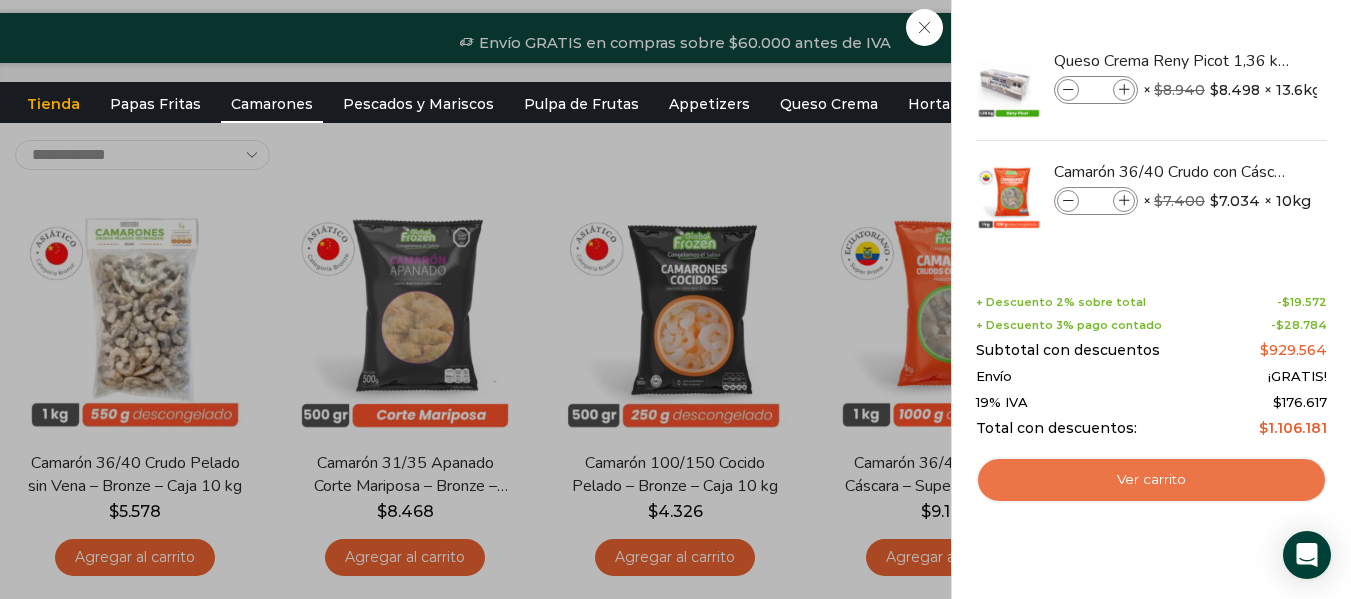 click on "Ver carrito" at bounding box center [1151, 480] 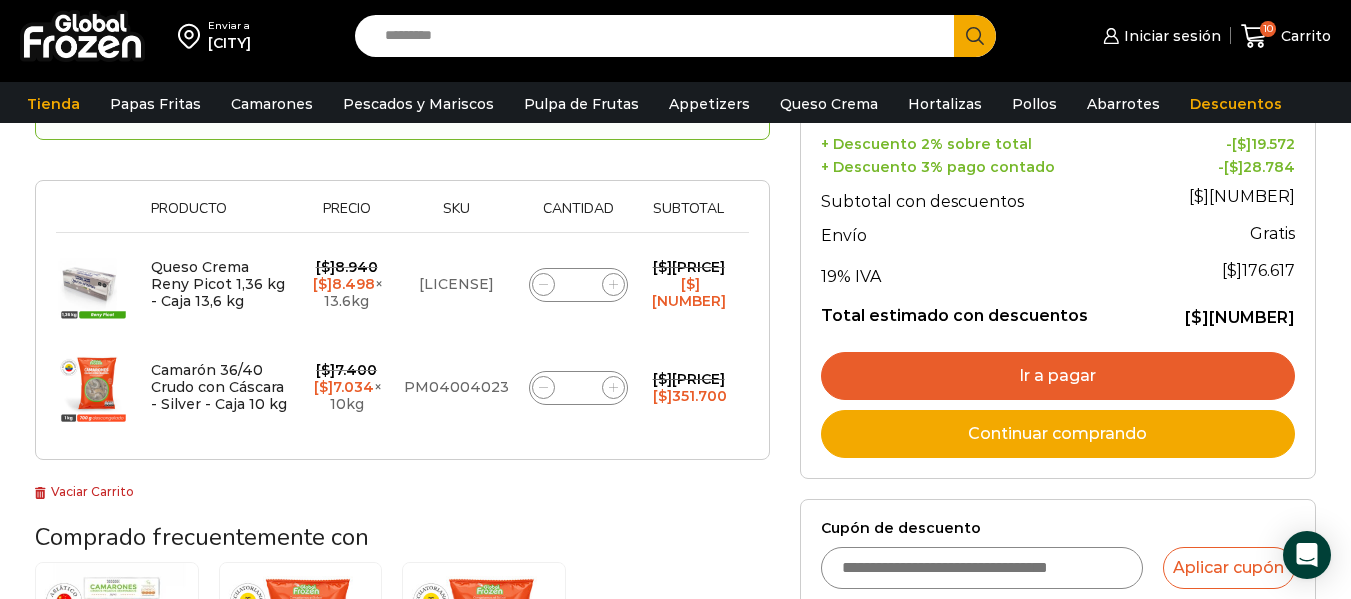 scroll, scrollTop: 400, scrollLeft: 0, axis: vertical 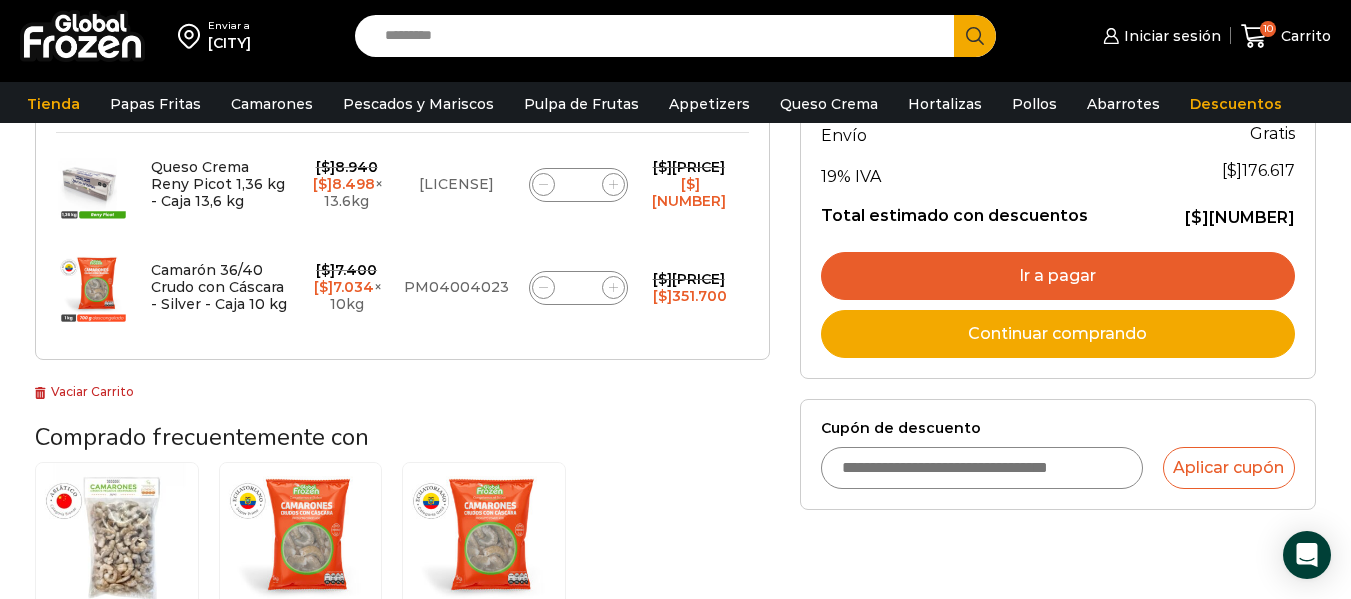 click on "Cupón de descuento" at bounding box center [982, 468] 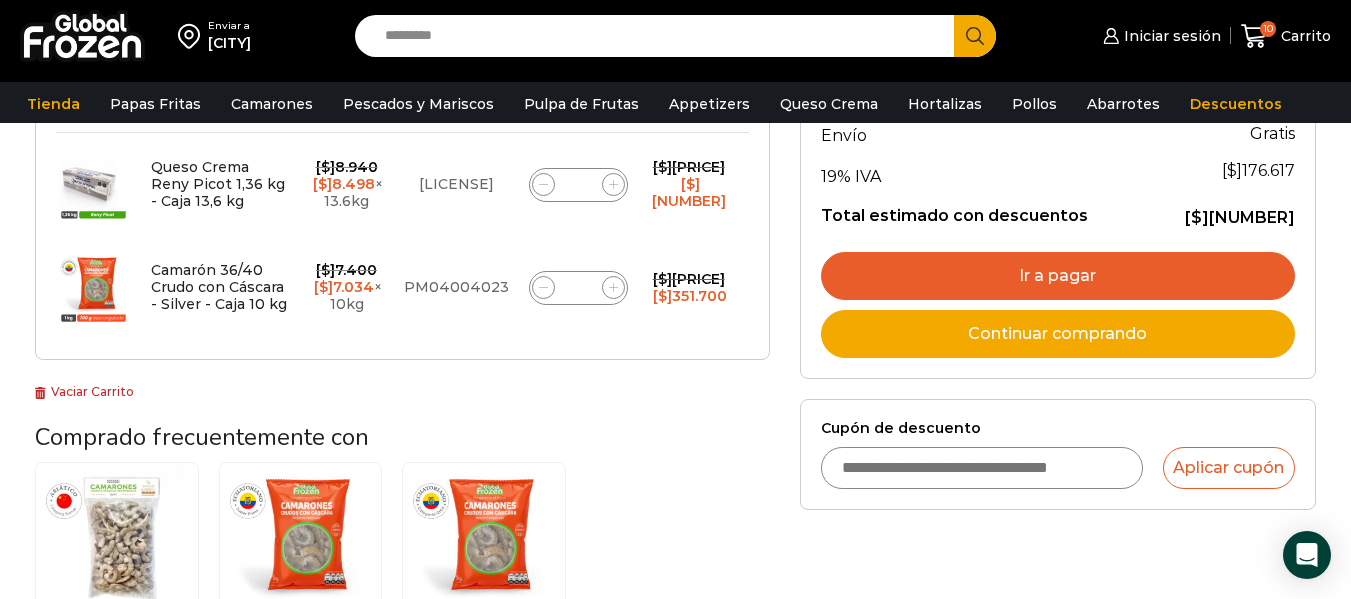 click on "Cupón de descuento" at bounding box center [982, 468] 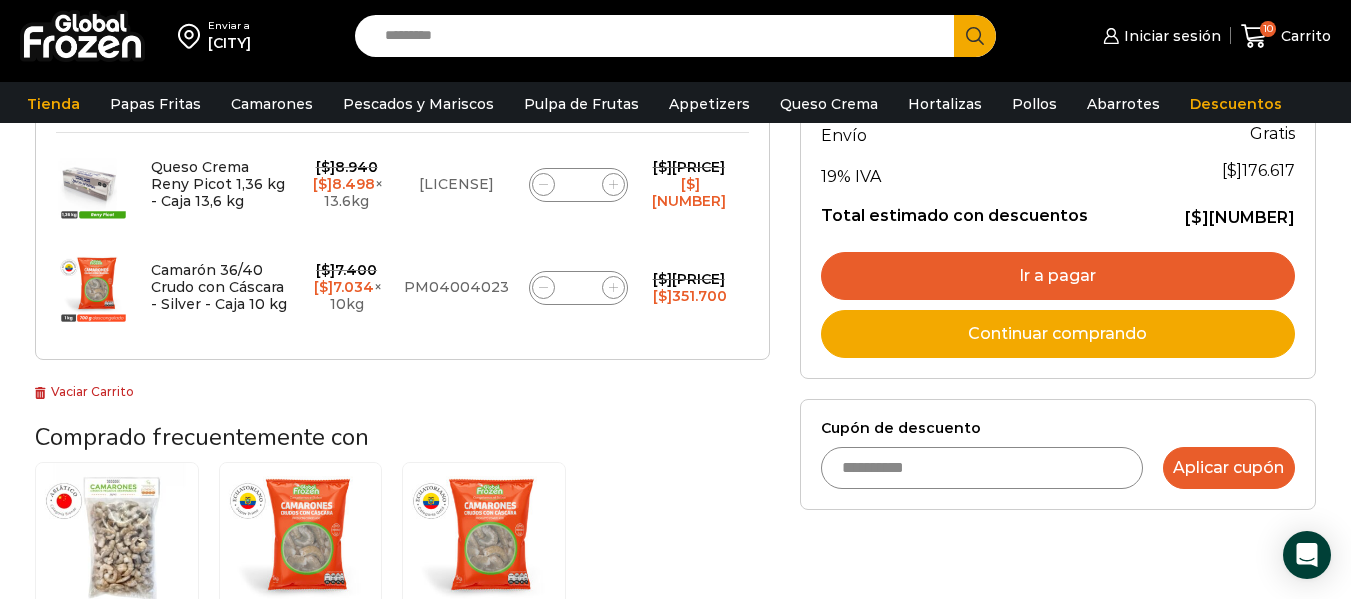 type on "**********" 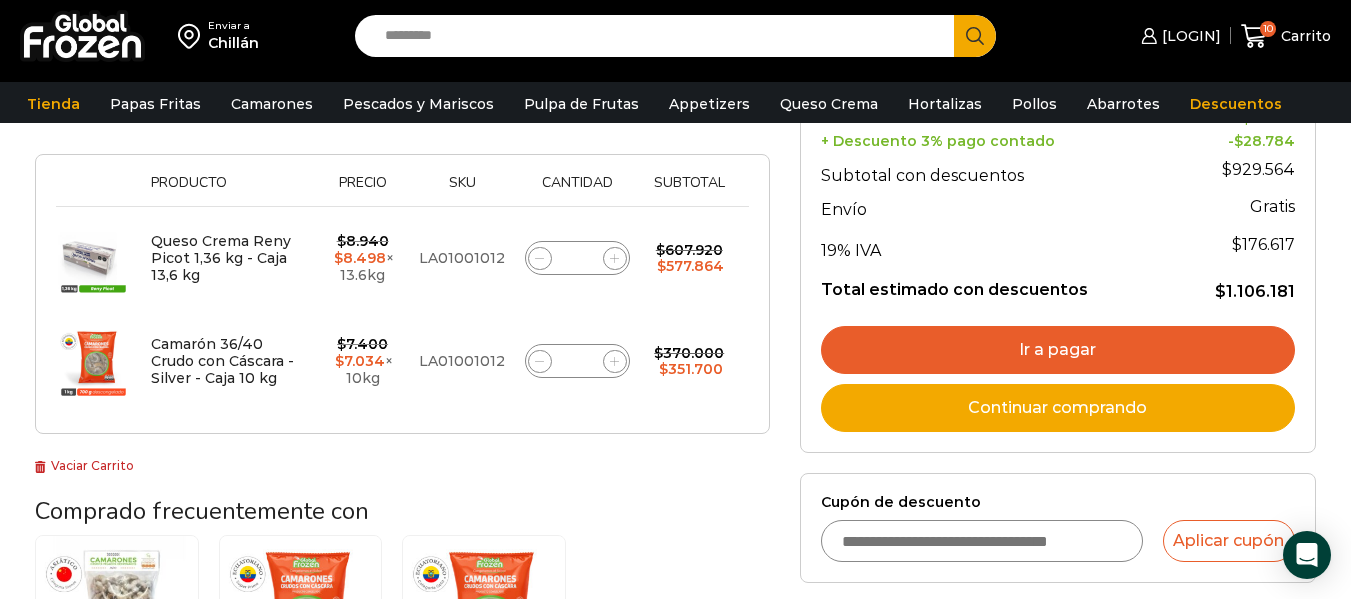 scroll, scrollTop: 500, scrollLeft: 0, axis: vertical 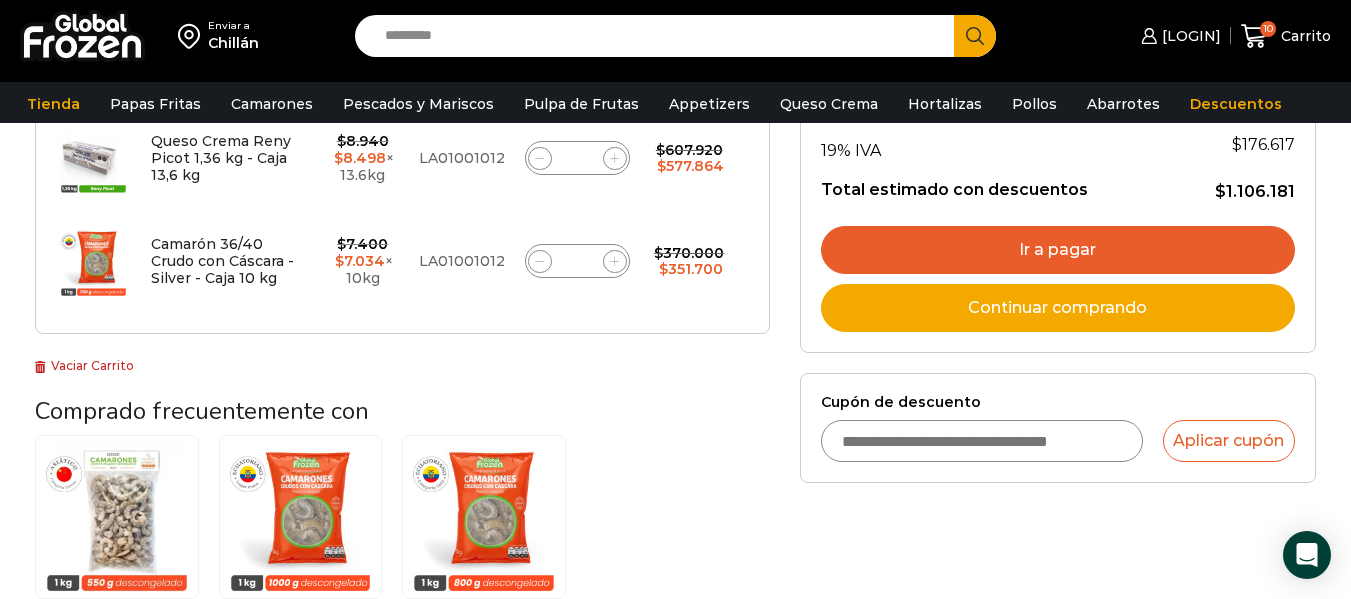 click on "Cupón de descuento" at bounding box center (982, 441) 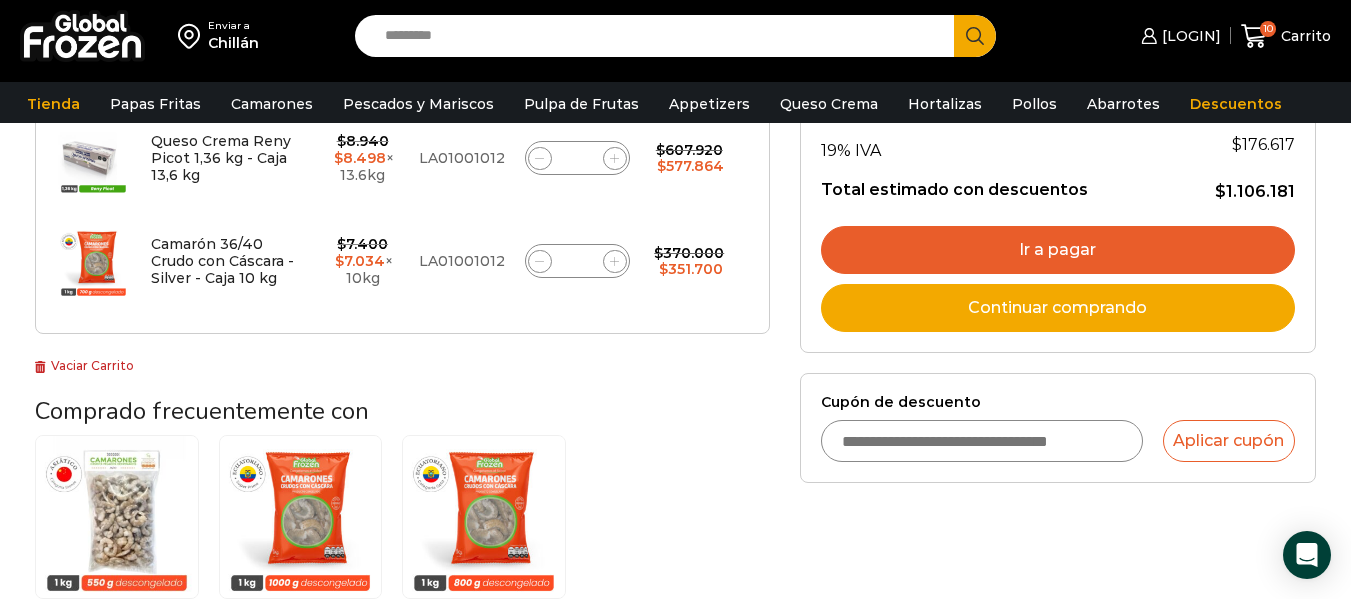 paste on "**********" 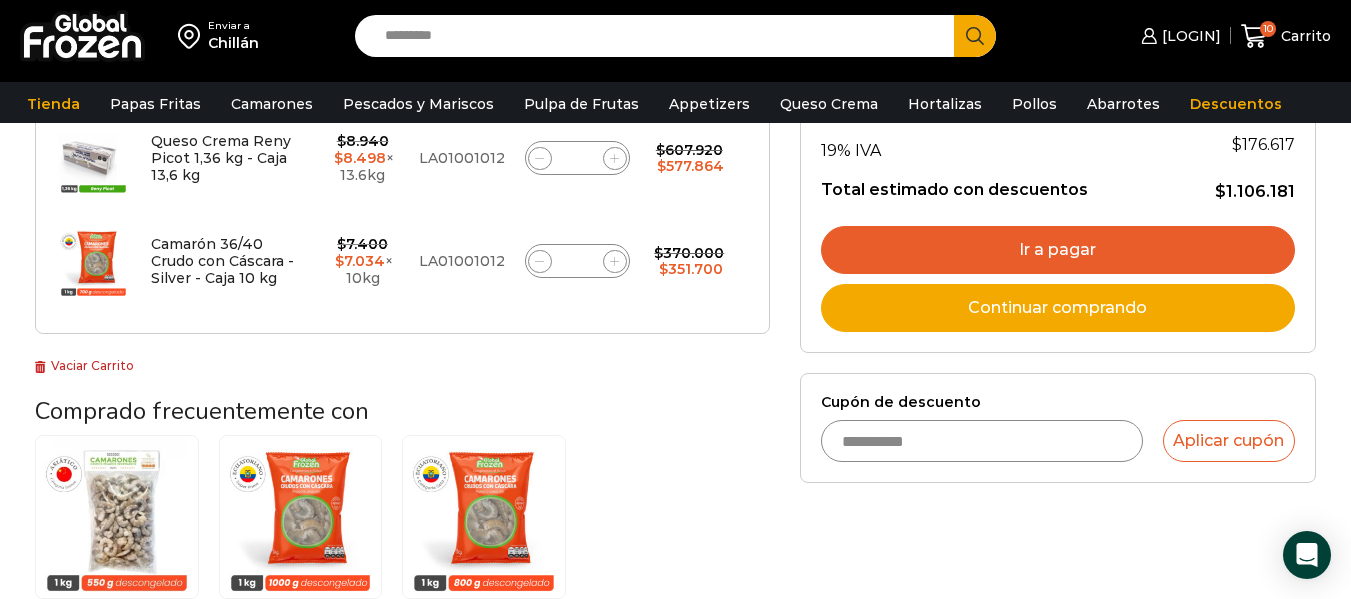 drag, startPoint x: 1060, startPoint y: 429, endPoint x: 1059, endPoint y: 440, distance: 11.045361 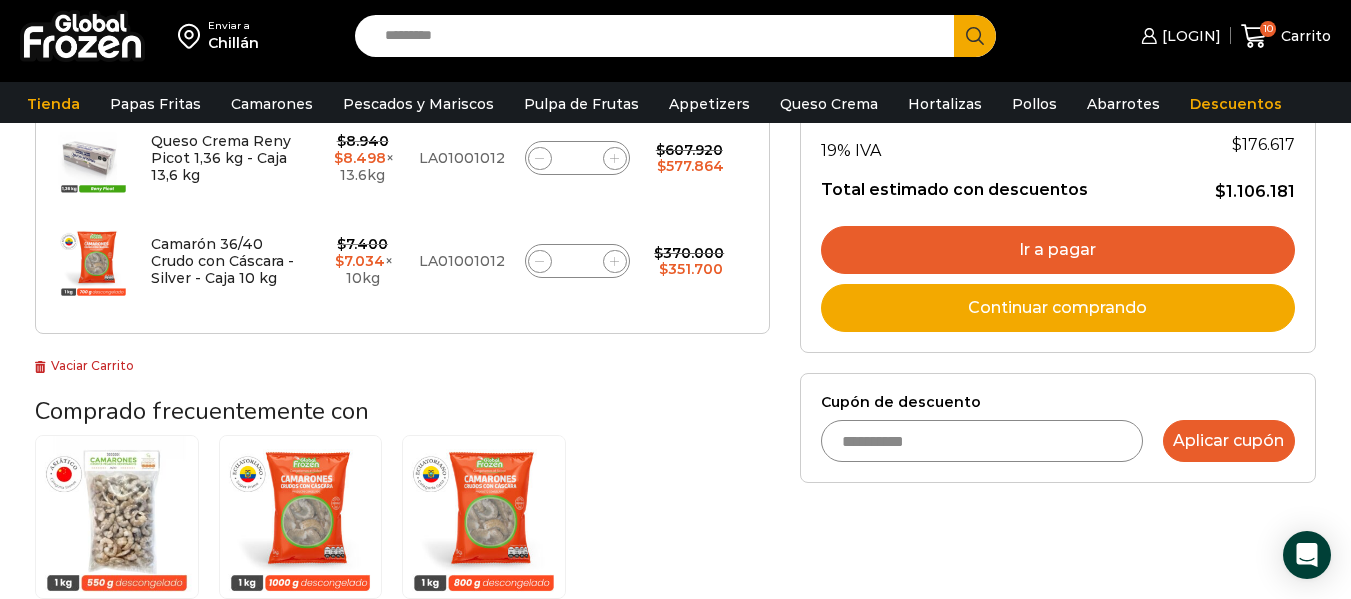 type on "**********" 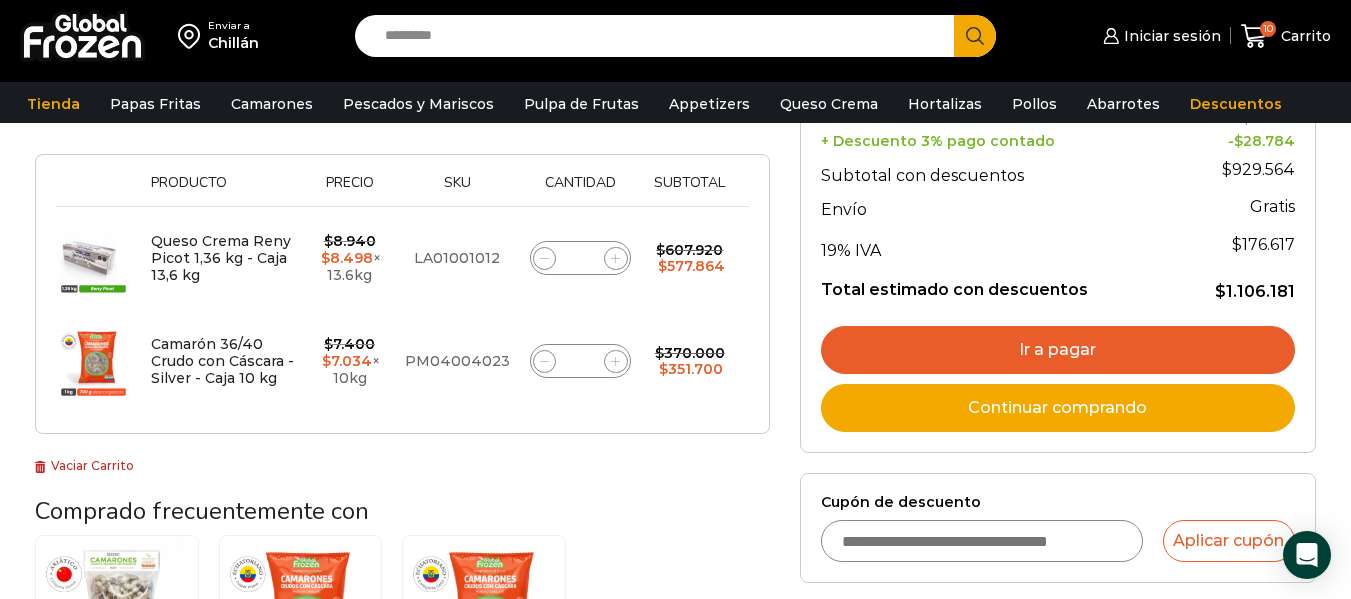 scroll, scrollTop: 600, scrollLeft: 0, axis: vertical 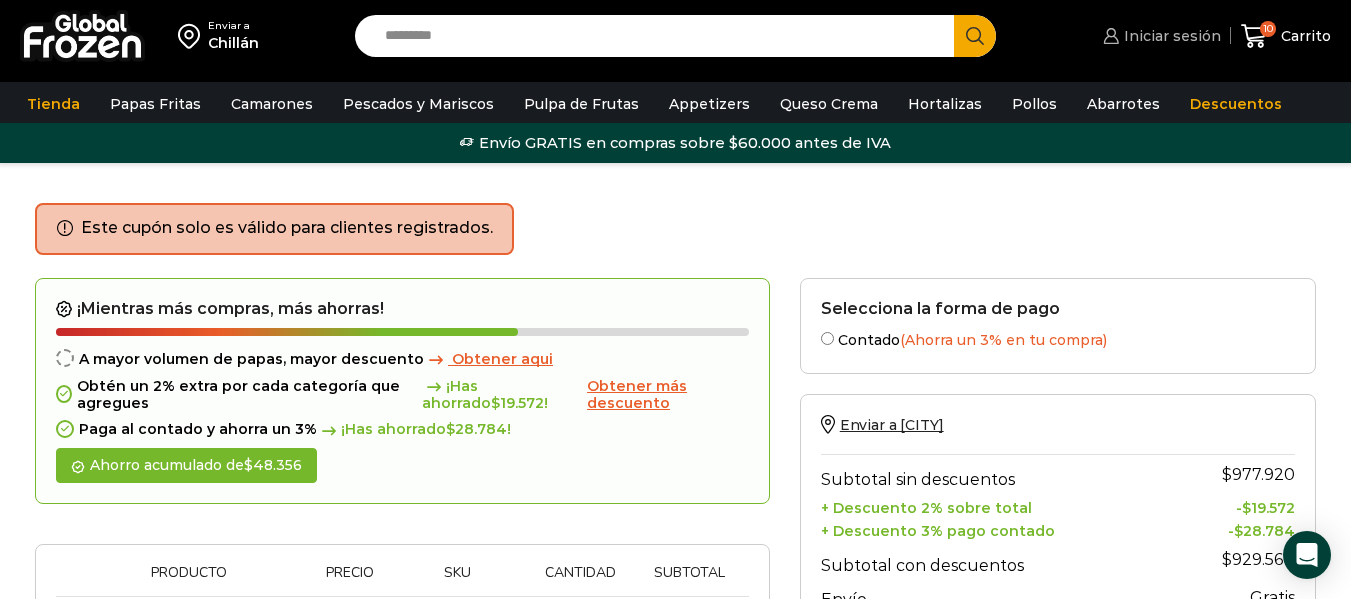click on "Iniciar sesión" at bounding box center [1170, 36] 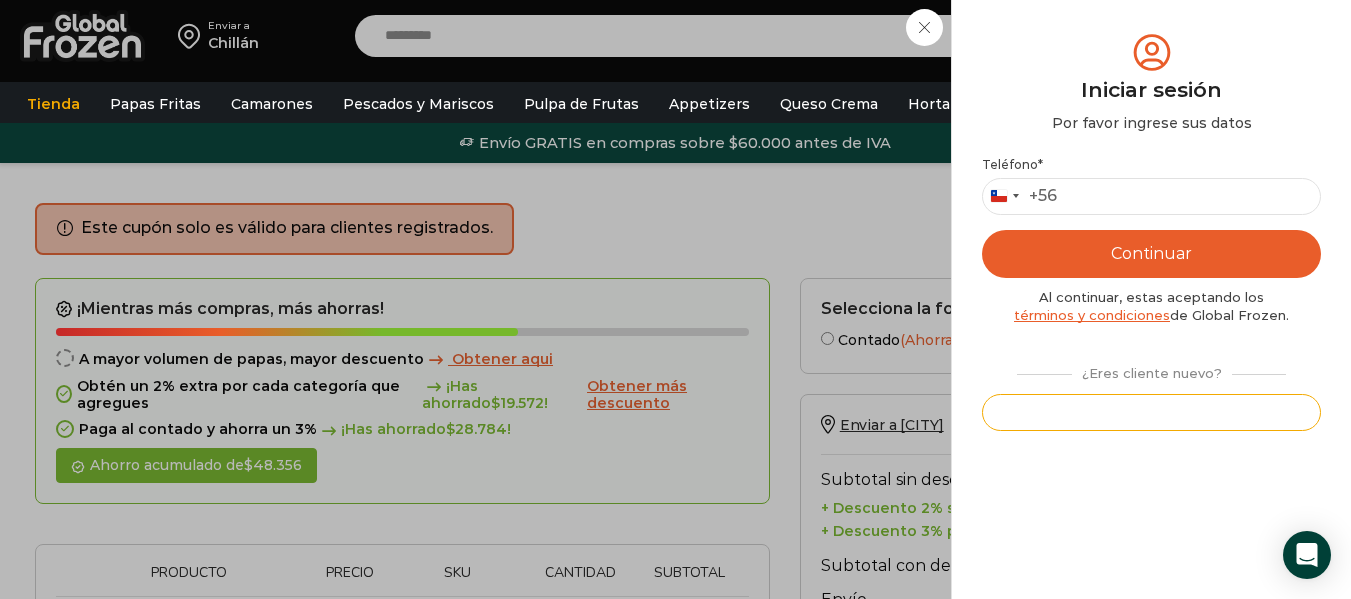 click on "Registrarse" at bounding box center [1151, 412] 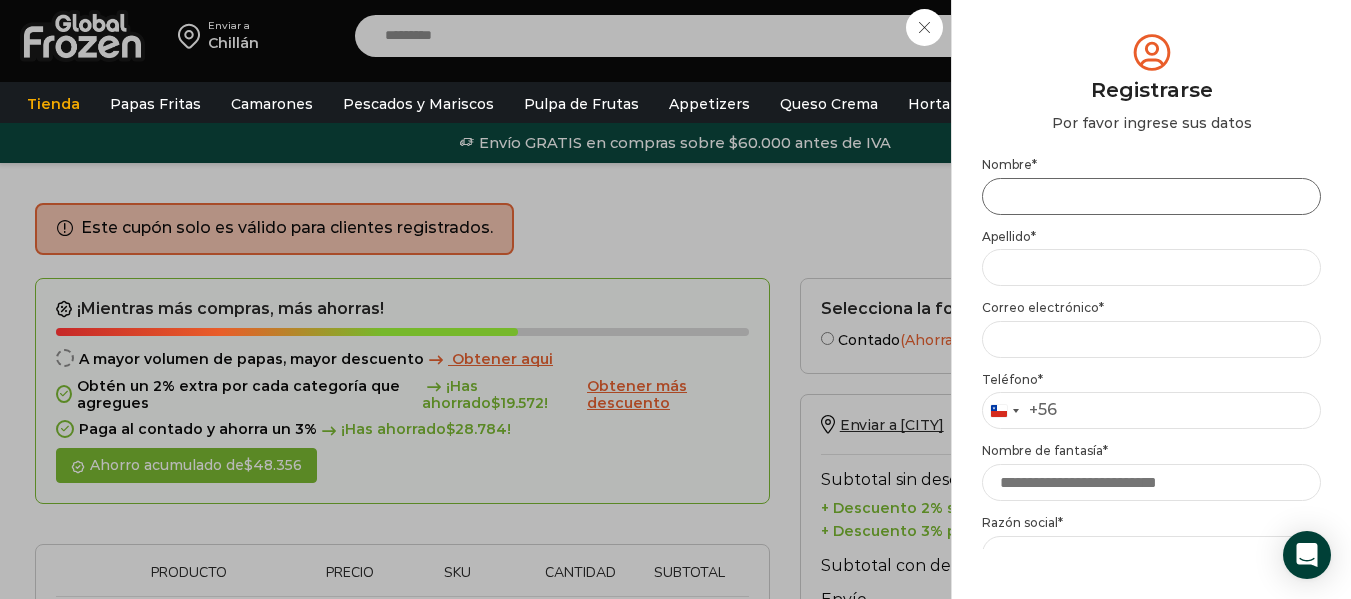 click on "Nombre  *" at bounding box center [1151, 196] 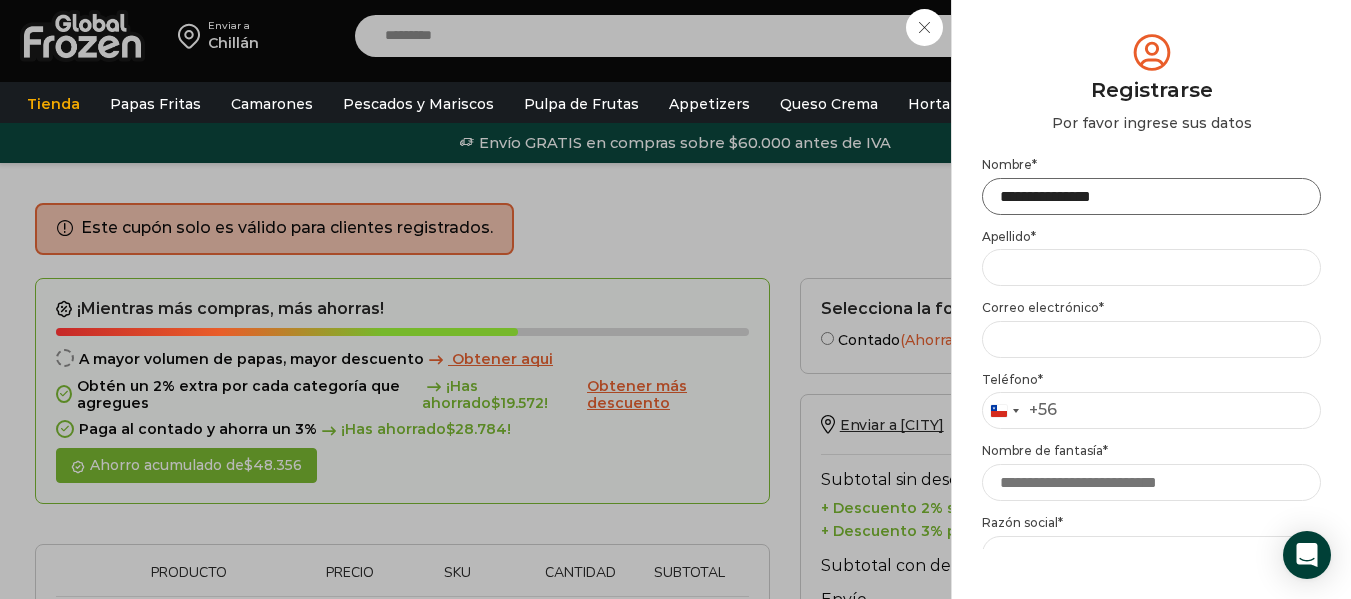type on "**********" 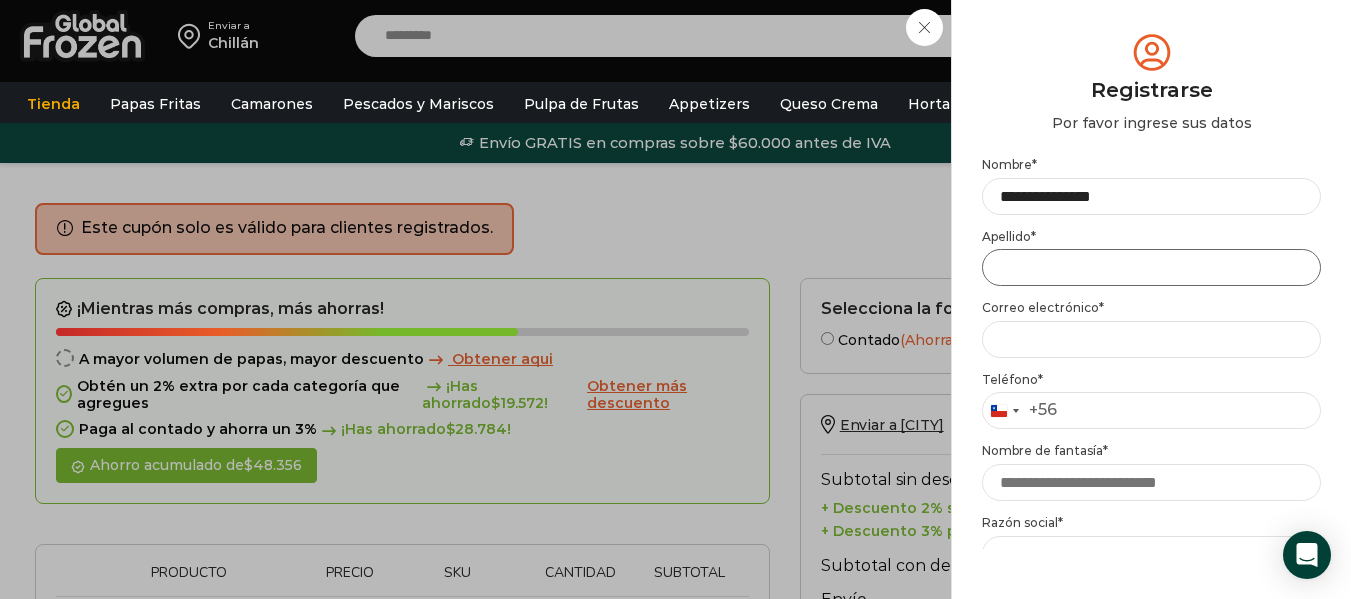 click on "Apellido  *" at bounding box center (1151, 267) 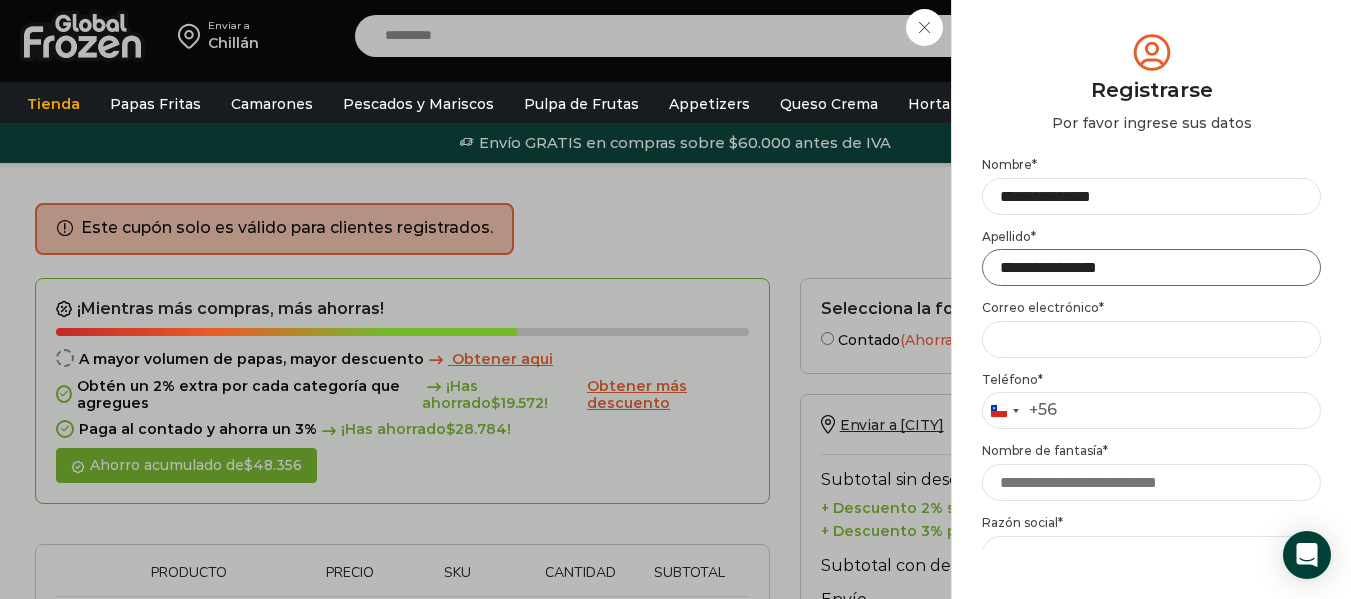 type on "**********" 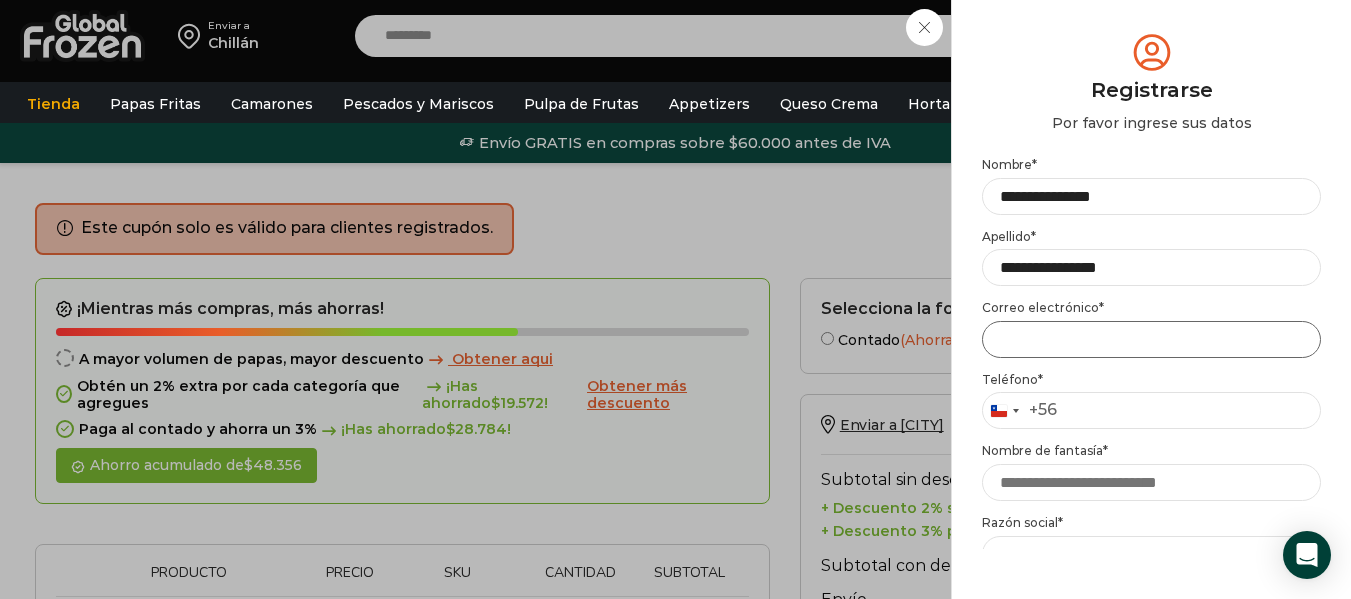 click on "Email address                                          *" at bounding box center [1151, 339] 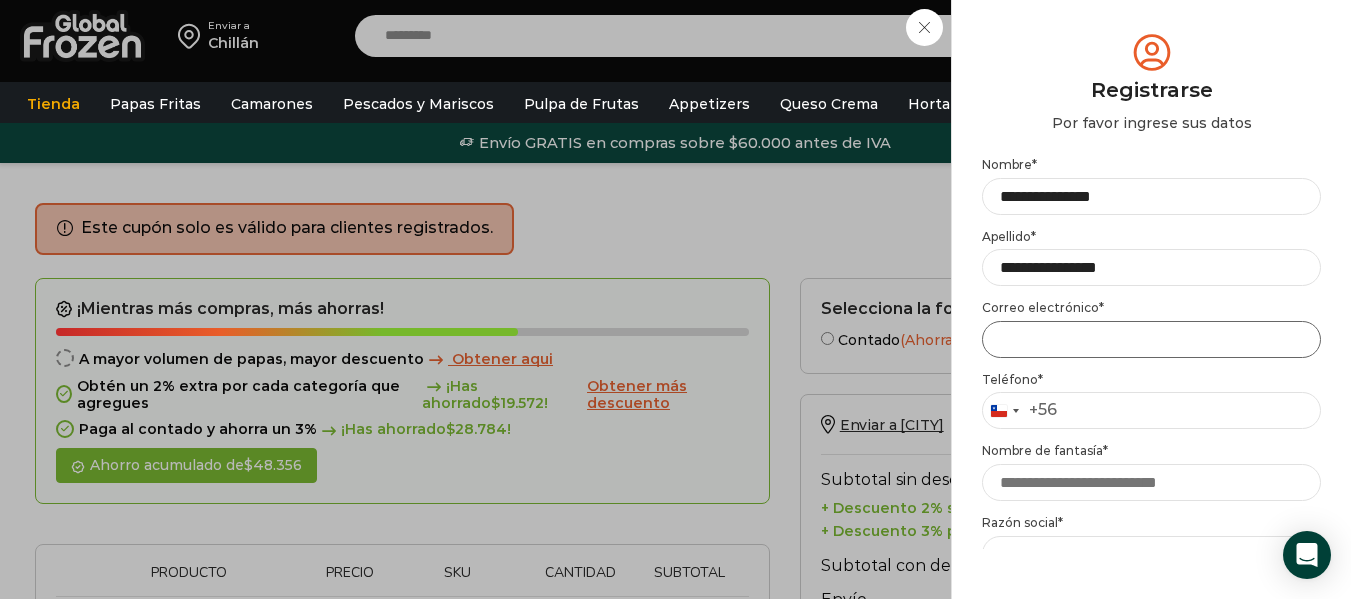 type on "**********" 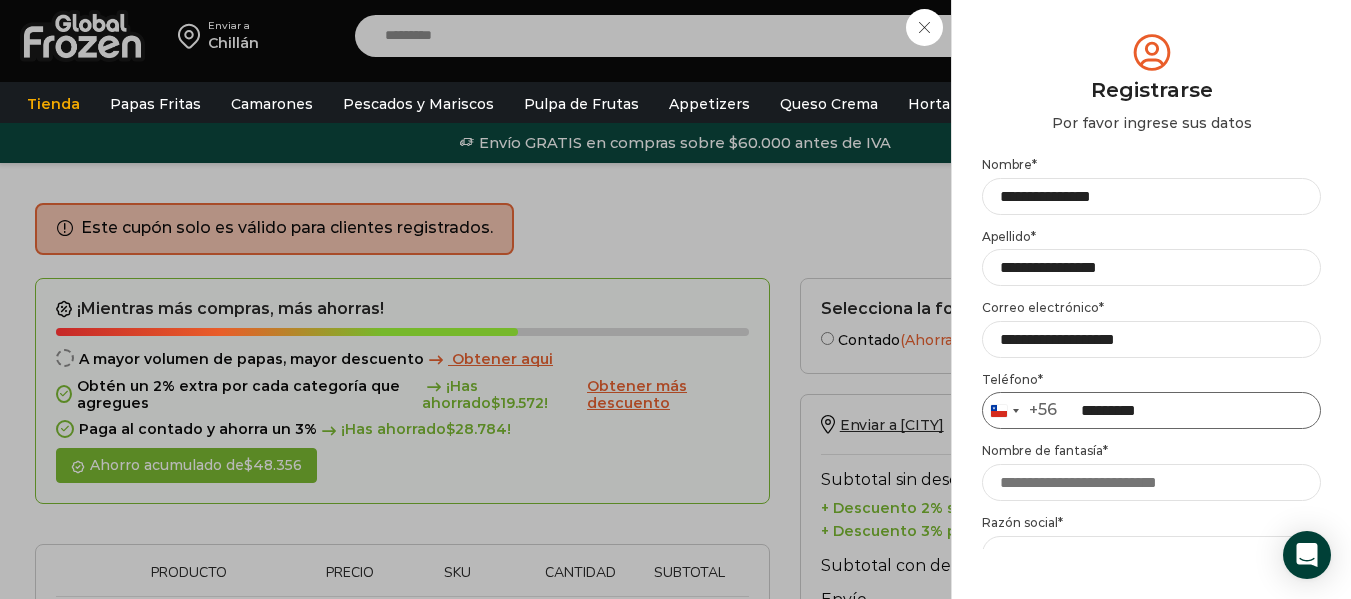 click on "*********" at bounding box center (1151, 410) 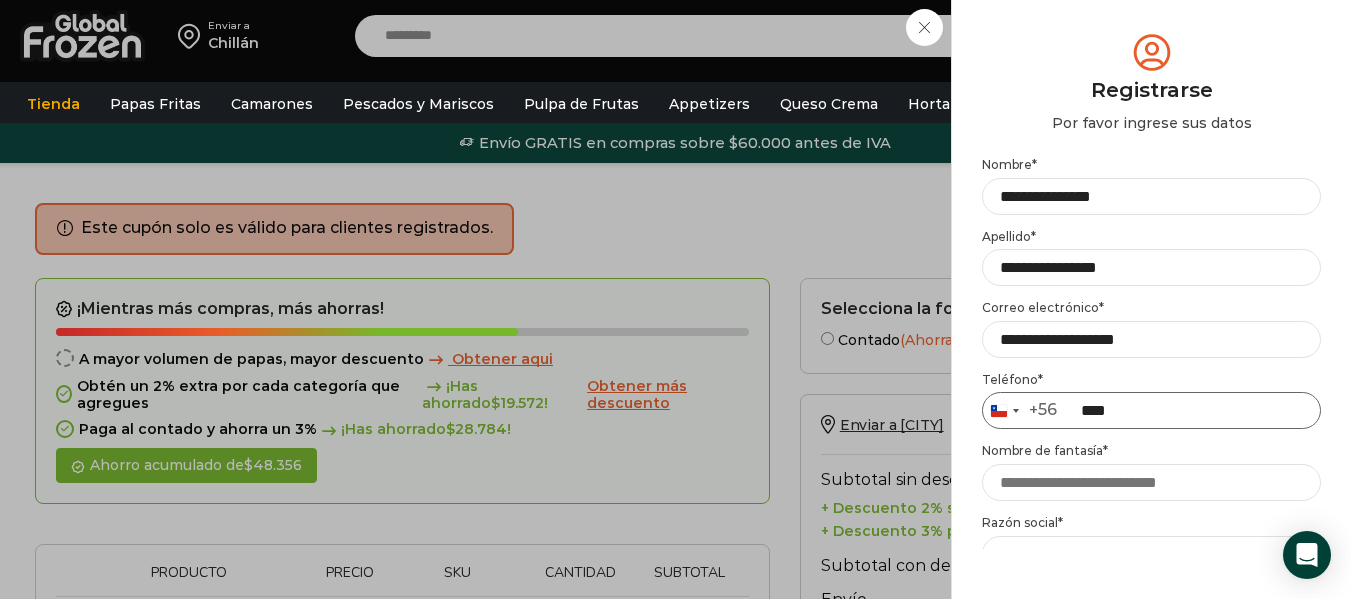 type on "*********" 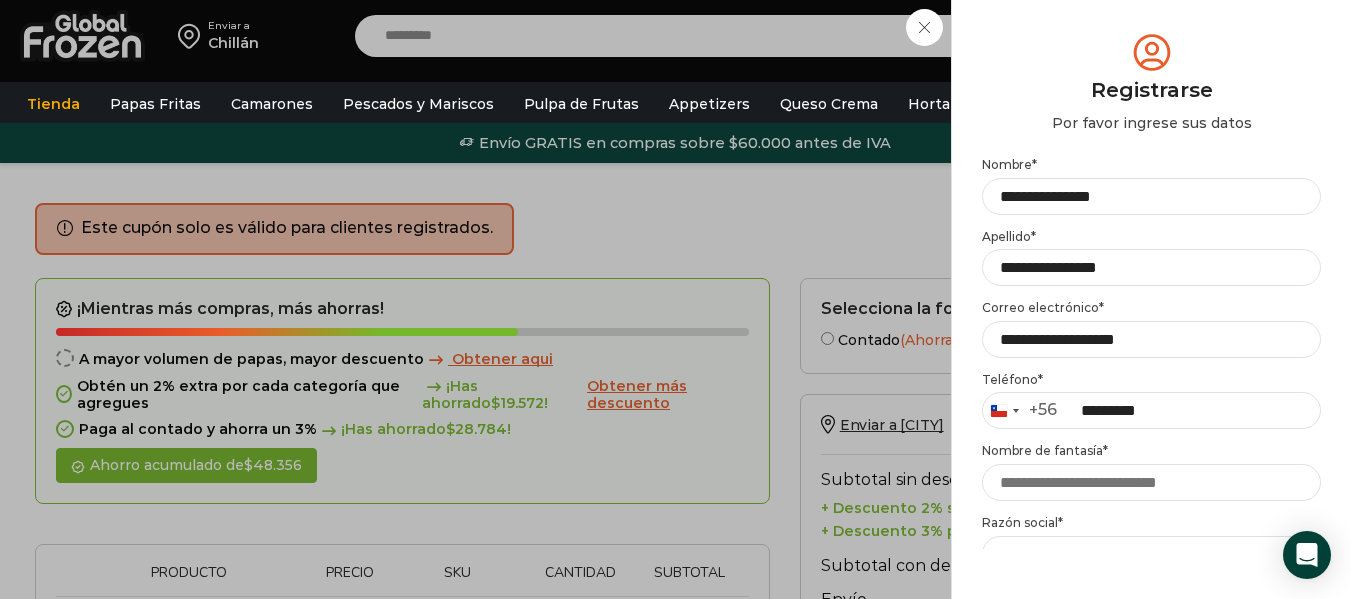 type on "**********" 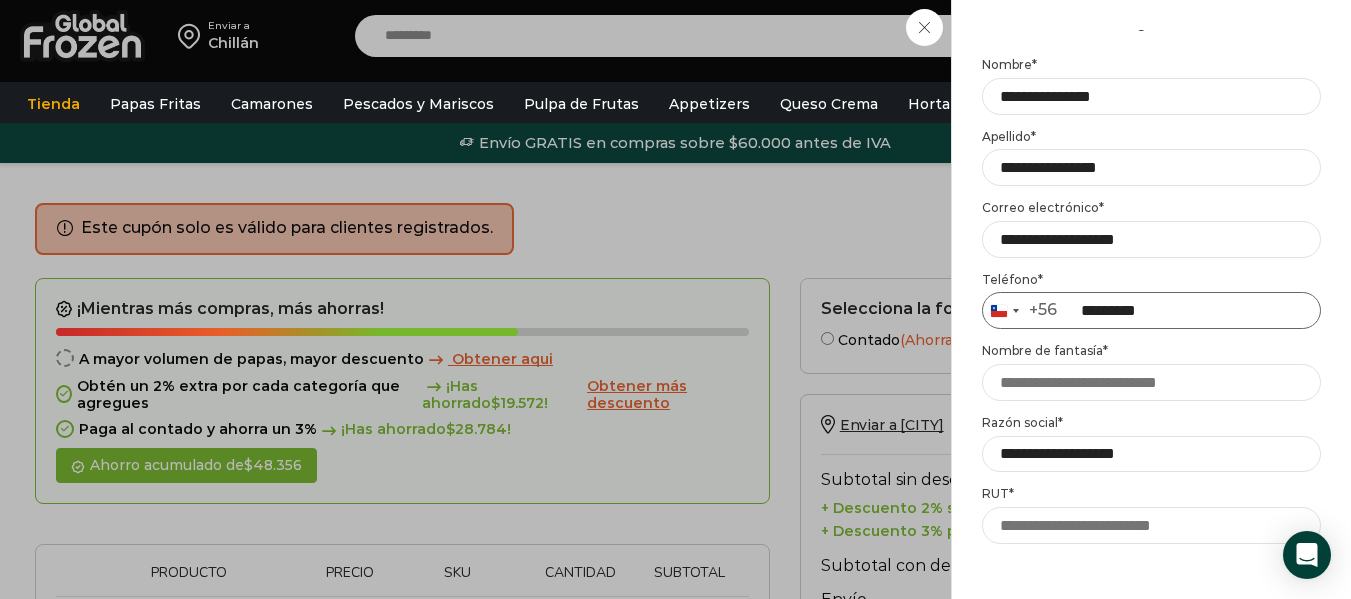 scroll, scrollTop: 200, scrollLeft: 0, axis: vertical 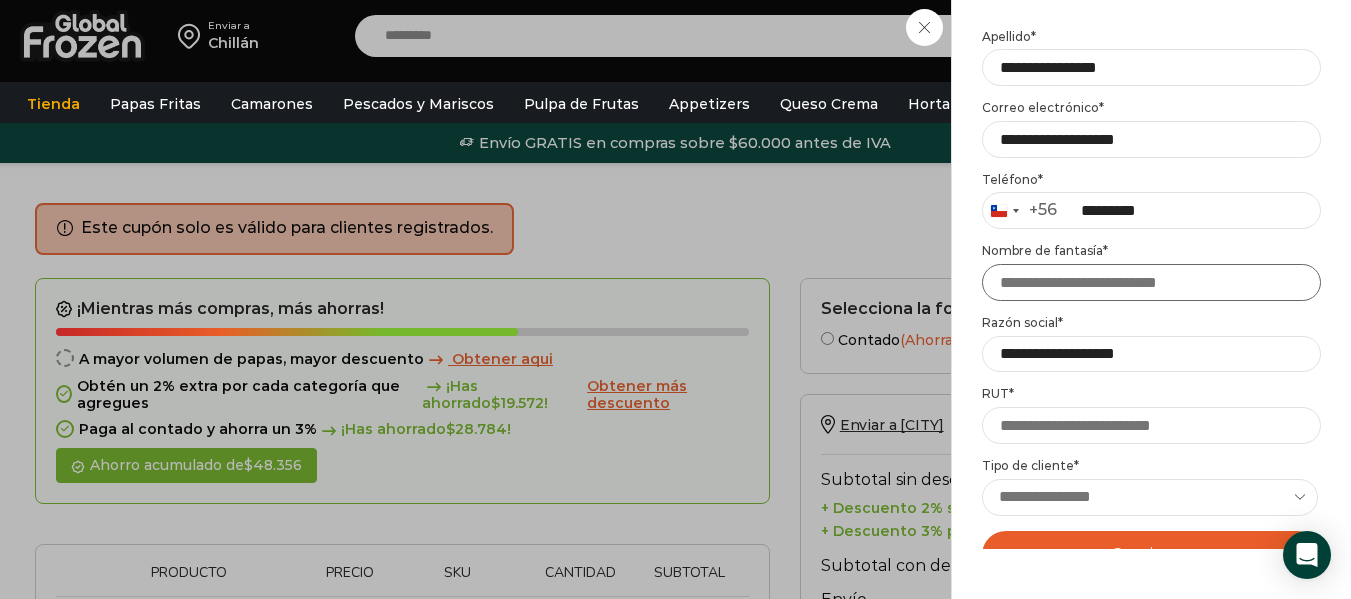 click on "Nombre de fantasía  *" at bounding box center [1151, 282] 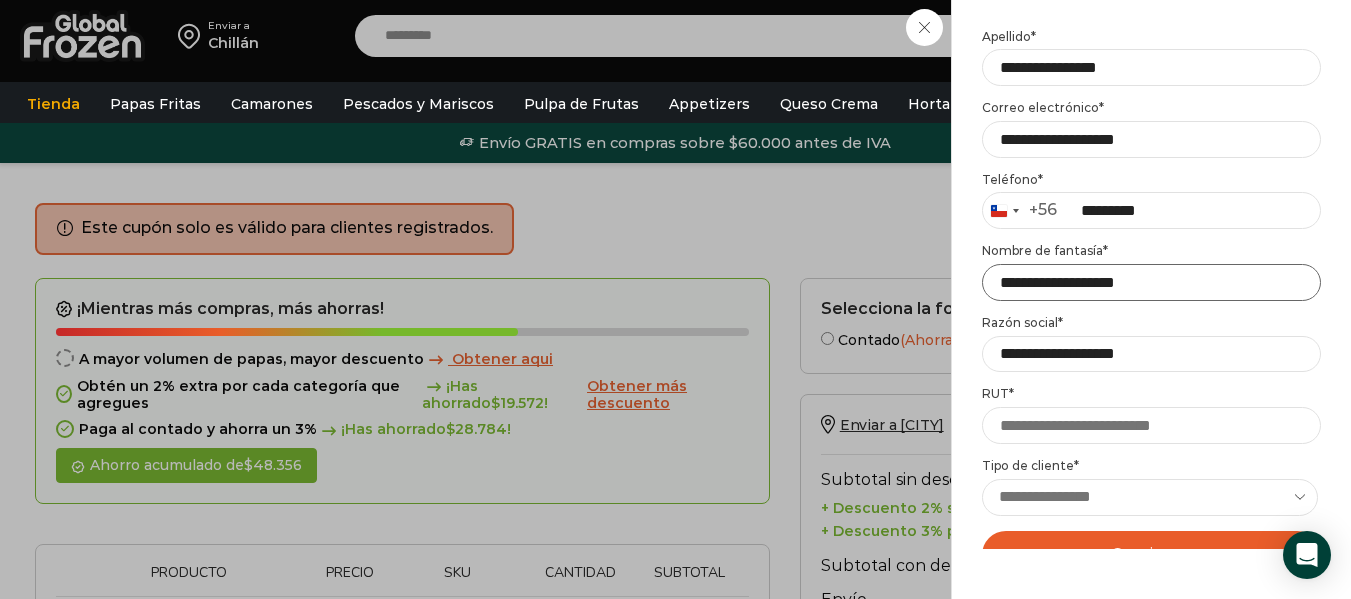 type on "**********" 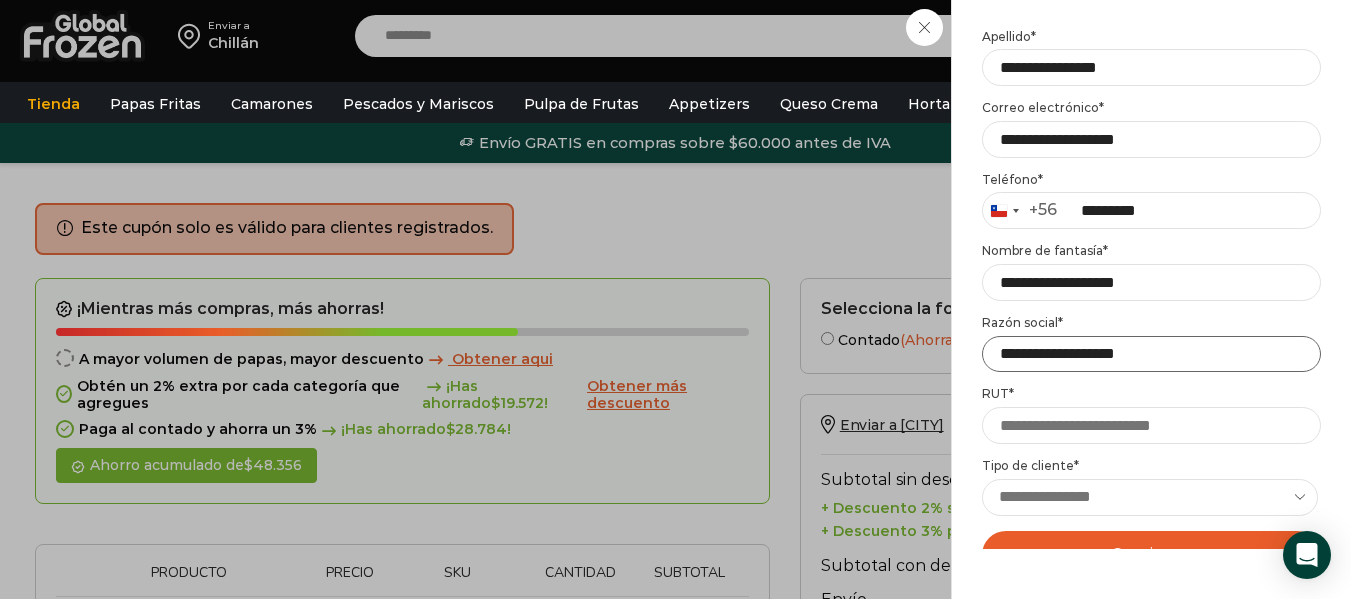 click on "**********" at bounding box center [1151, 354] 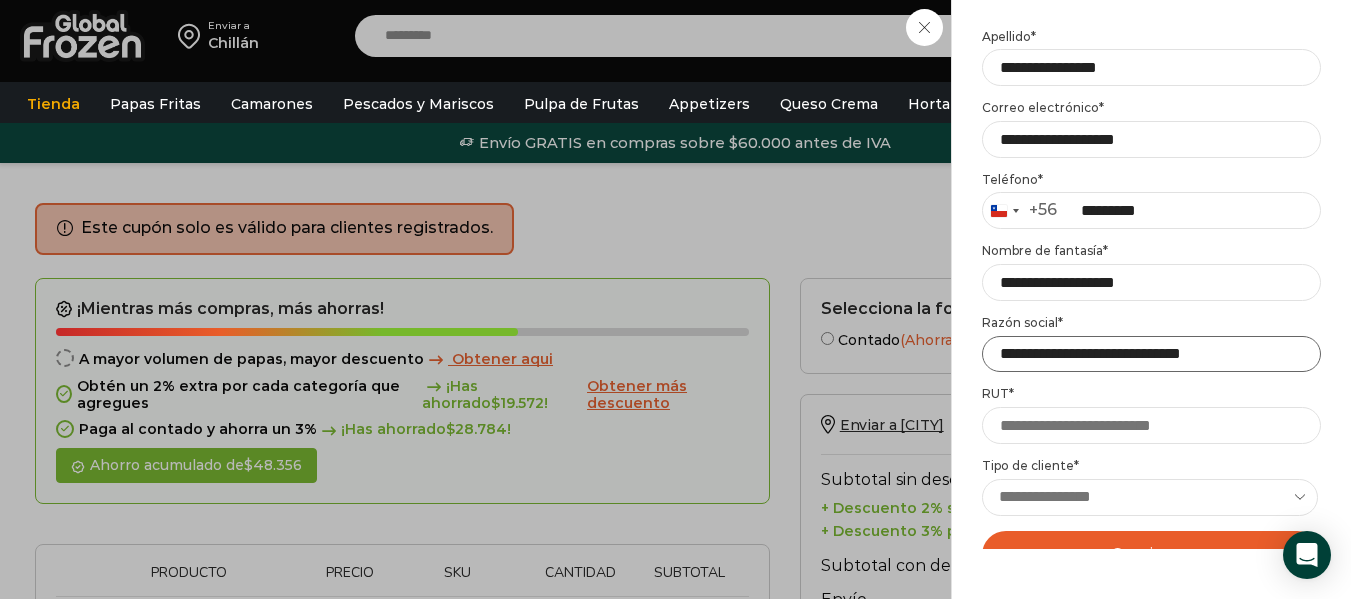 scroll, scrollTop: 0, scrollLeft: 9, axis: horizontal 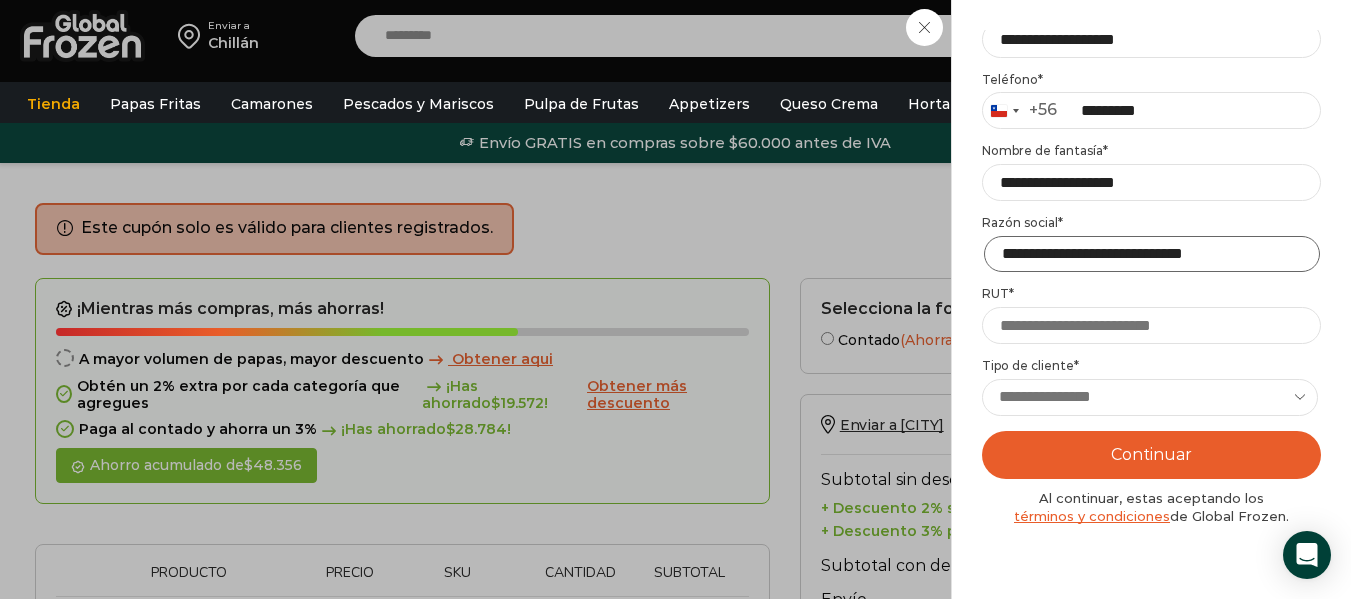 type on "**********" 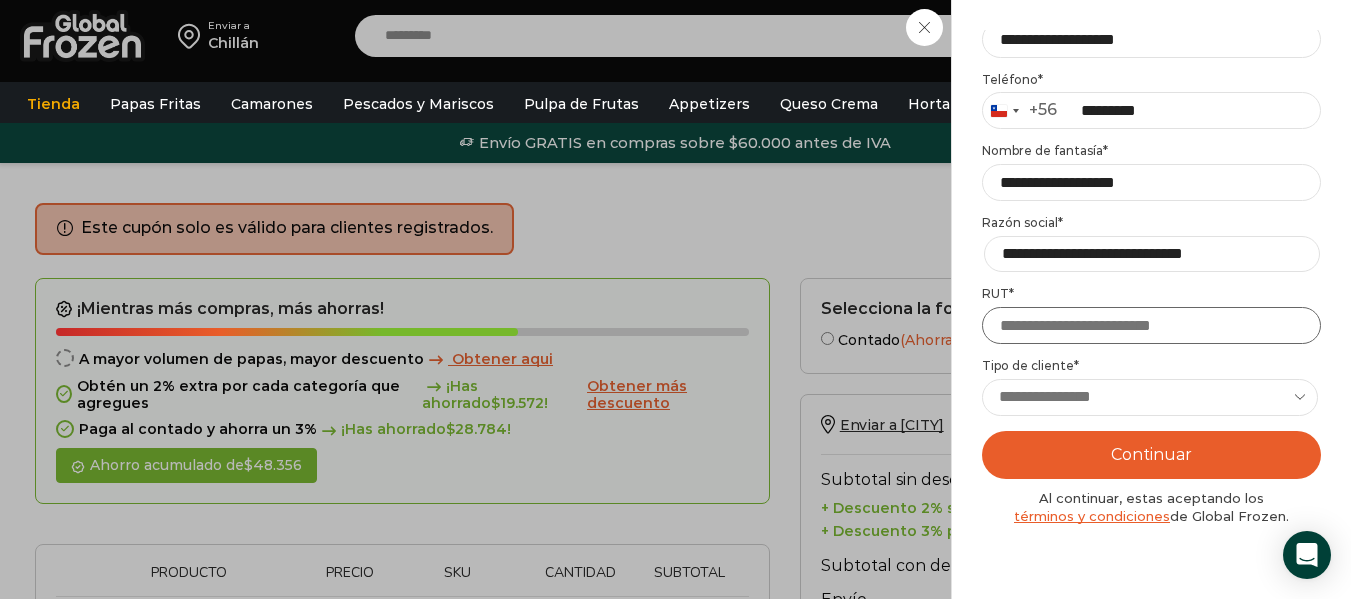 click on "RUT  *" at bounding box center (1151, 325) 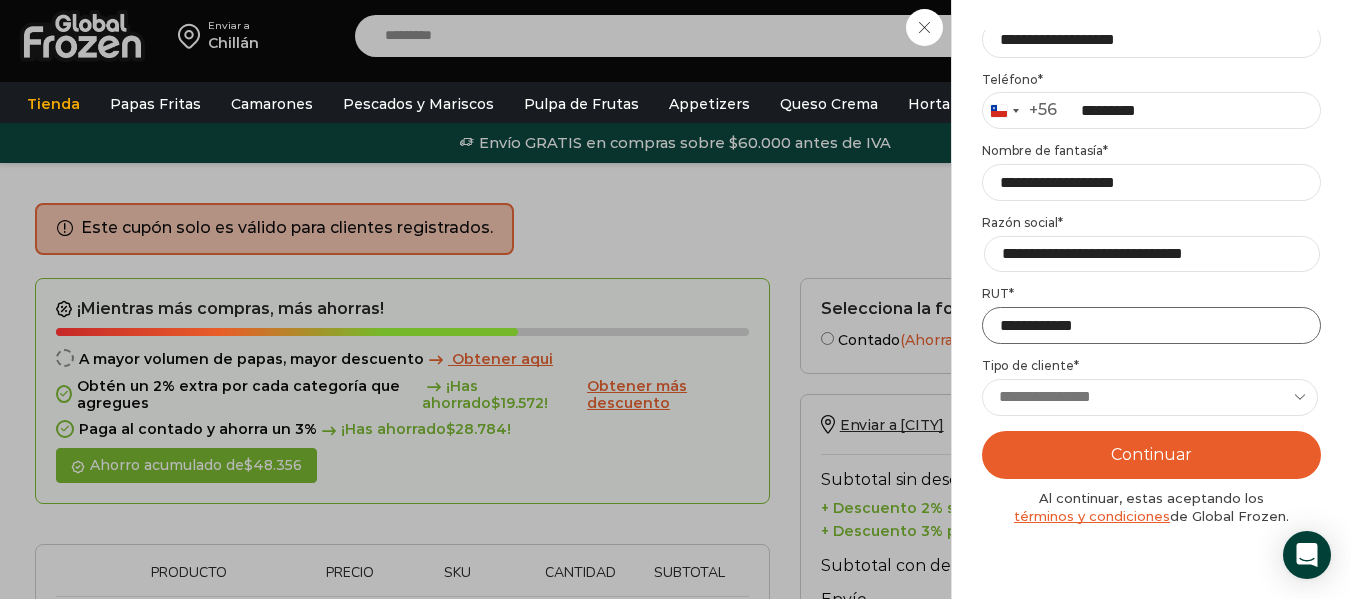 type on "**********" 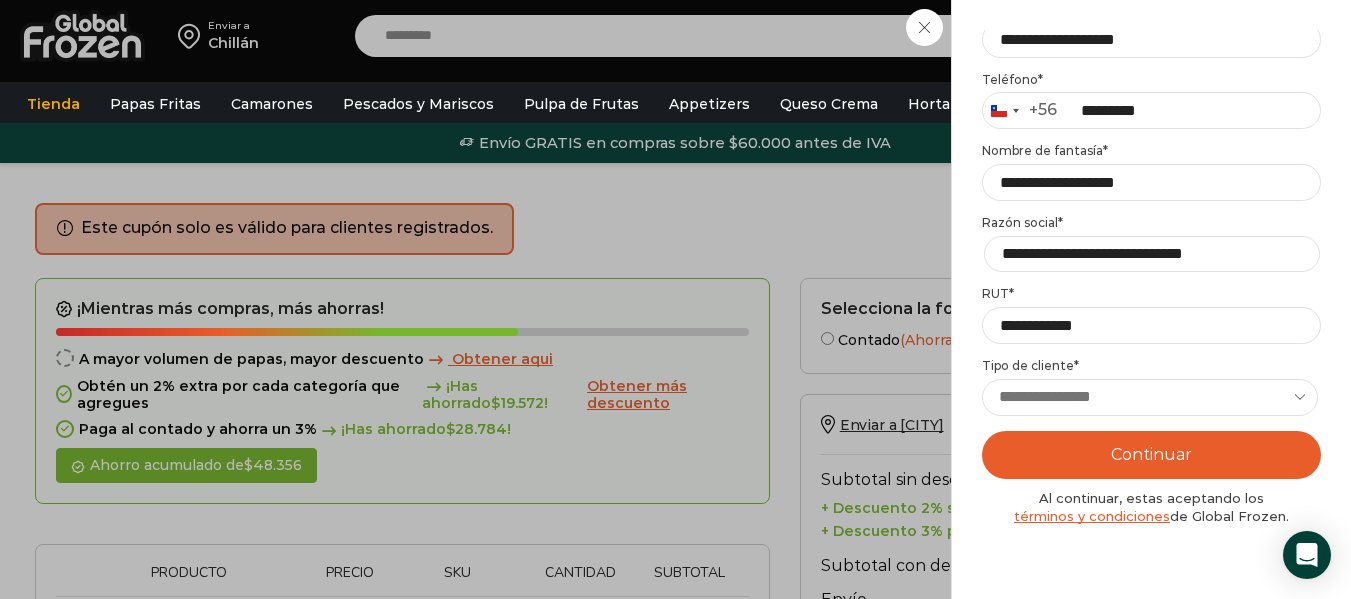 click on "**********" at bounding box center [1150, 397] 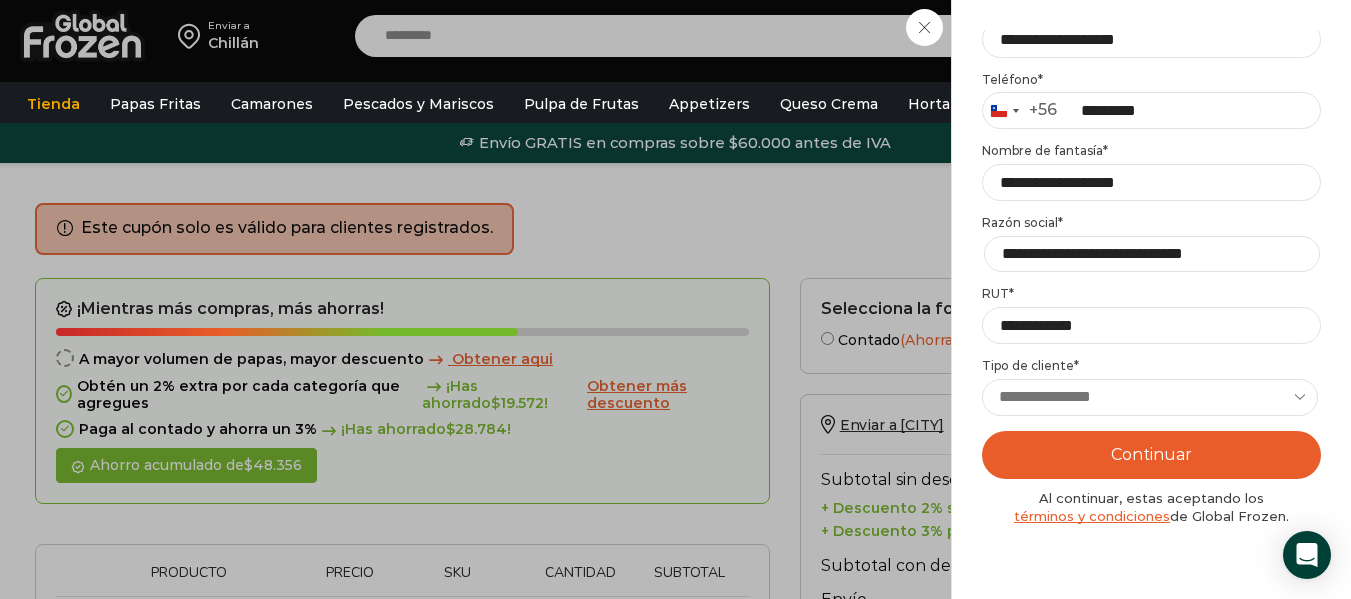 select on "****" 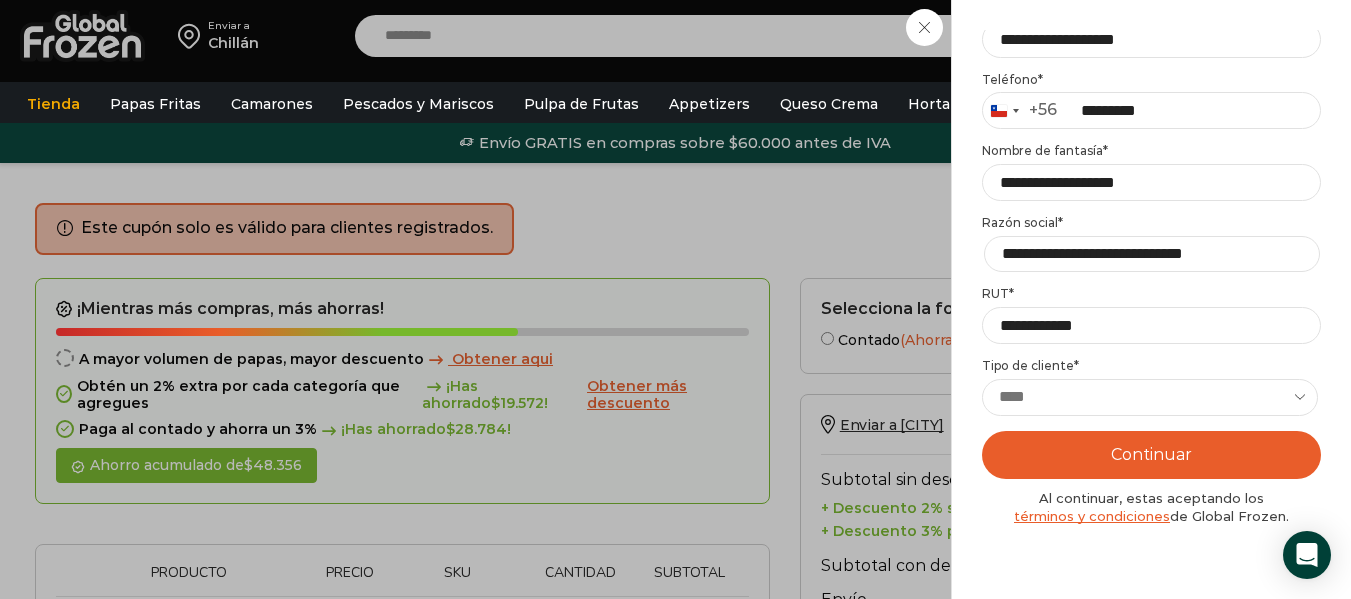 click on "**********" at bounding box center [1150, 397] 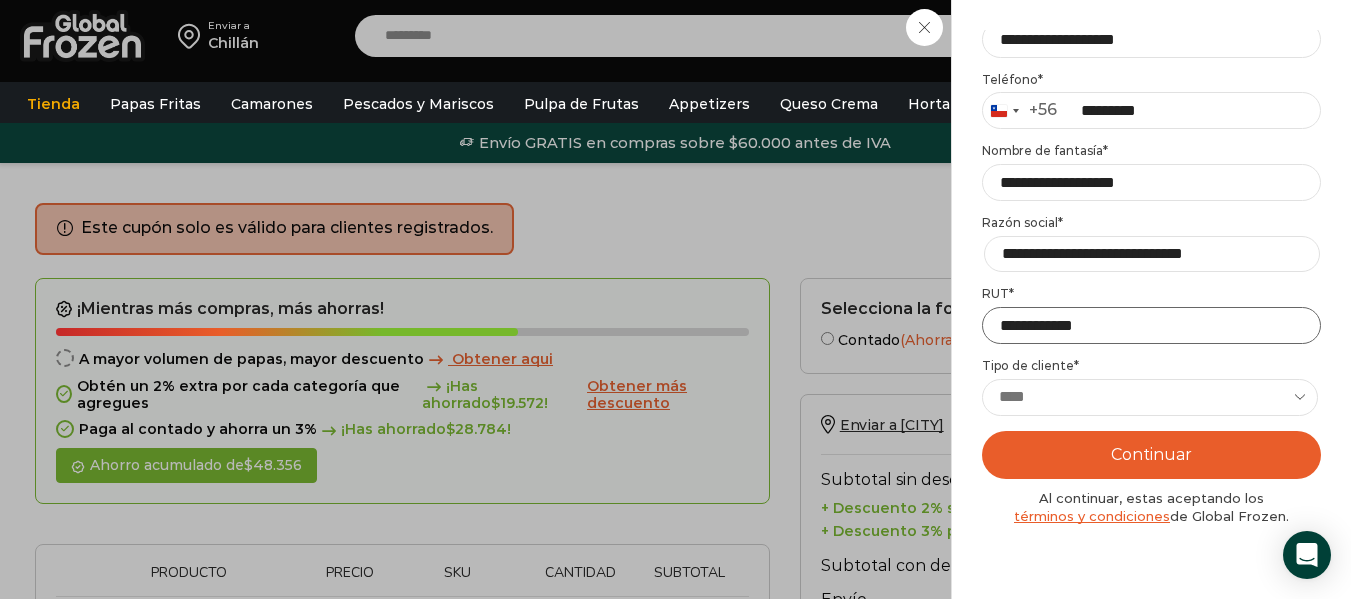 click on "**********" at bounding box center [1151, 325] 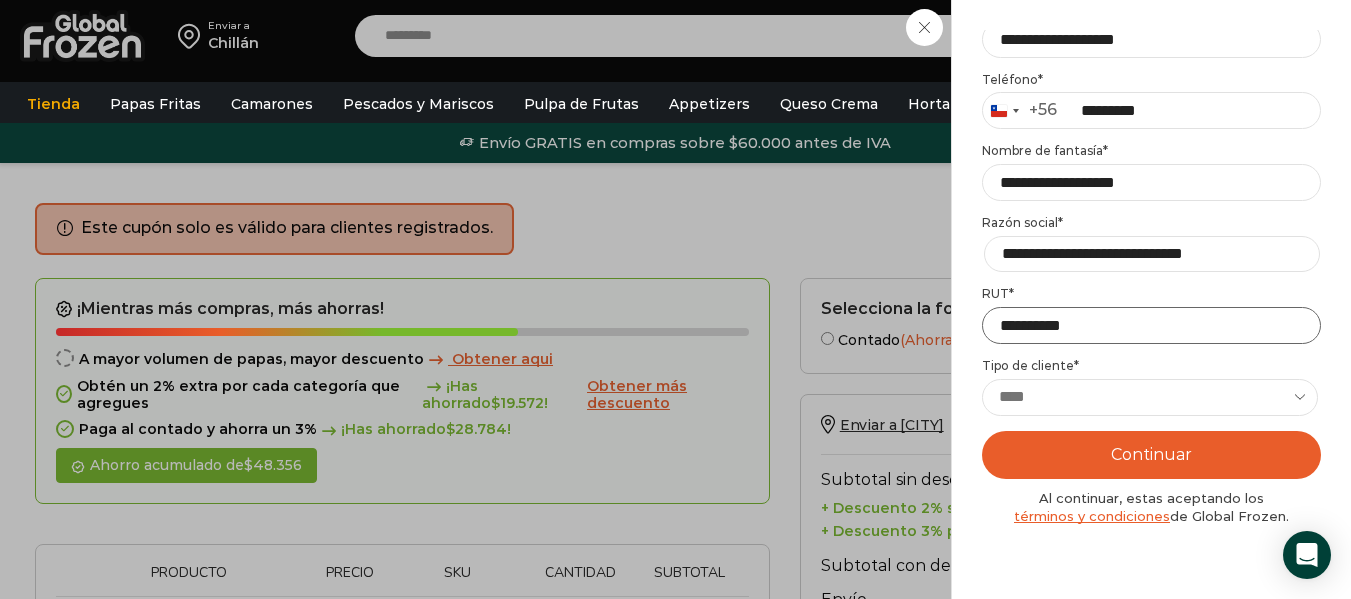 type on "**********" 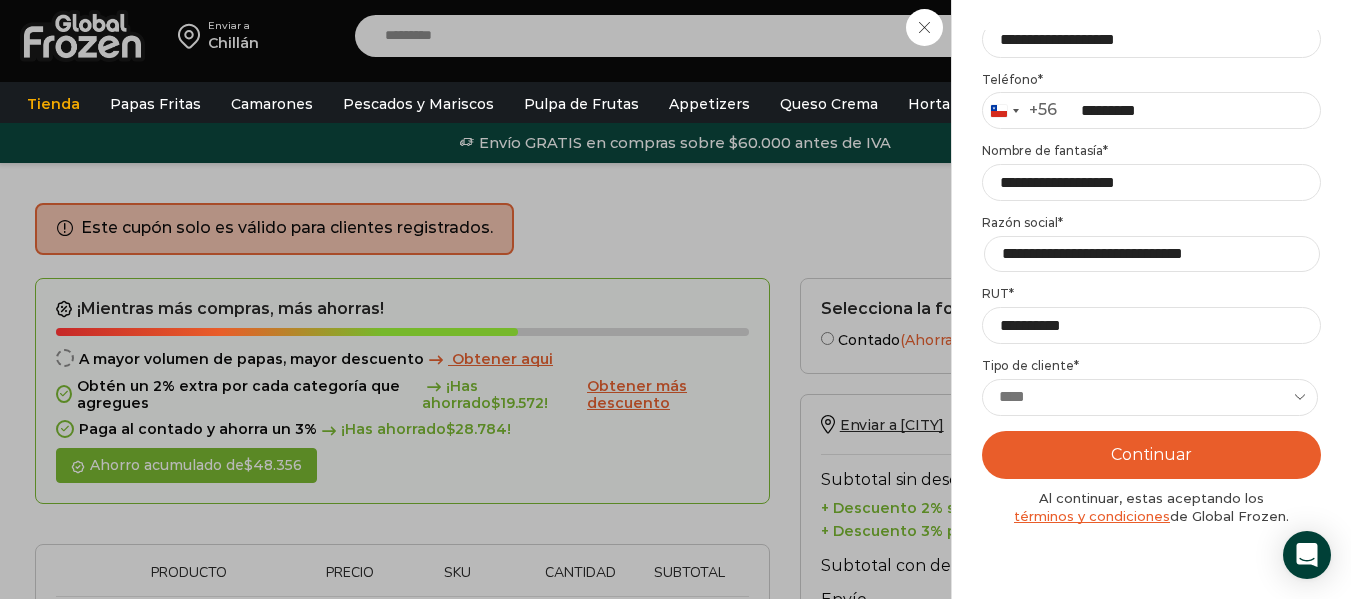 click on "Continuar" at bounding box center (1151, 455) 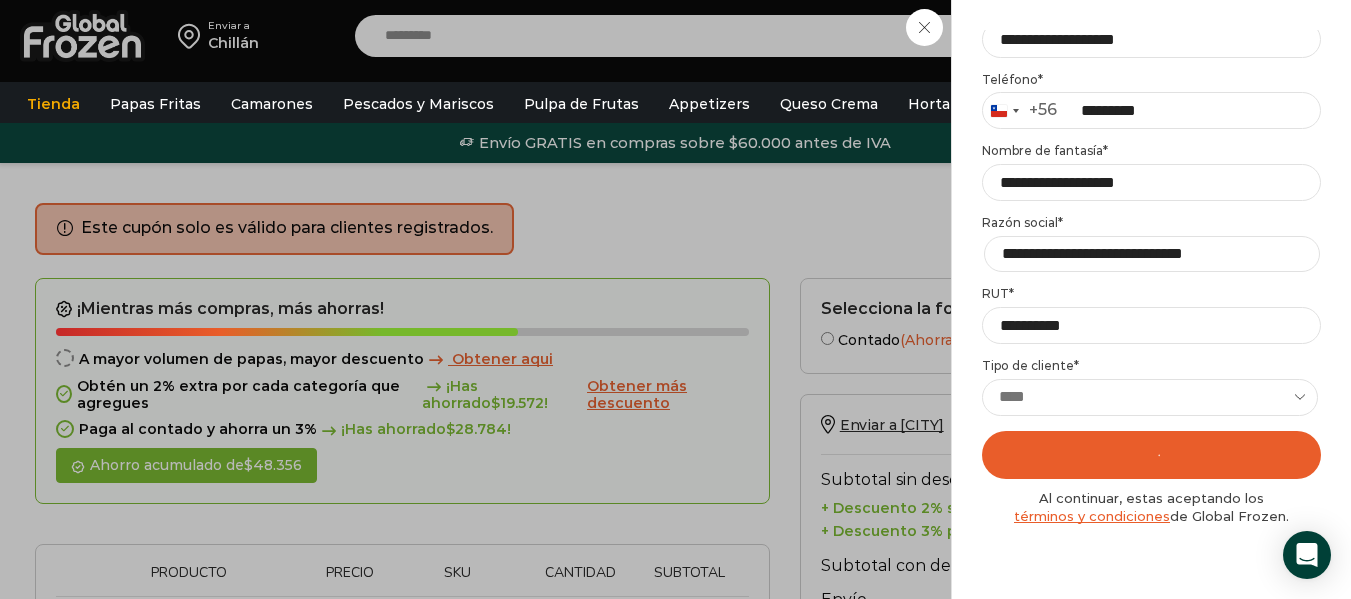 scroll, scrollTop: 0, scrollLeft: 0, axis: both 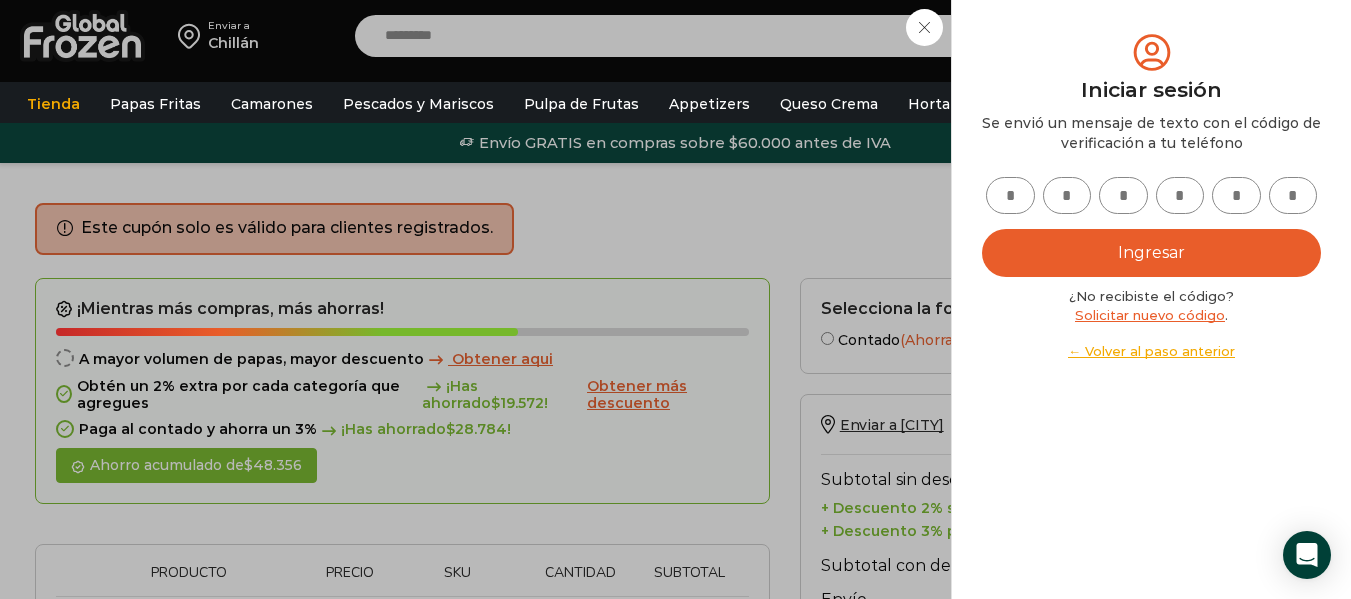 drag, startPoint x: 1012, startPoint y: 191, endPoint x: 1038, endPoint y: 221, distance: 39.698868 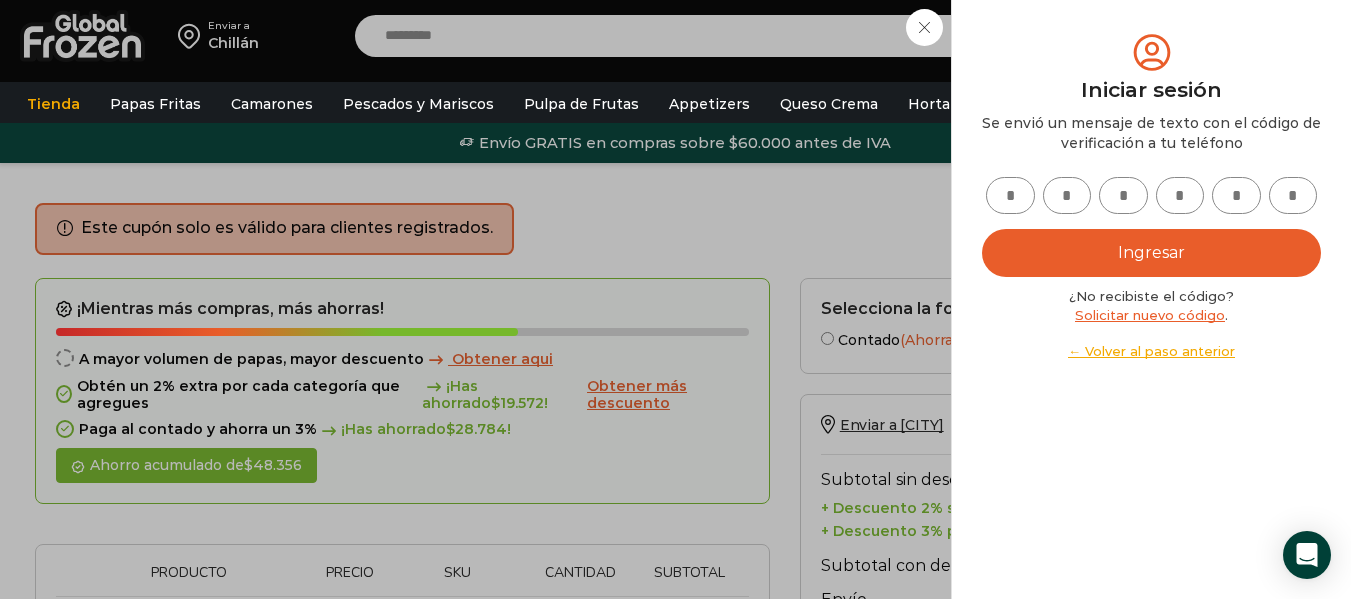 type on "*" 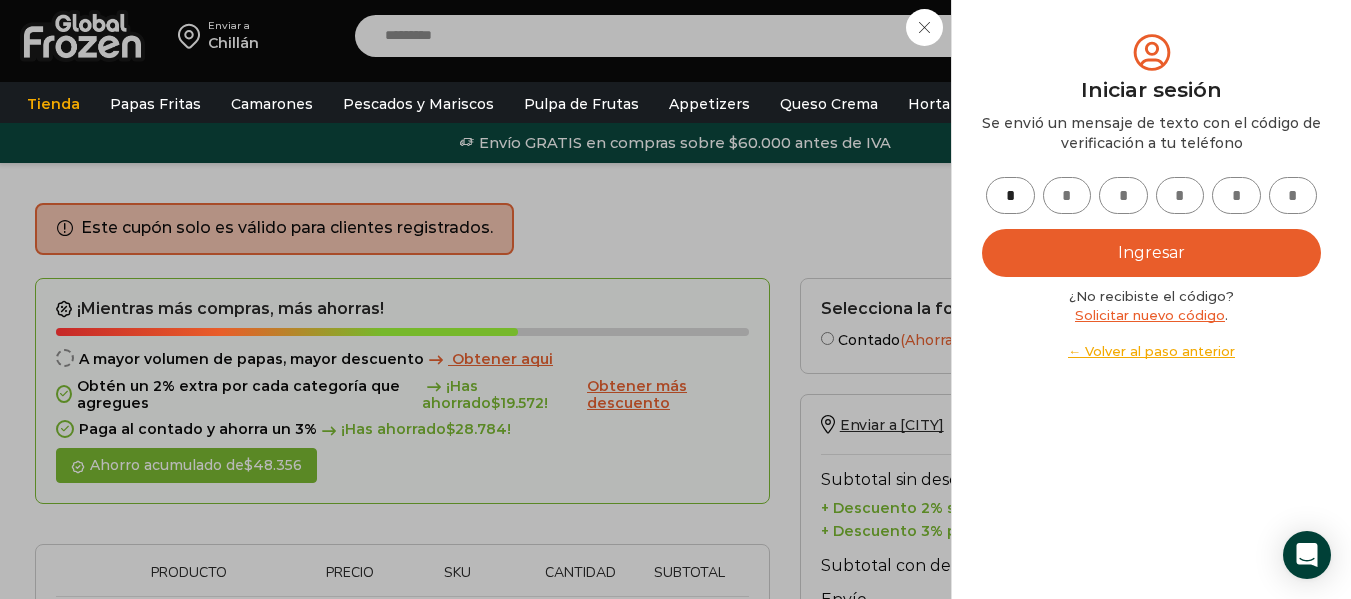 type on "*" 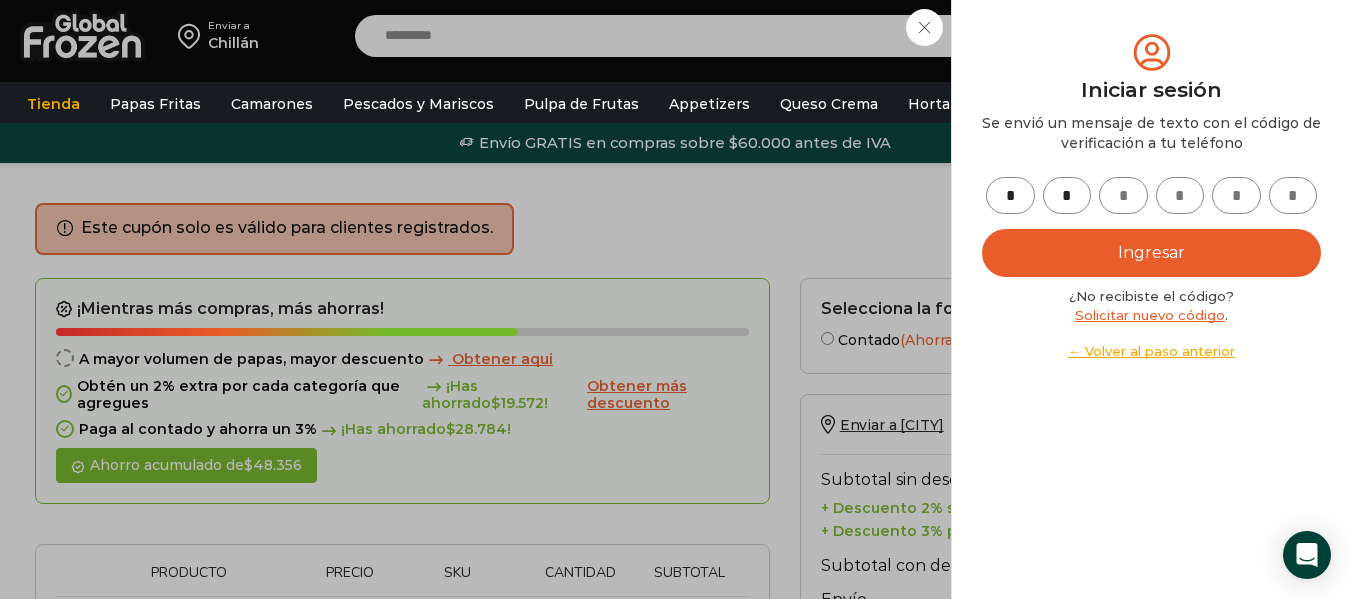 type on "*" 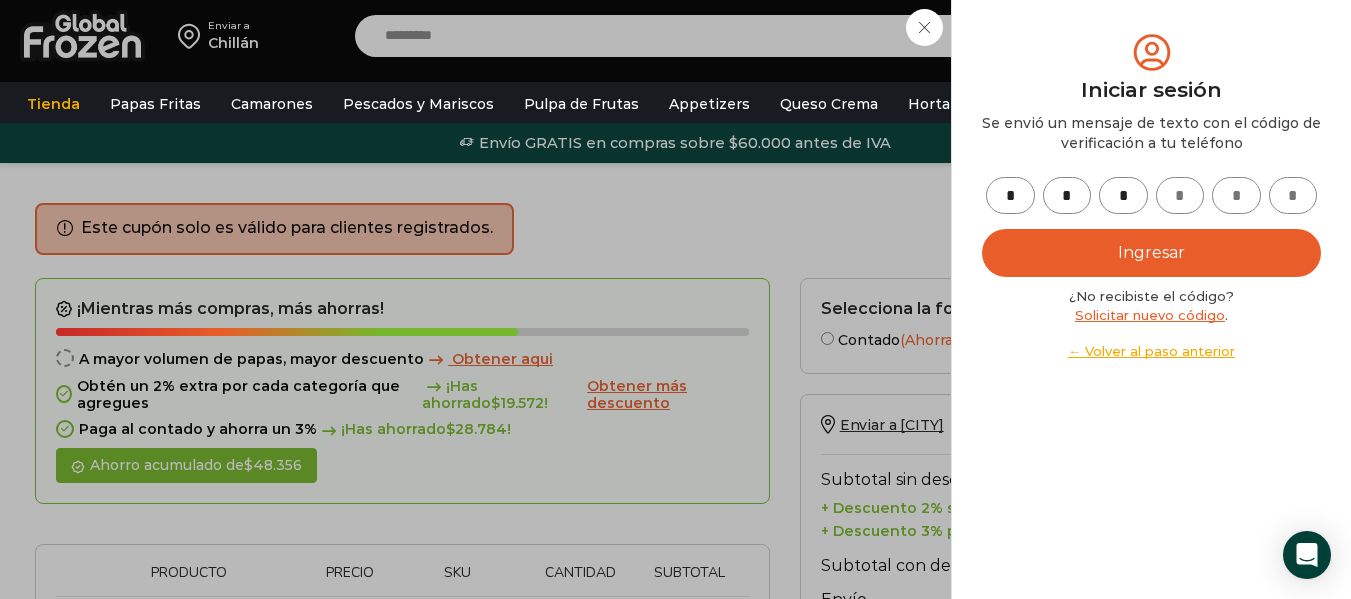 type on "*" 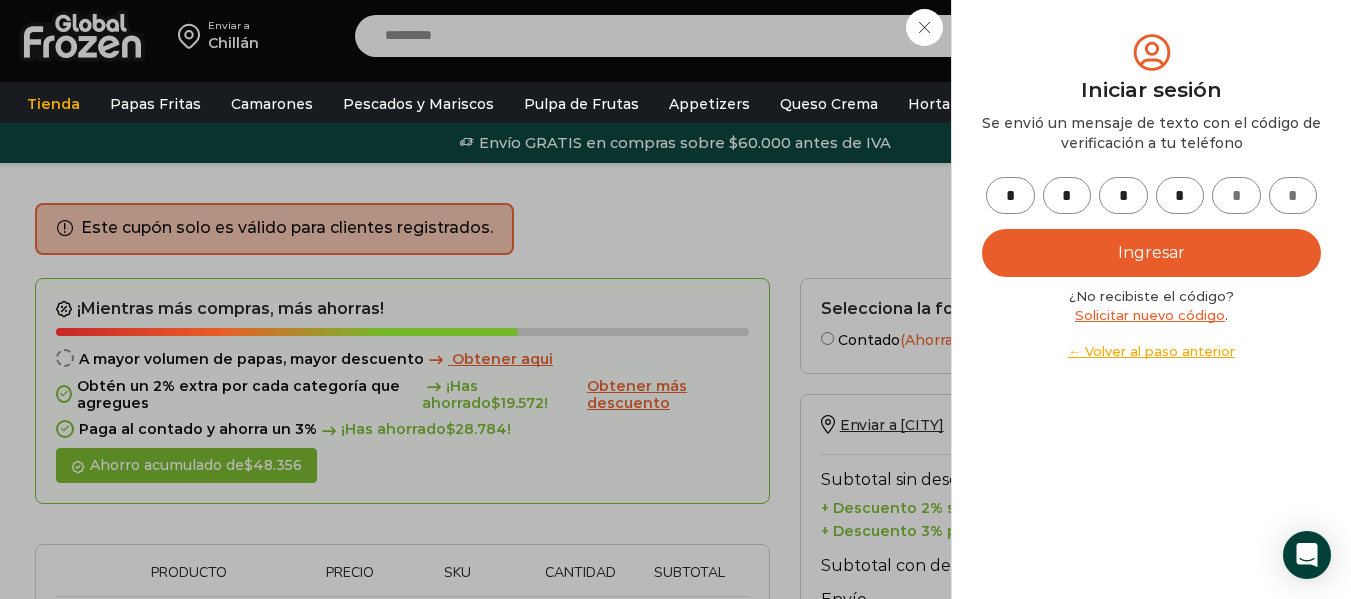 type on "*" 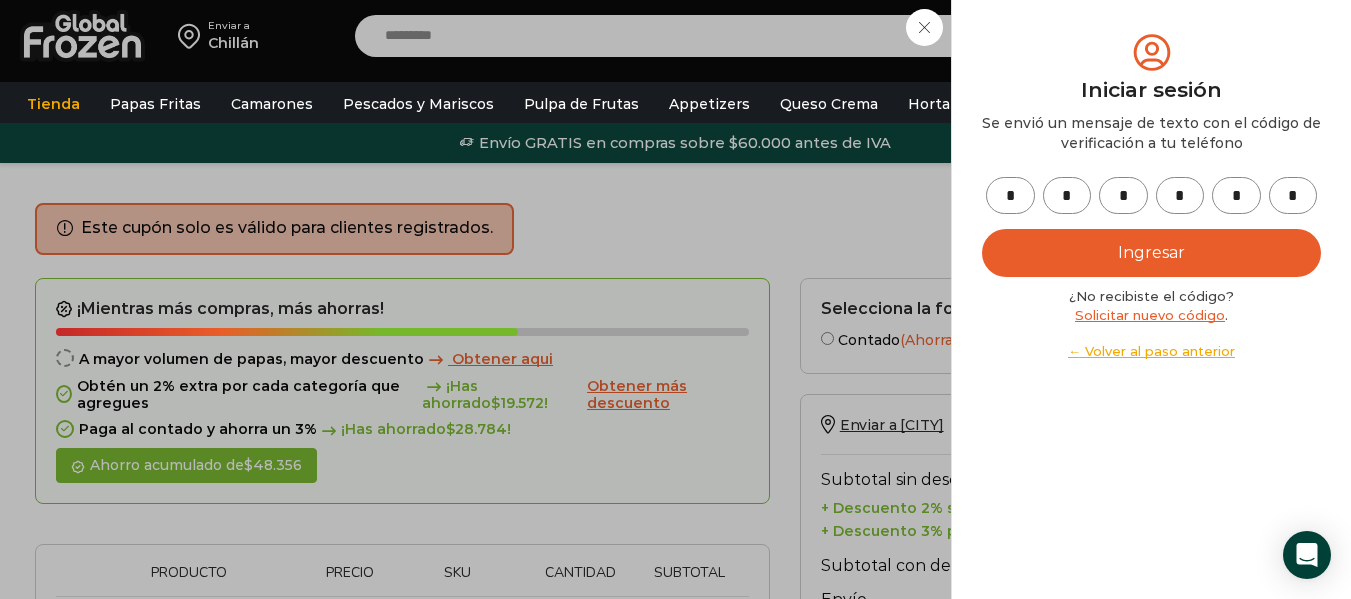 type on "*" 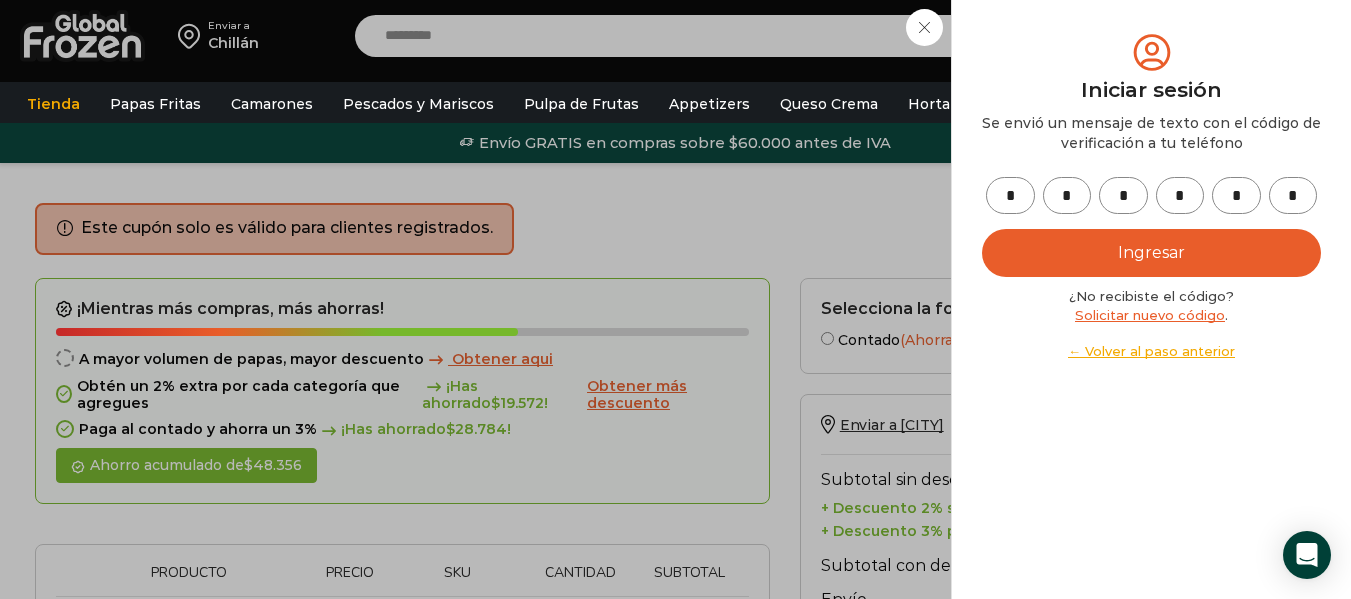 click on "Ingresar" at bounding box center (1151, 253) 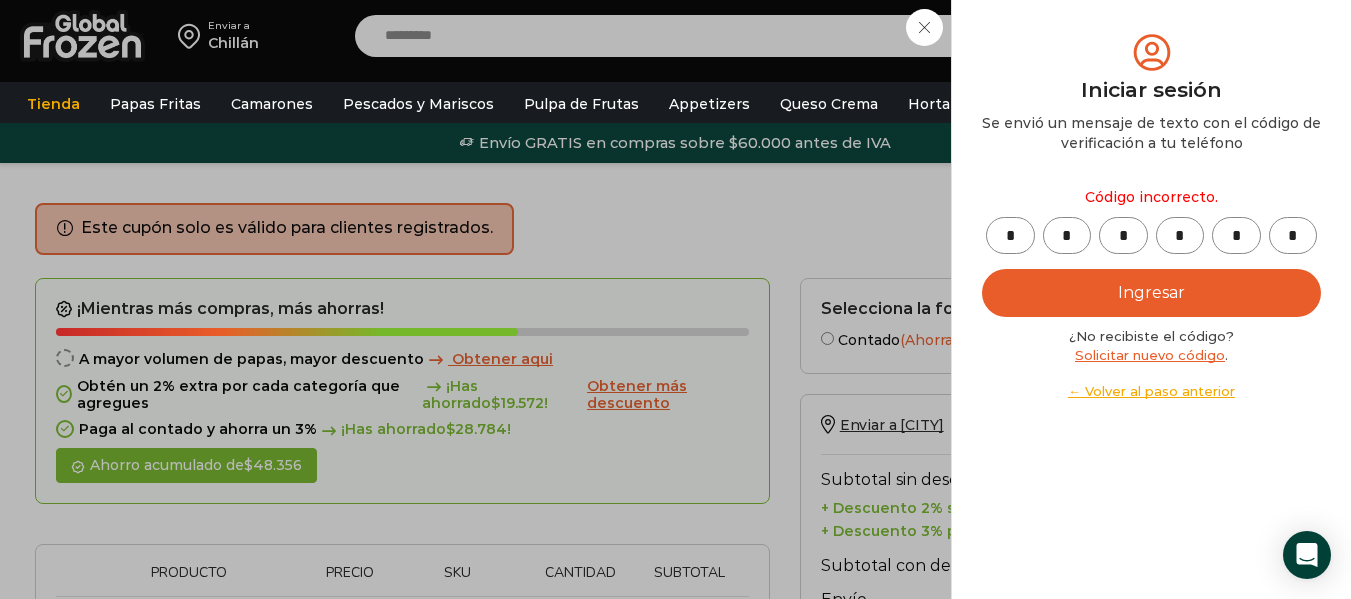 click on "← Volver al paso anterior" at bounding box center [1151, 391] 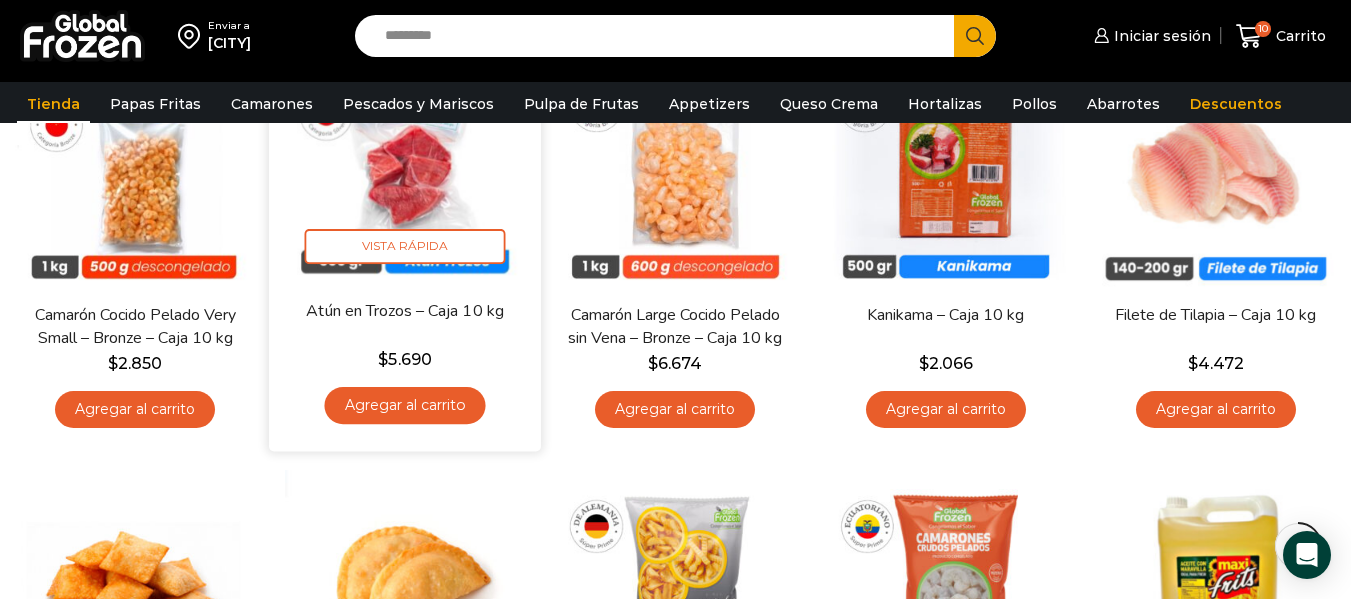 scroll, scrollTop: 1000, scrollLeft: 0, axis: vertical 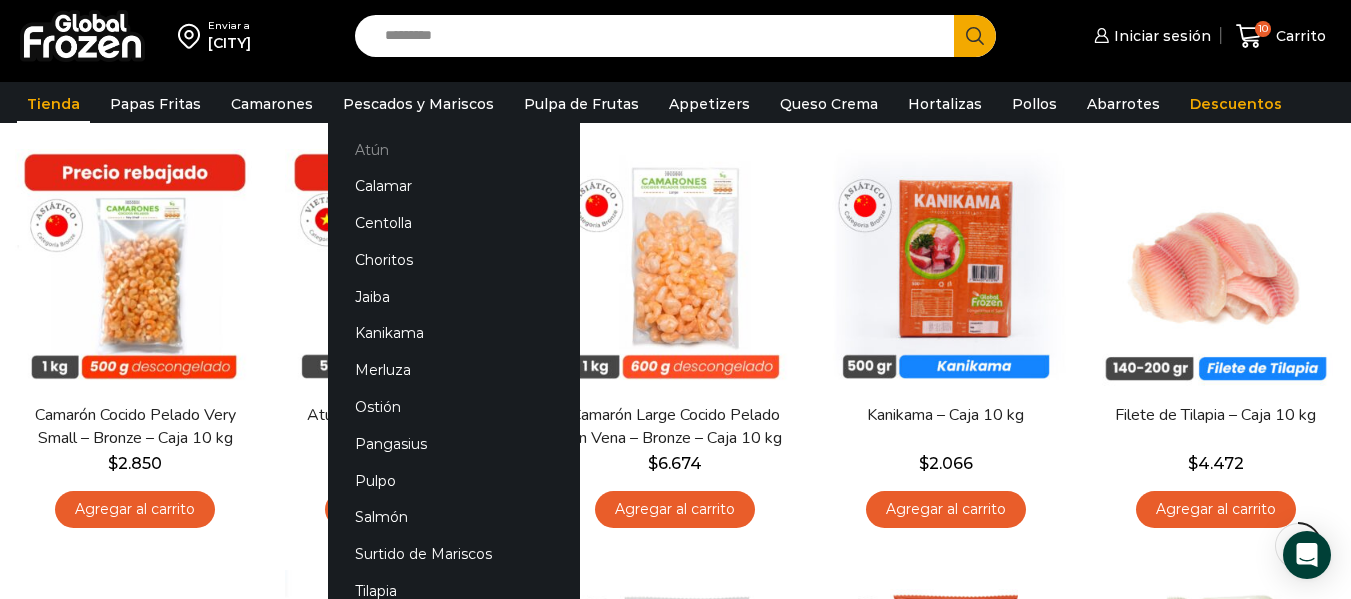 click on "Atún" at bounding box center [454, 149] 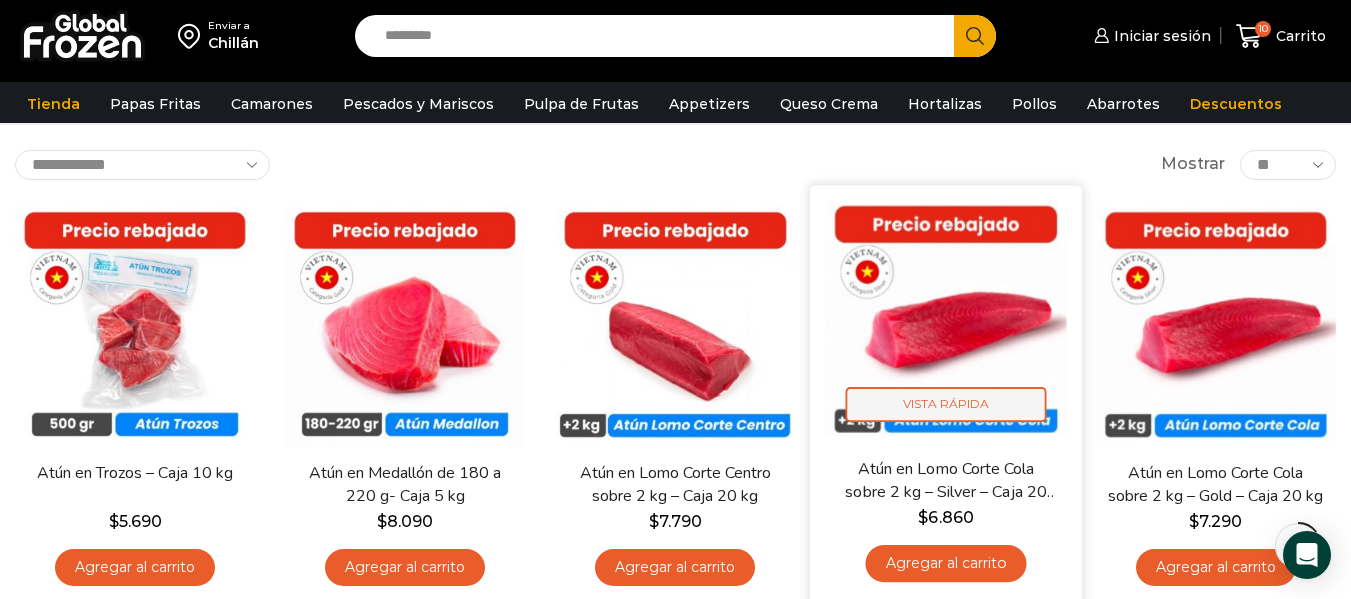scroll, scrollTop: 200, scrollLeft: 0, axis: vertical 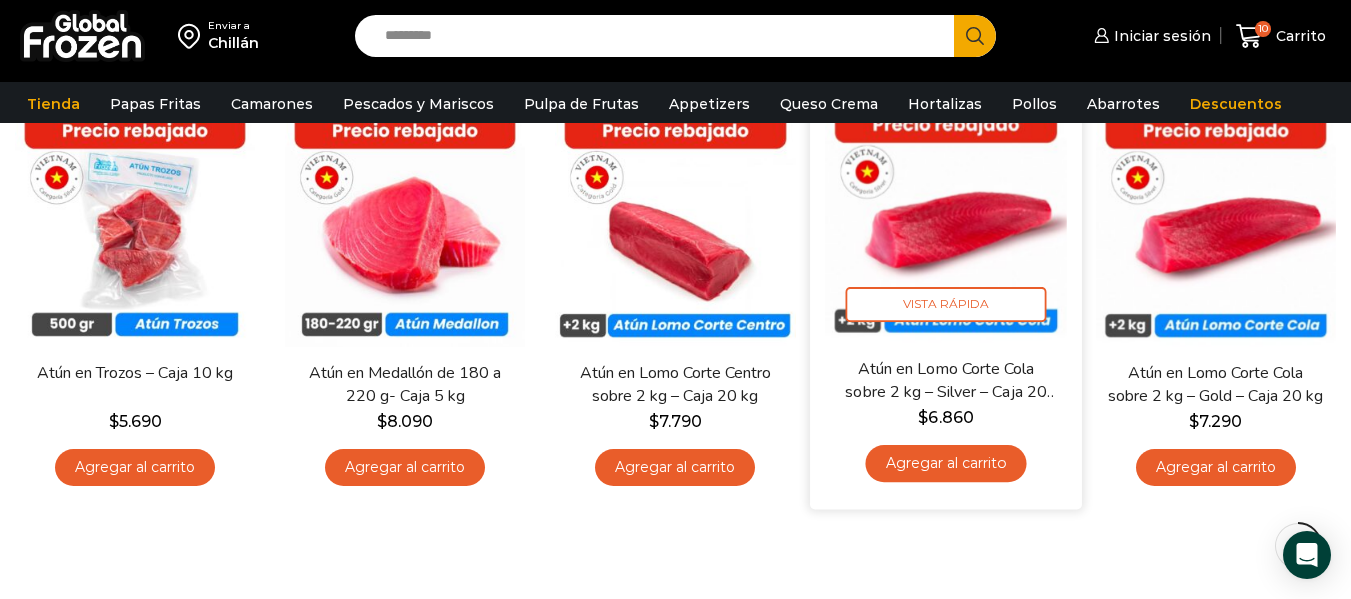 click on "Agregar al carrito" at bounding box center (945, 463) 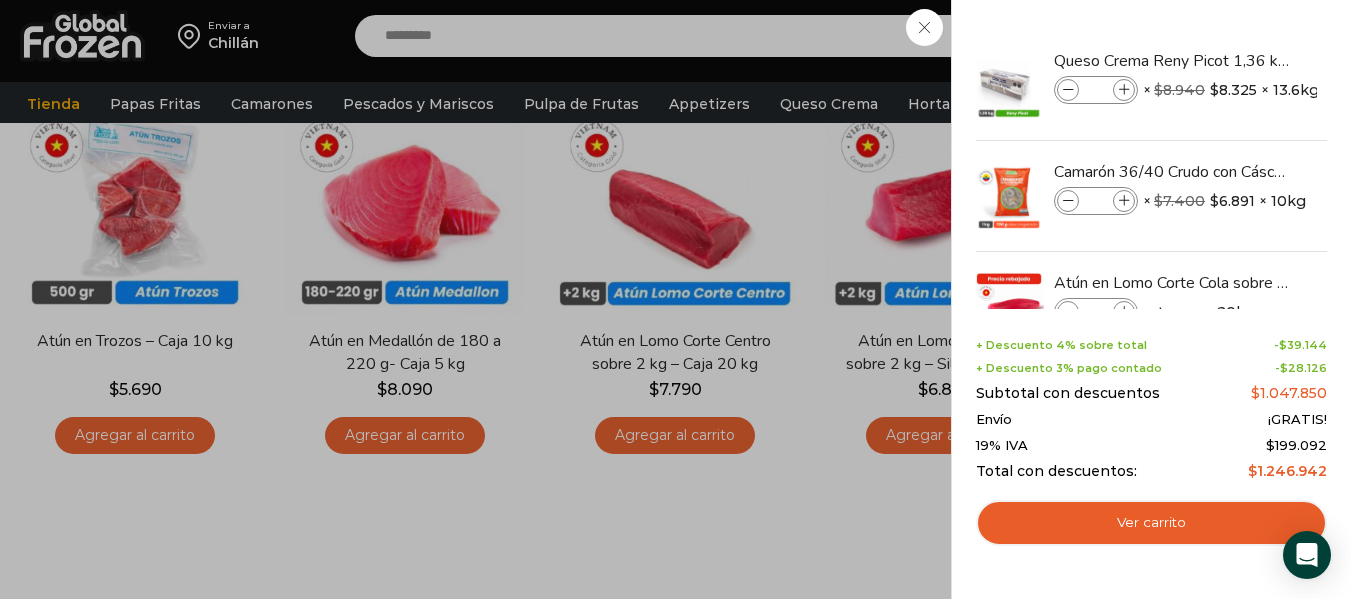 scroll, scrollTop: 253, scrollLeft: 0, axis: vertical 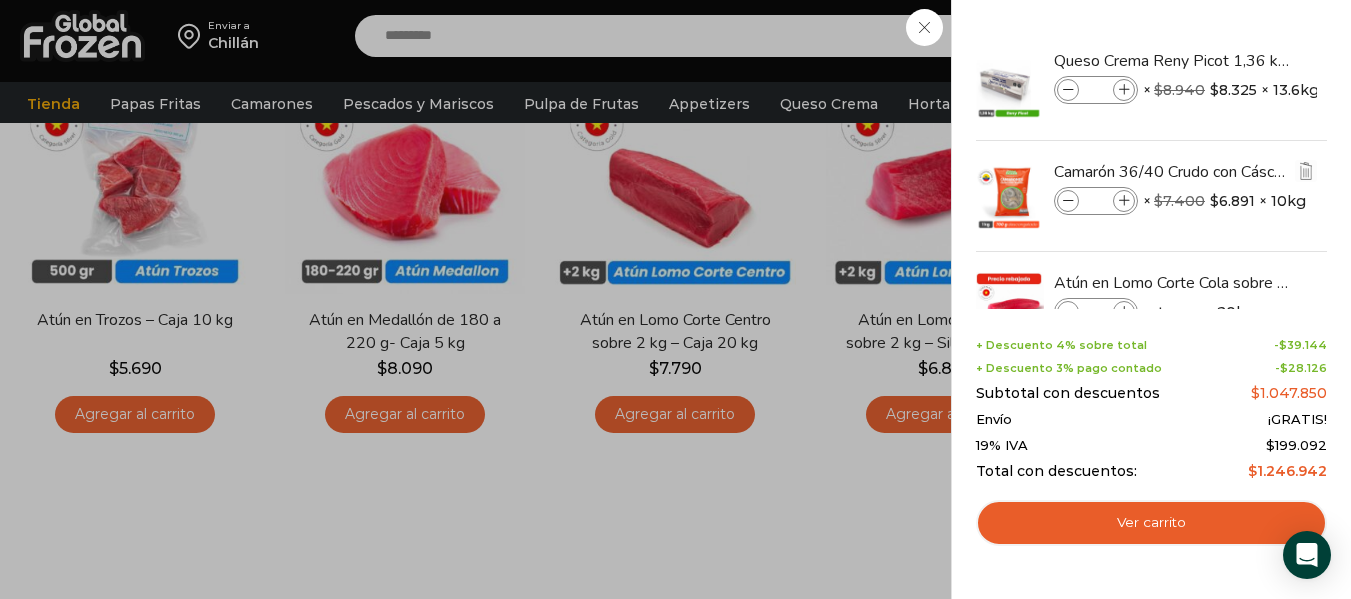 drag, startPoint x: 1323, startPoint y: 126, endPoint x: 1322, endPoint y: 175, distance: 49.010204 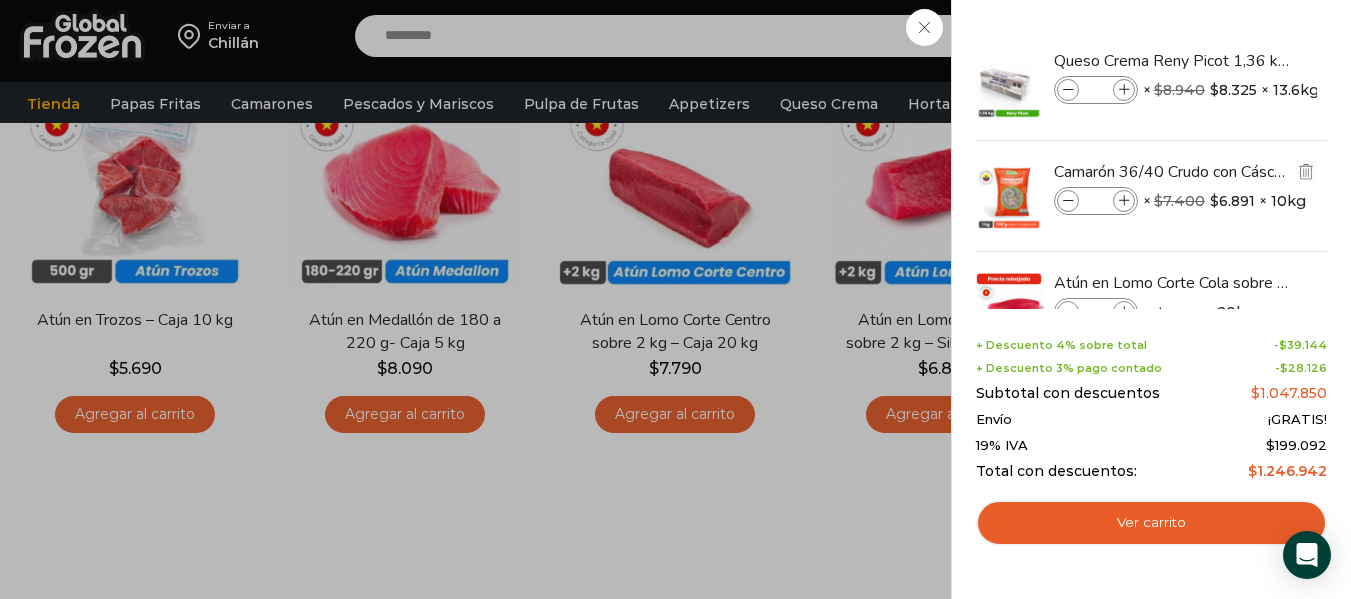 click on "Queso Crema Reny Picot 1,36 kg - Caja 13,6 kg
Queso Crema Reny Picot 1,36 kg - Caja 13,6 kg cantidad
*
×  $ 8.940   El precio original era: $8.940. $ 8.325 El precio actual es: $8.325.  × 13.6kg 5 ×  $ 8.940   El precio original era: $8.940. $ 8.325 El precio actual es: $8.325.  × 13.6kg
SKU:                                                 LA01001012" at bounding box center (1151, 196) 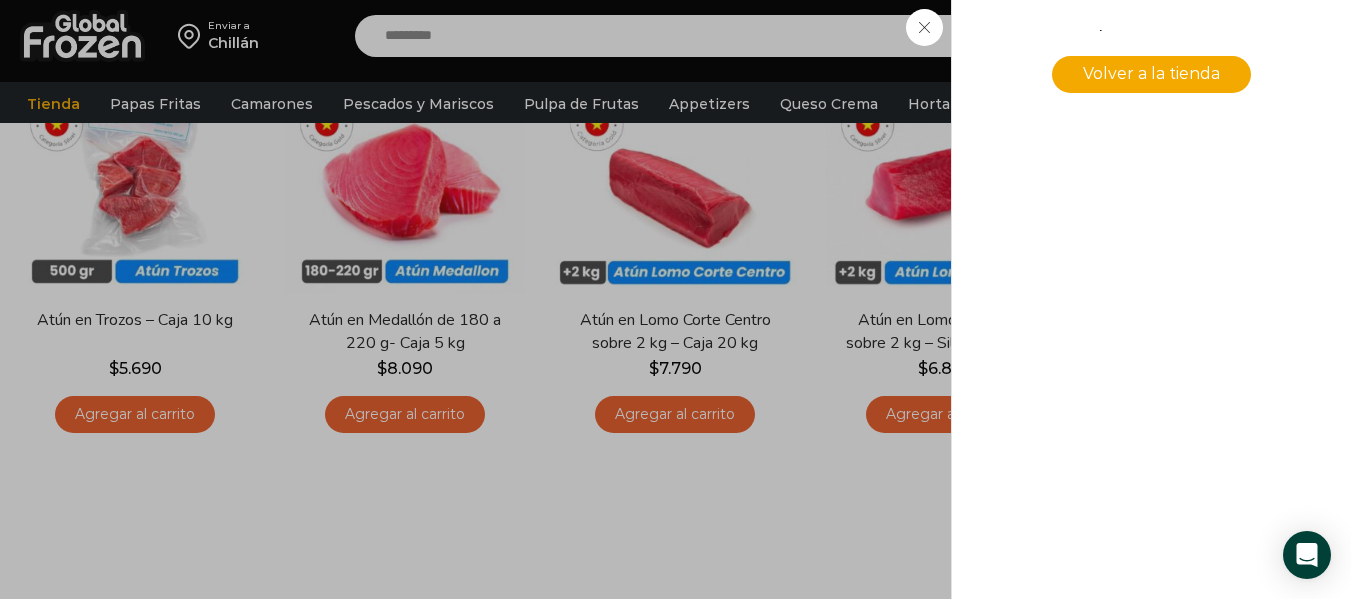 scroll, scrollTop: 20, scrollLeft: 0, axis: vertical 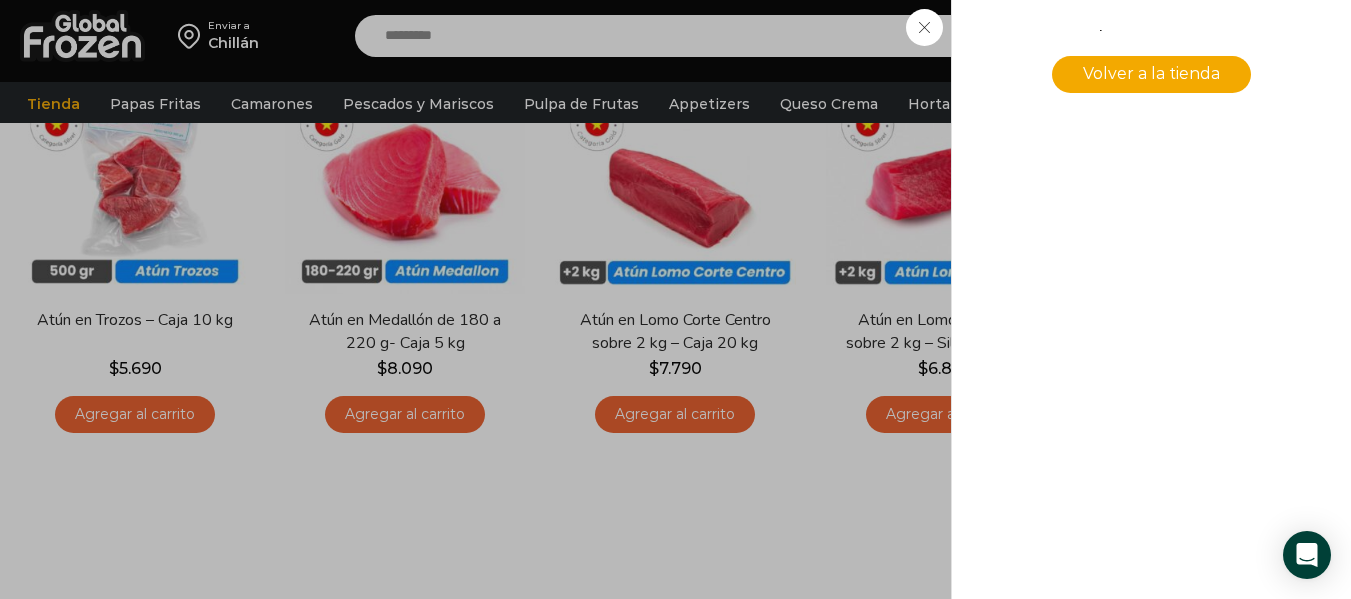 click on "0
Carrito
0
0
Shopping Cart
No tienes productos en el carrito.
Volver a la tienda" at bounding box center (1281, 36) 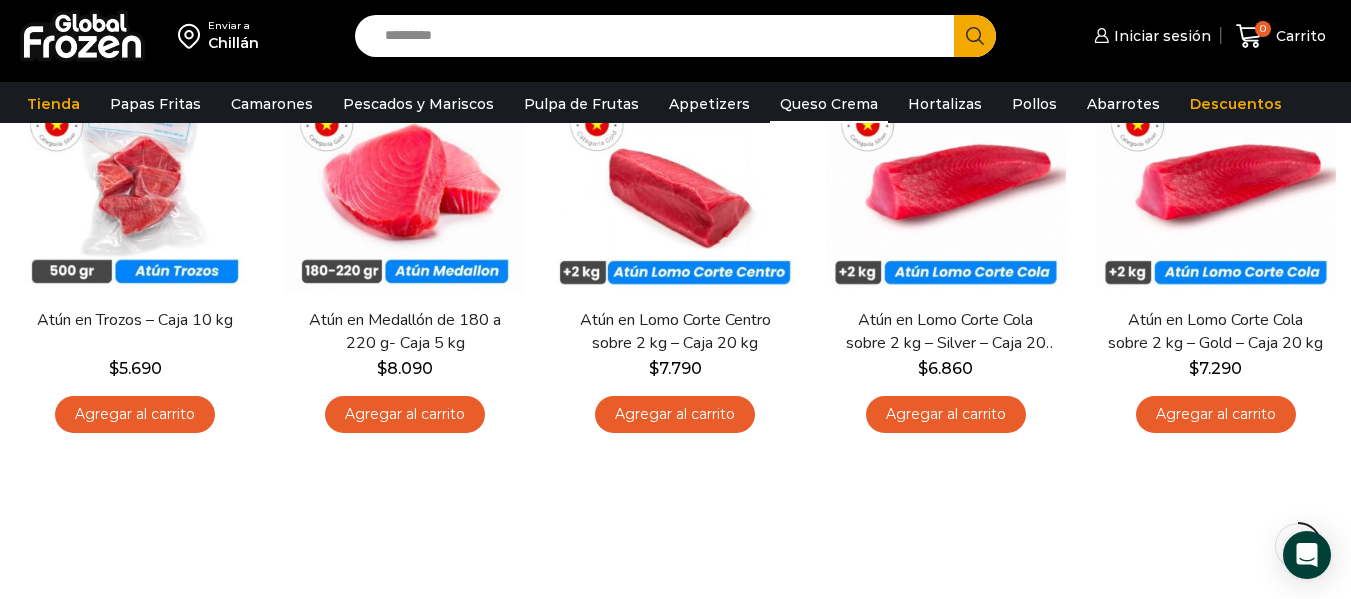 click on "Queso Crema" at bounding box center (829, 104) 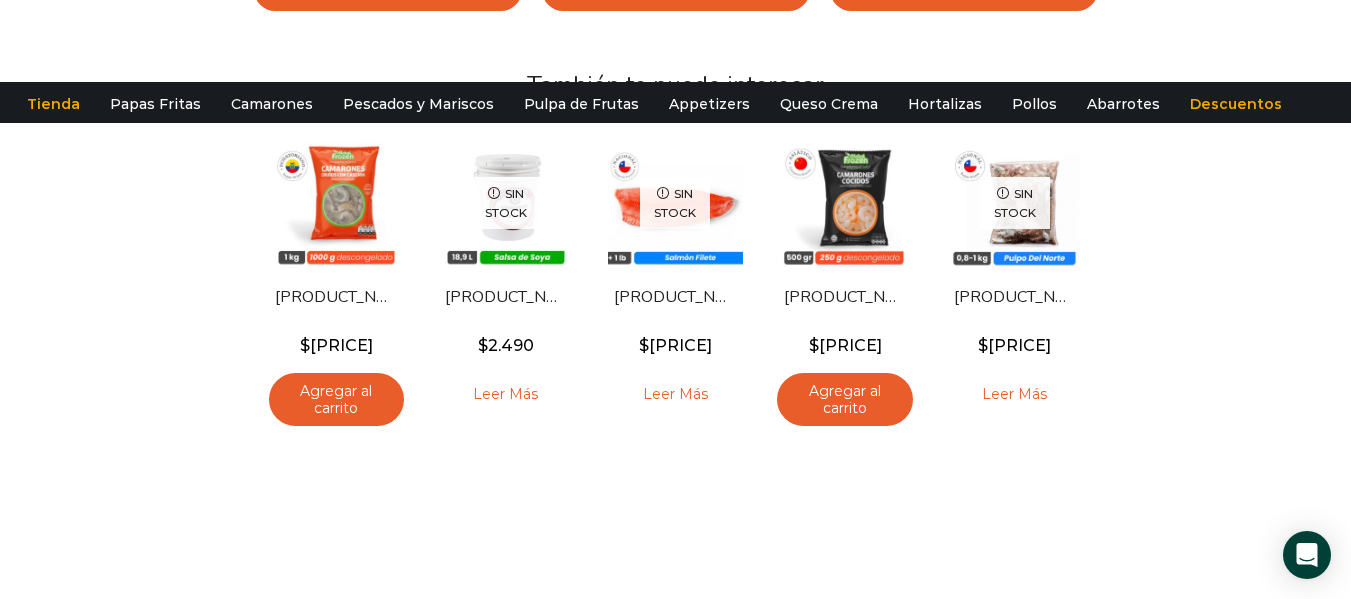 scroll, scrollTop: 0, scrollLeft: 0, axis: both 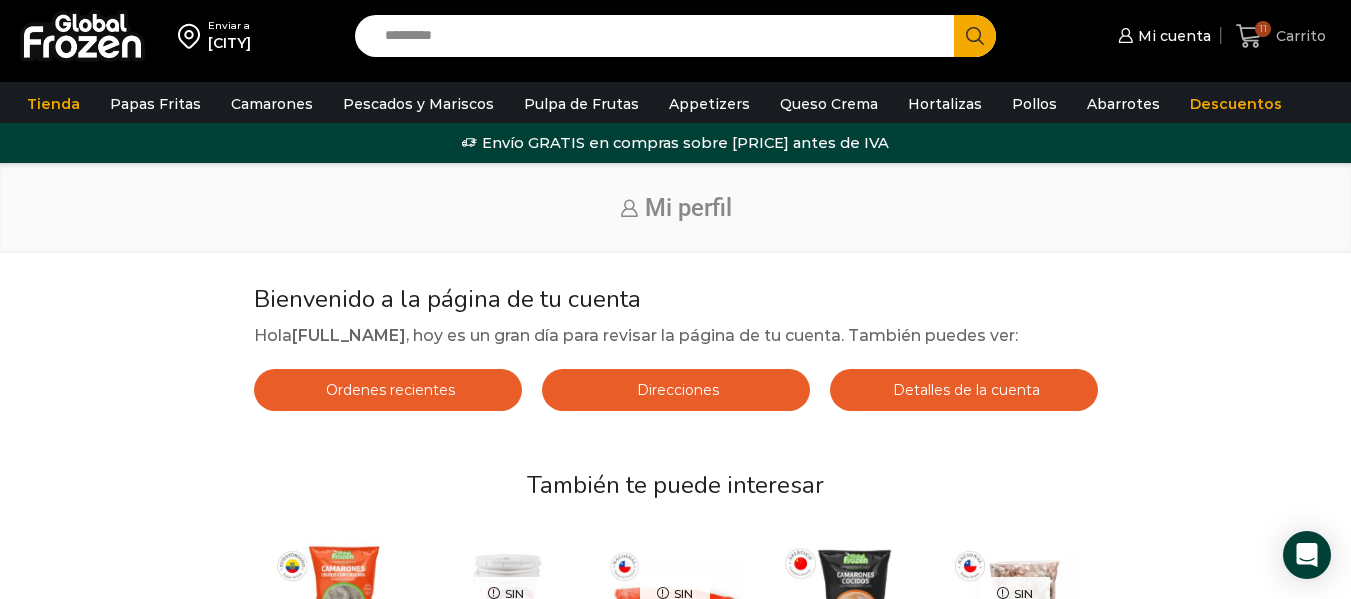 click on "11" at bounding box center (1263, 29) 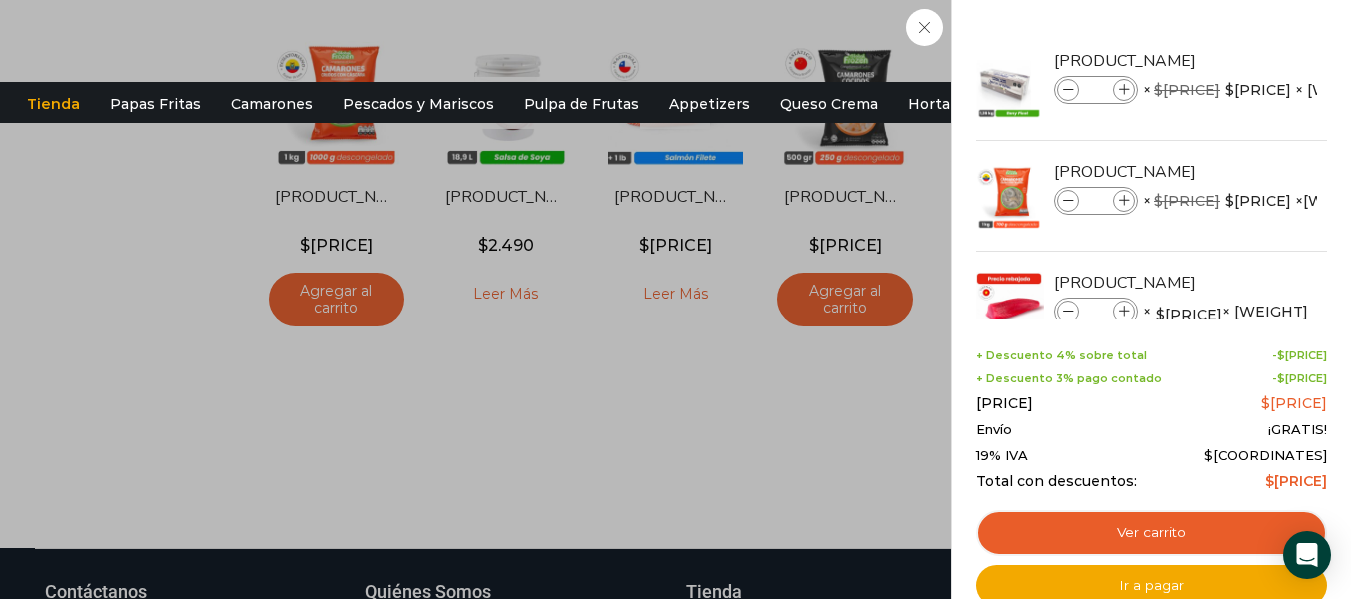 scroll, scrollTop: 800, scrollLeft: 0, axis: vertical 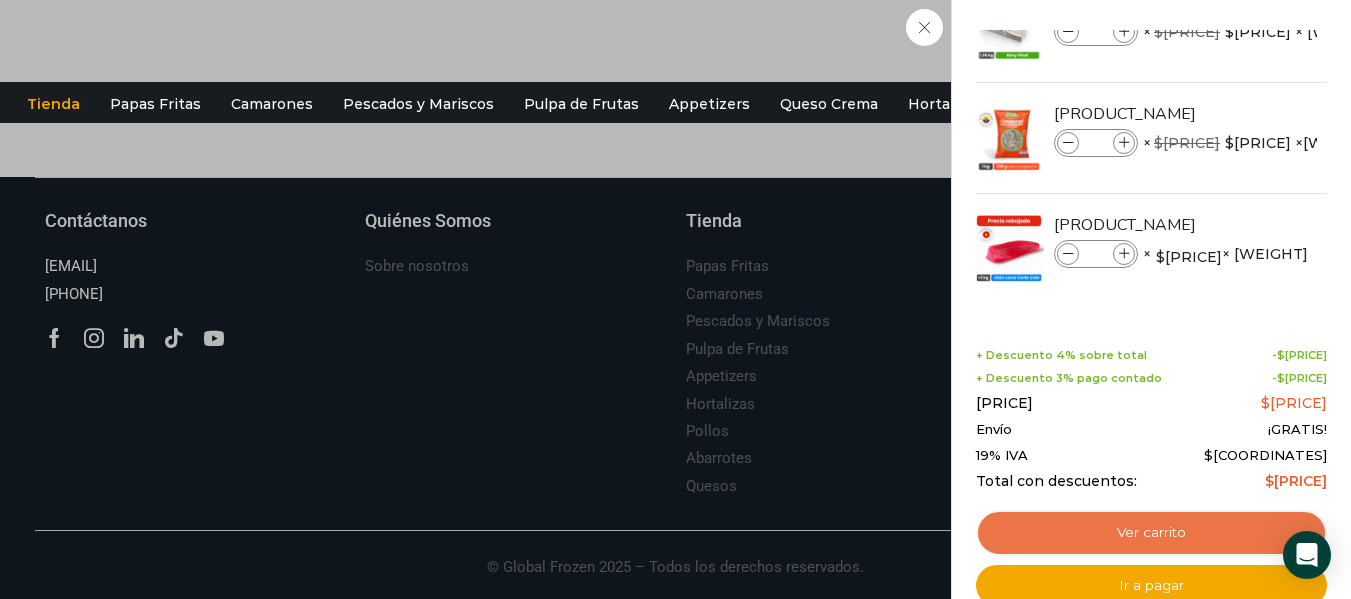 click on "Ver carrito" at bounding box center [1151, 533] 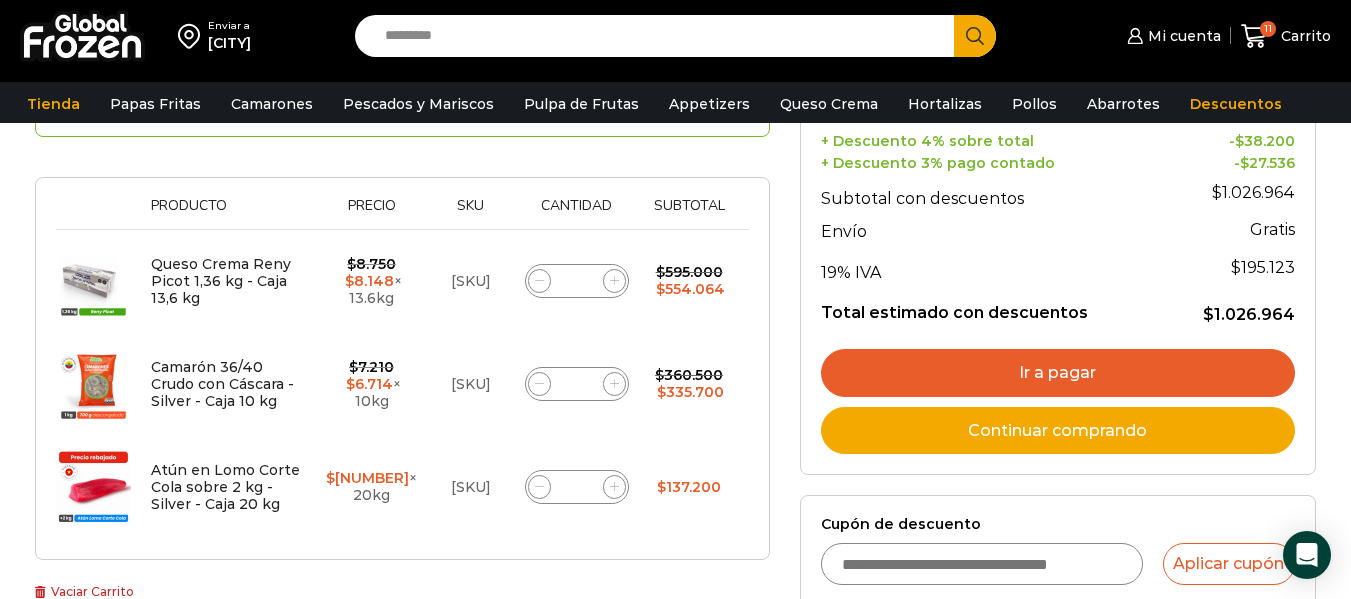 scroll, scrollTop: 500, scrollLeft: 0, axis: vertical 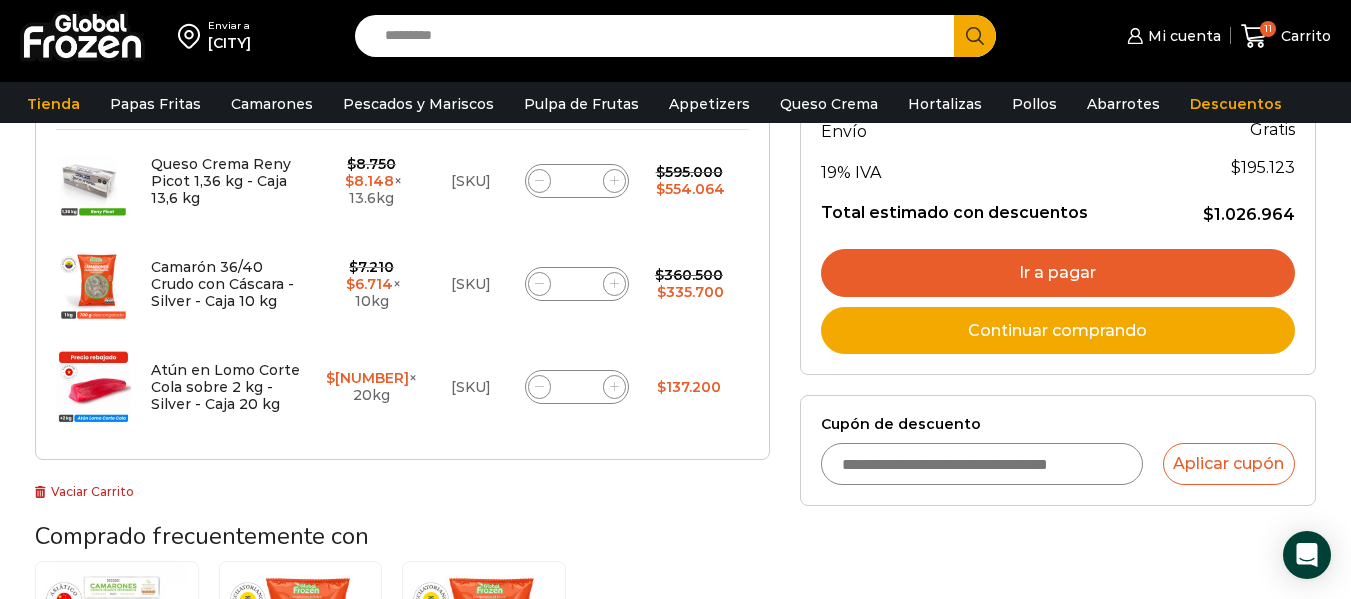 click on "Cupón de descuento" at bounding box center (982, 464) 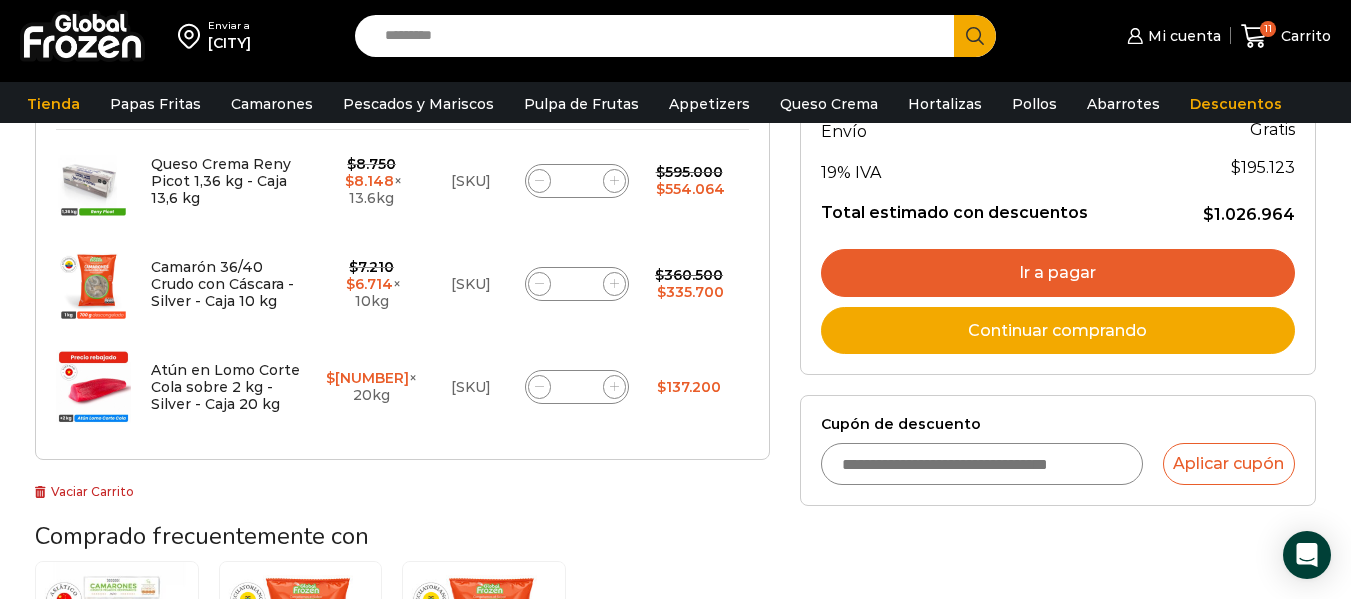 click on "Cupón de descuento" at bounding box center (982, 464) 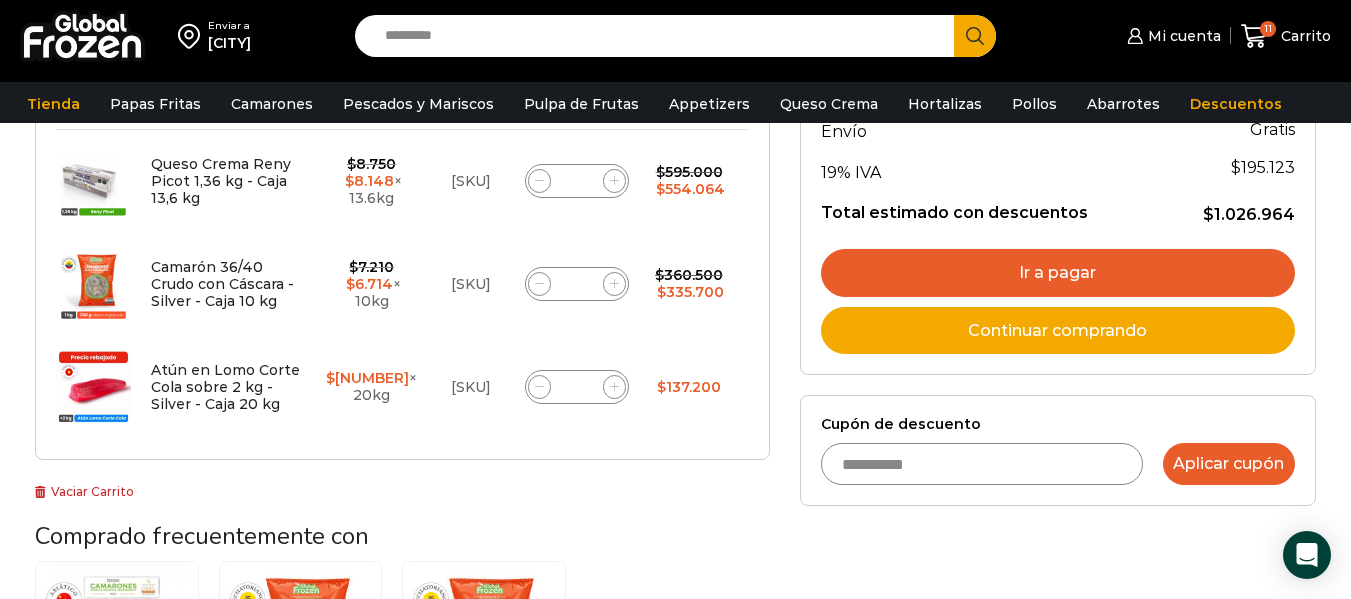 type on "**********" 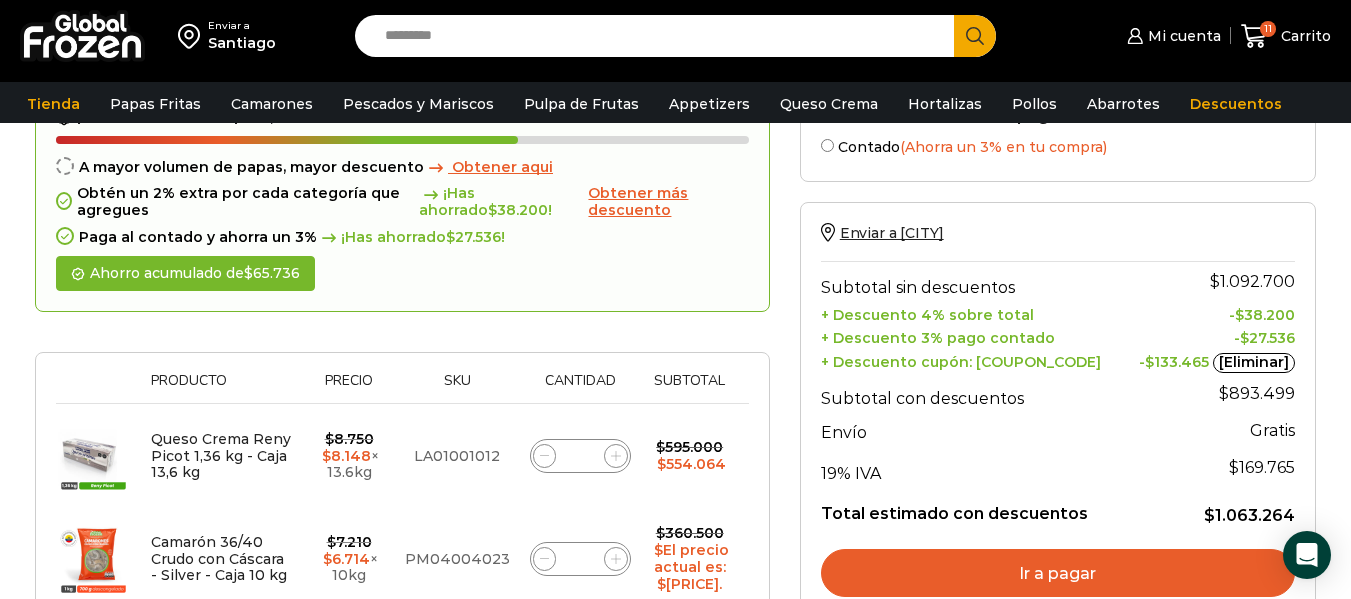 scroll, scrollTop: 500, scrollLeft: 0, axis: vertical 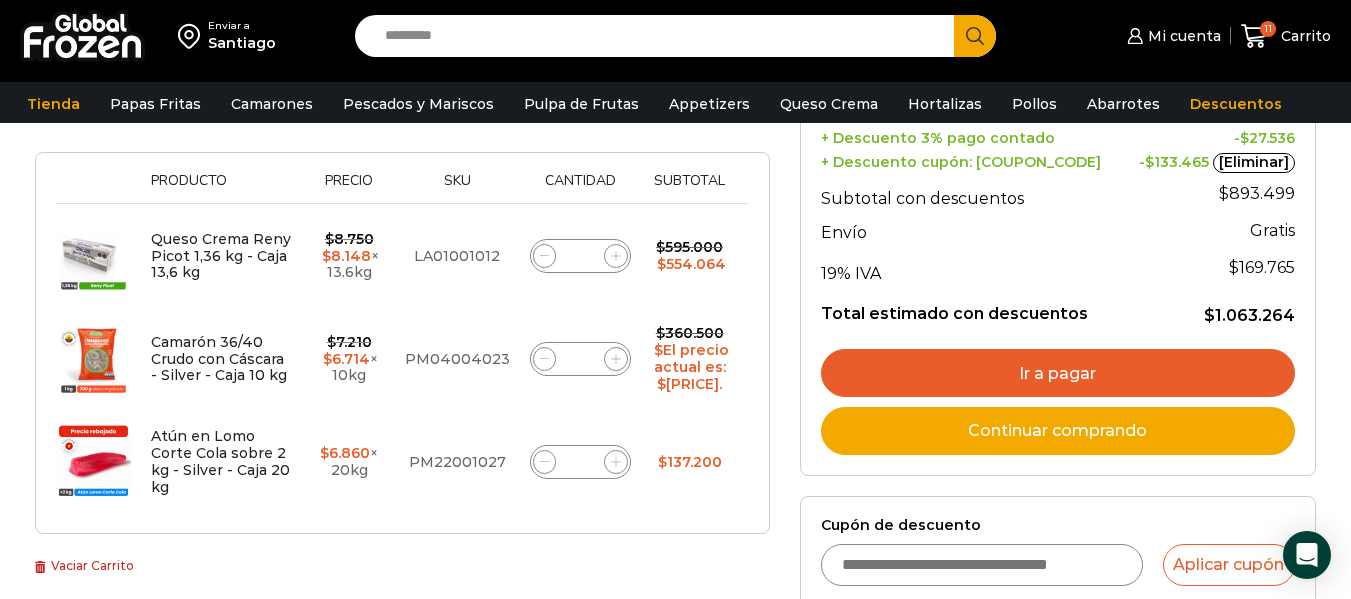 click at bounding box center (544, 256) 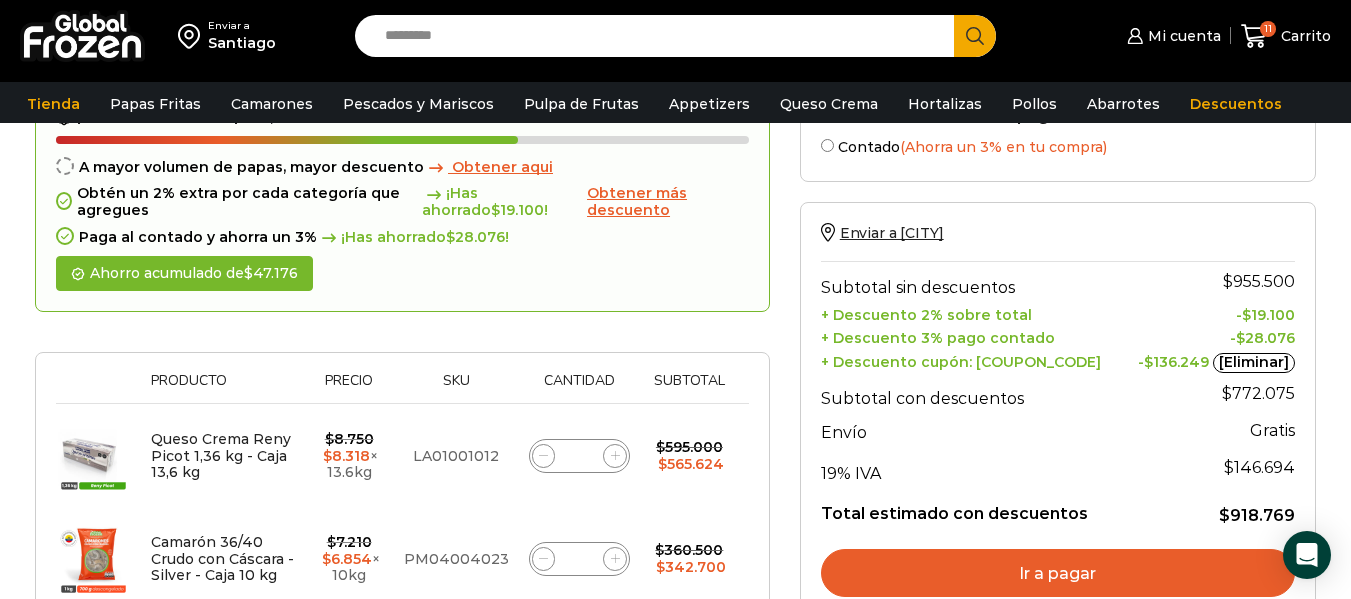 scroll, scrollTop: 400, scrollLeft: 0, axis: vertical 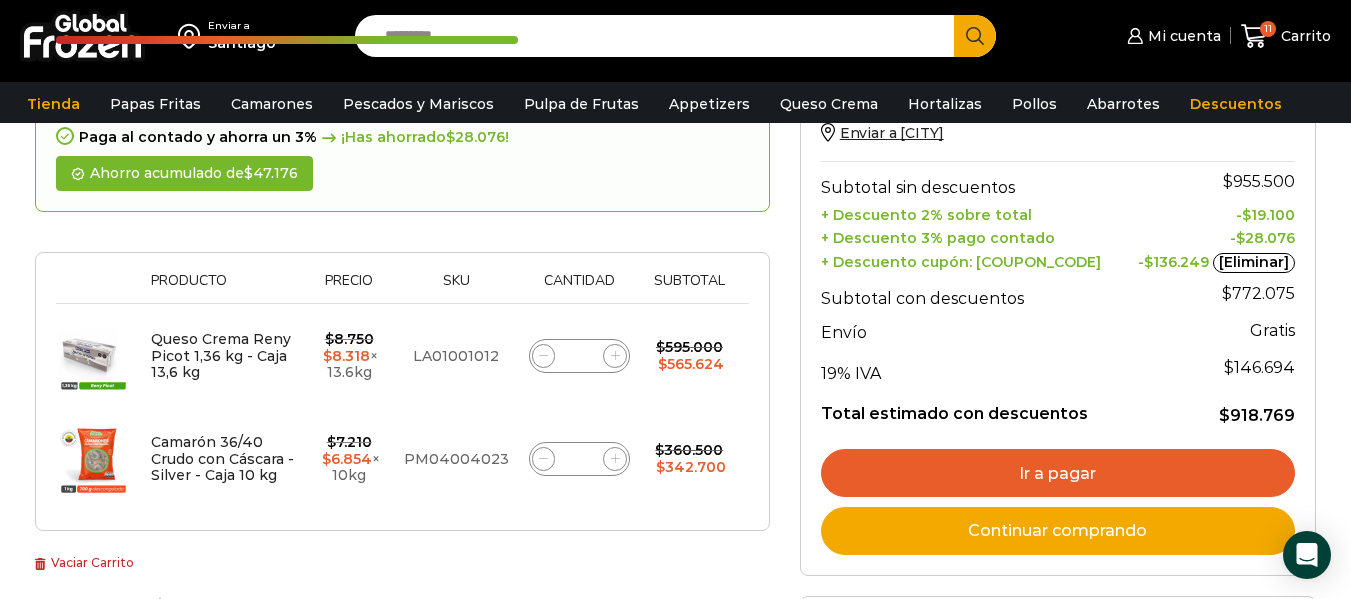 click at bounding box center [543, 355] 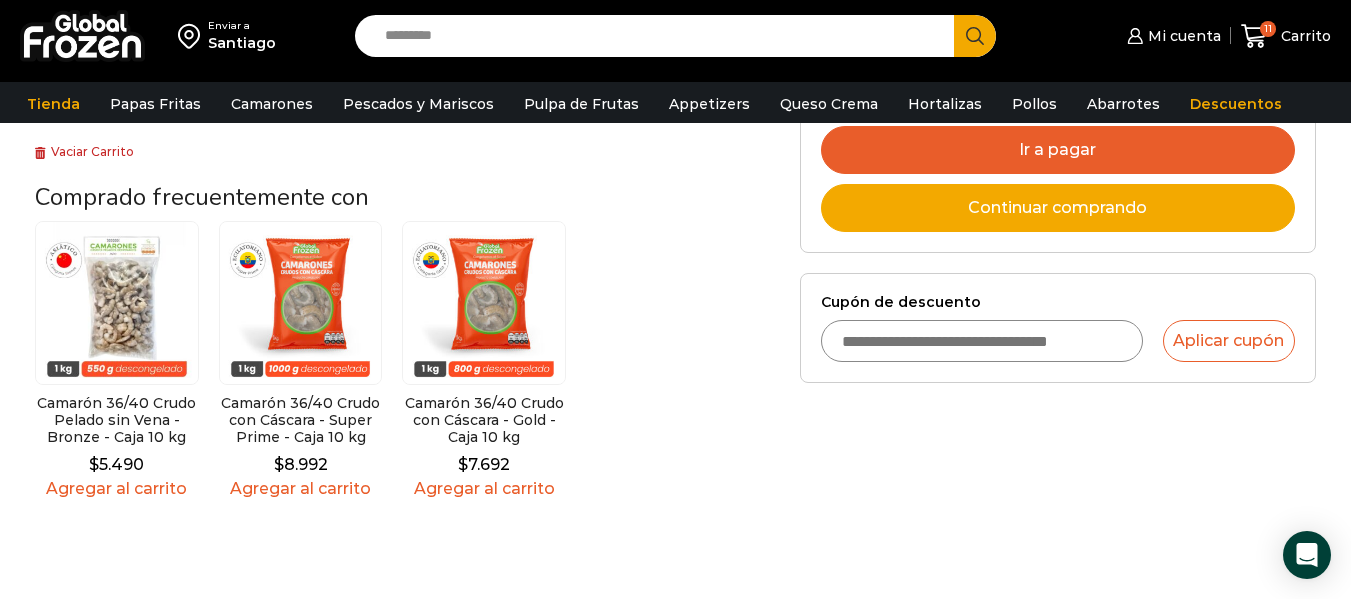 scroll, scrollTop: 303, scrollLeft: 0, axis: vertical 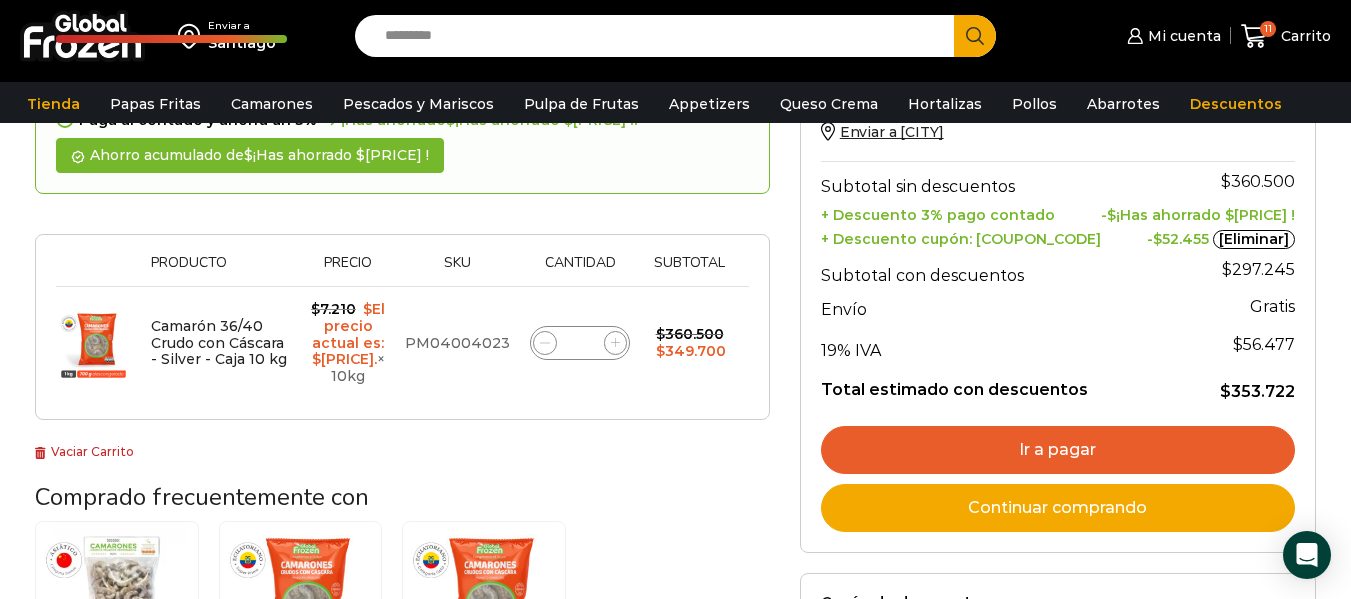 click at bounding box center (544, 342) 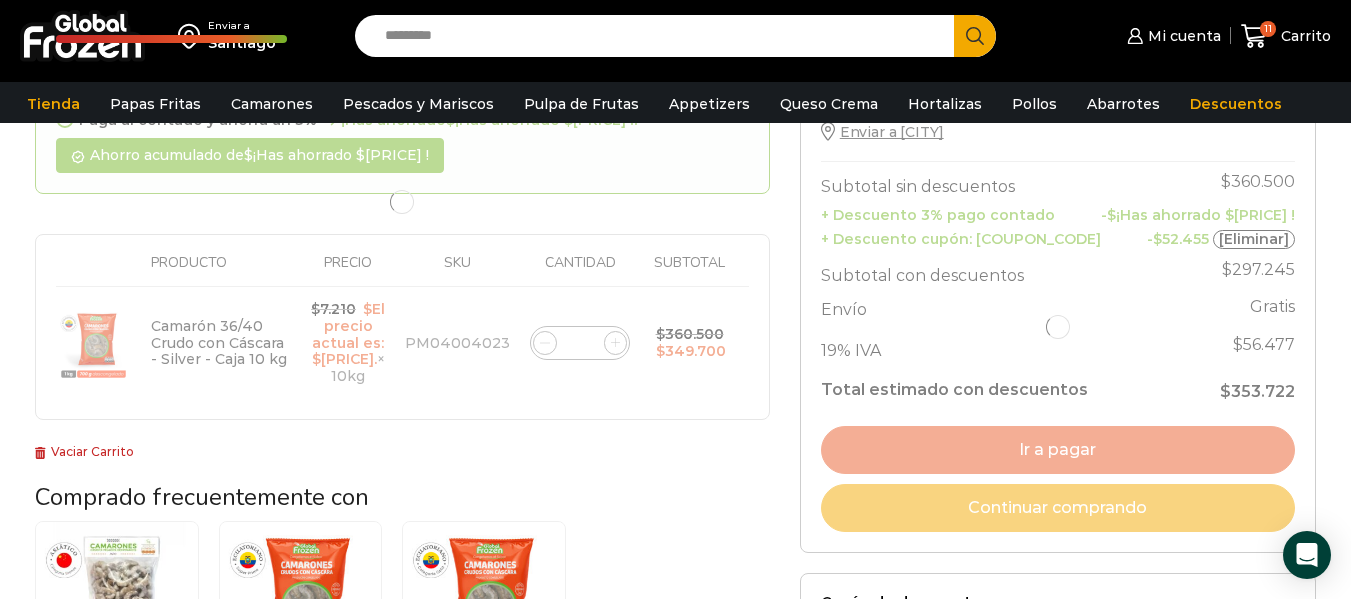 click at bounding box center [402, 203] 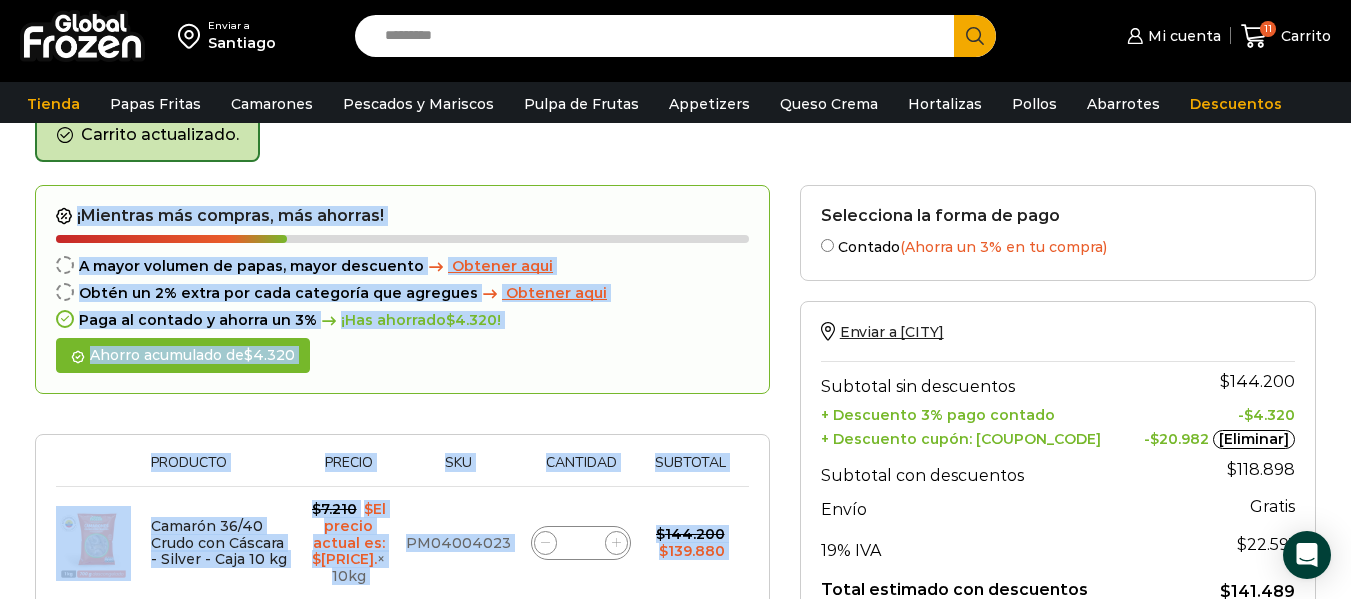 scroll, scrollTop: 303, scrollLeft: 0, axis: vertical 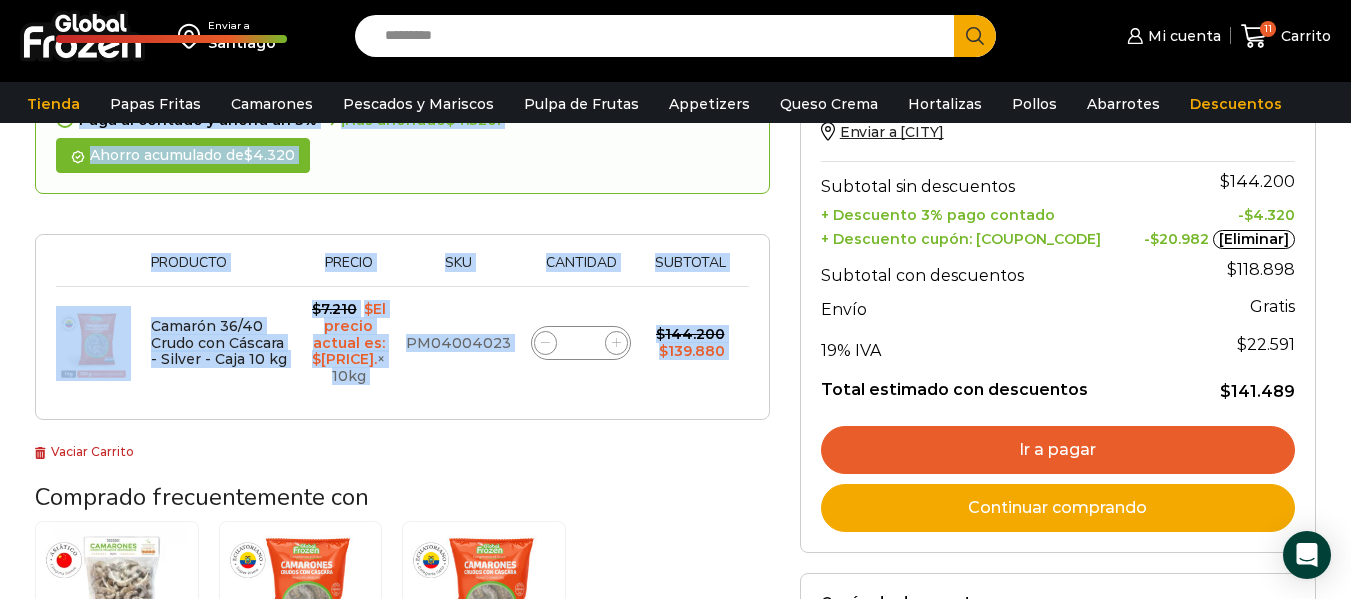 click at bounding box center [545, 342] 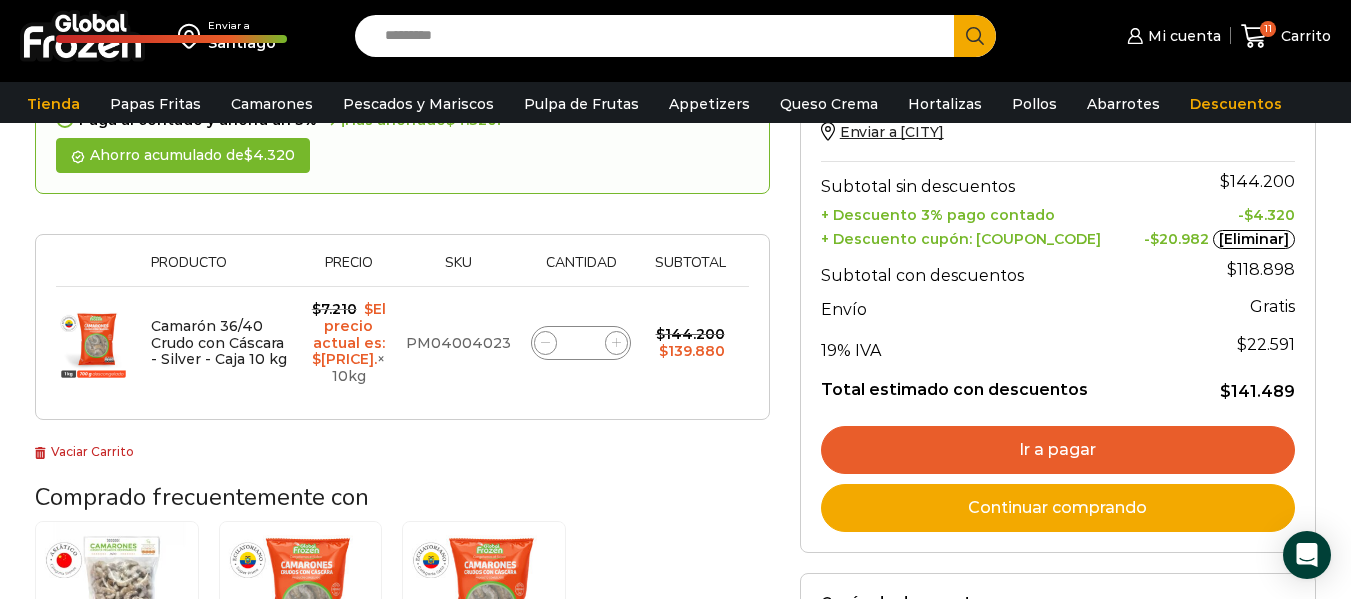 click at bounding box center [545, 342] 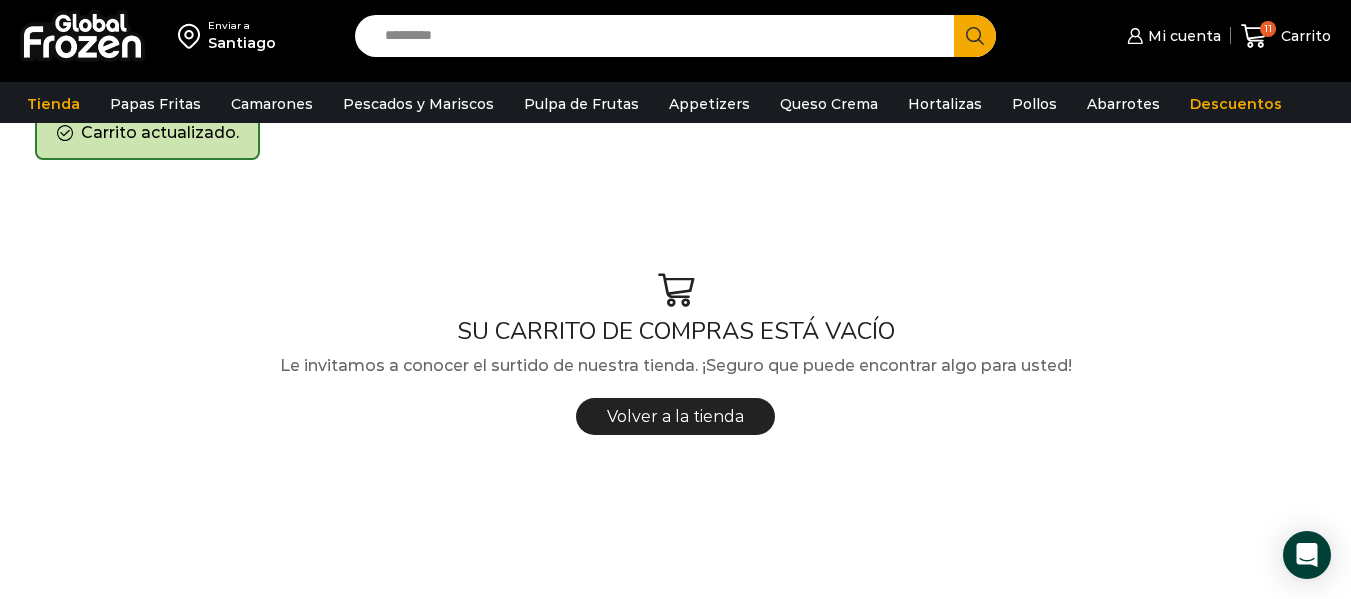 scroll, scrollTop: 103, scrollLeft: 0, axis: vertical 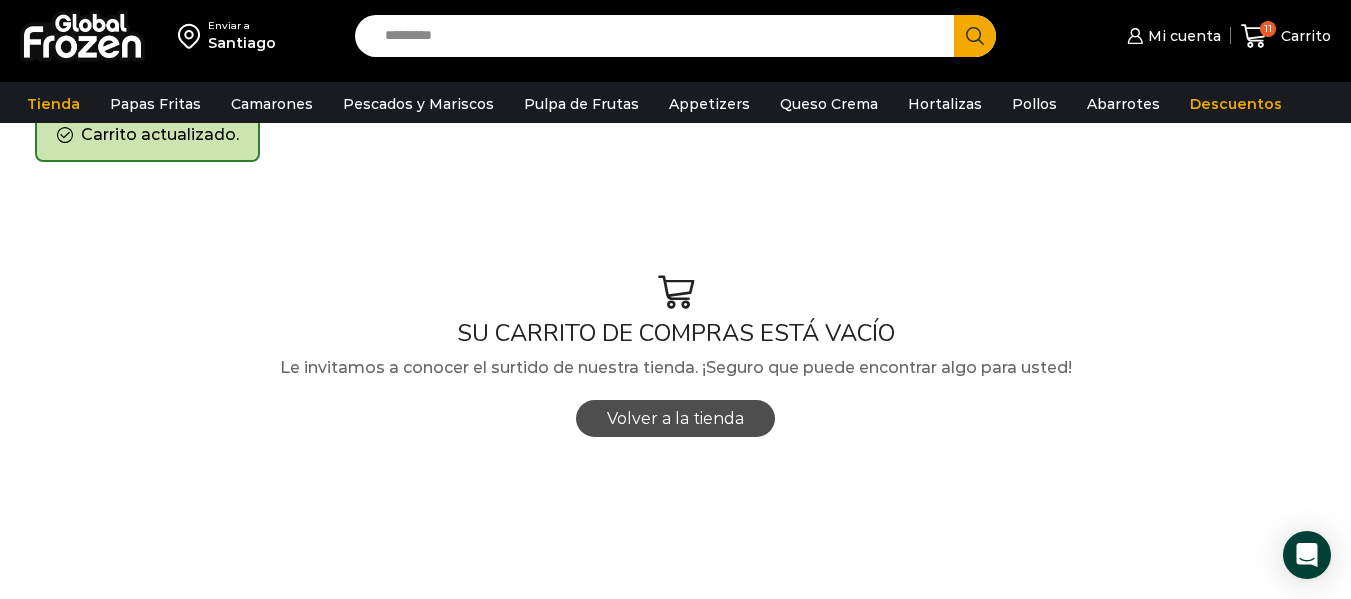 click on "Volver a la tienda" at bounding box center [675, 418] 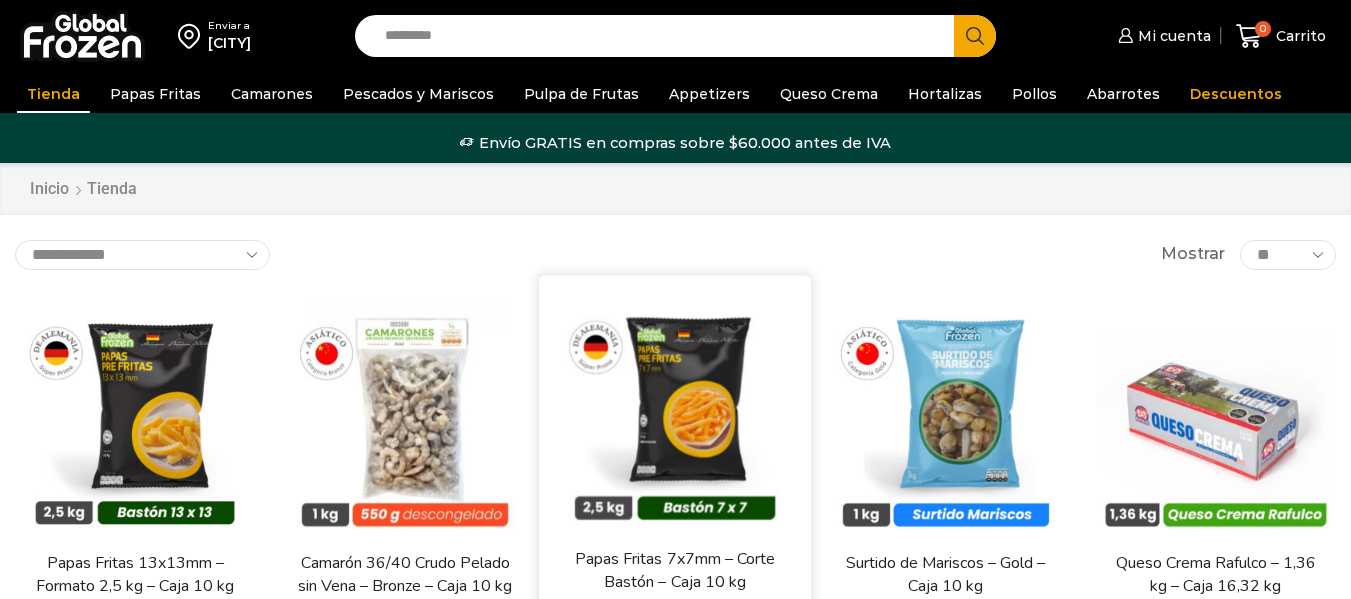 scroll, scrollTop: 0, scrollLeft: 0, axis: both 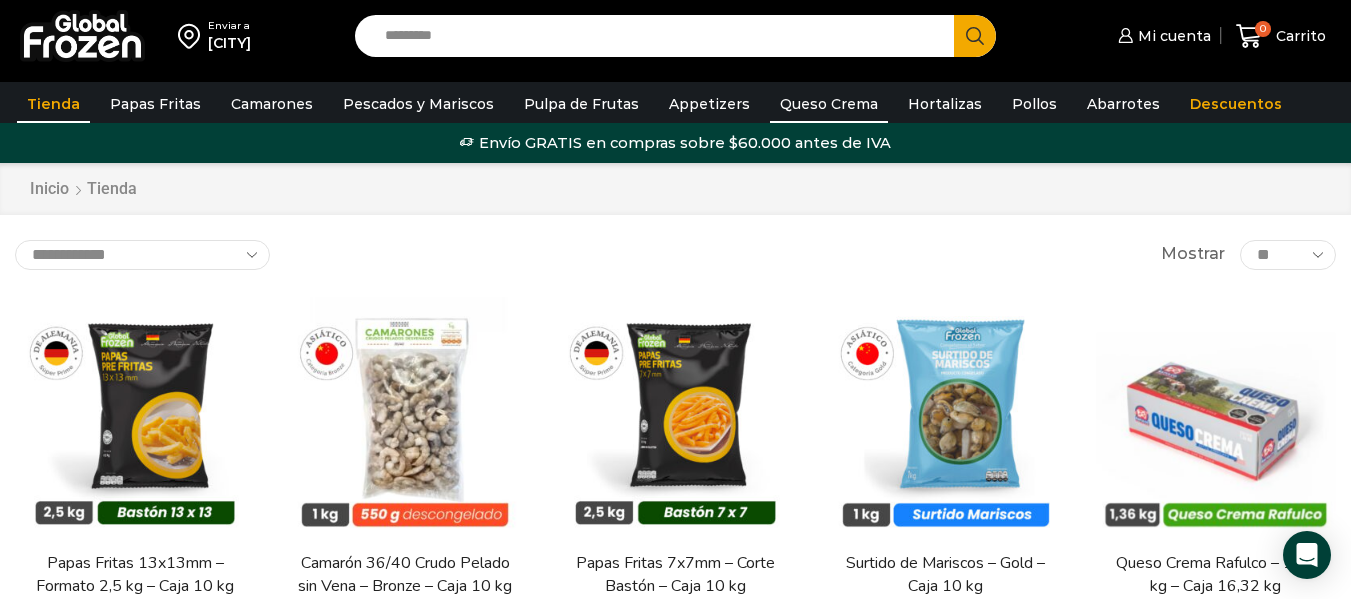 click on "Queso Crema" at bounding box center (829, 104) 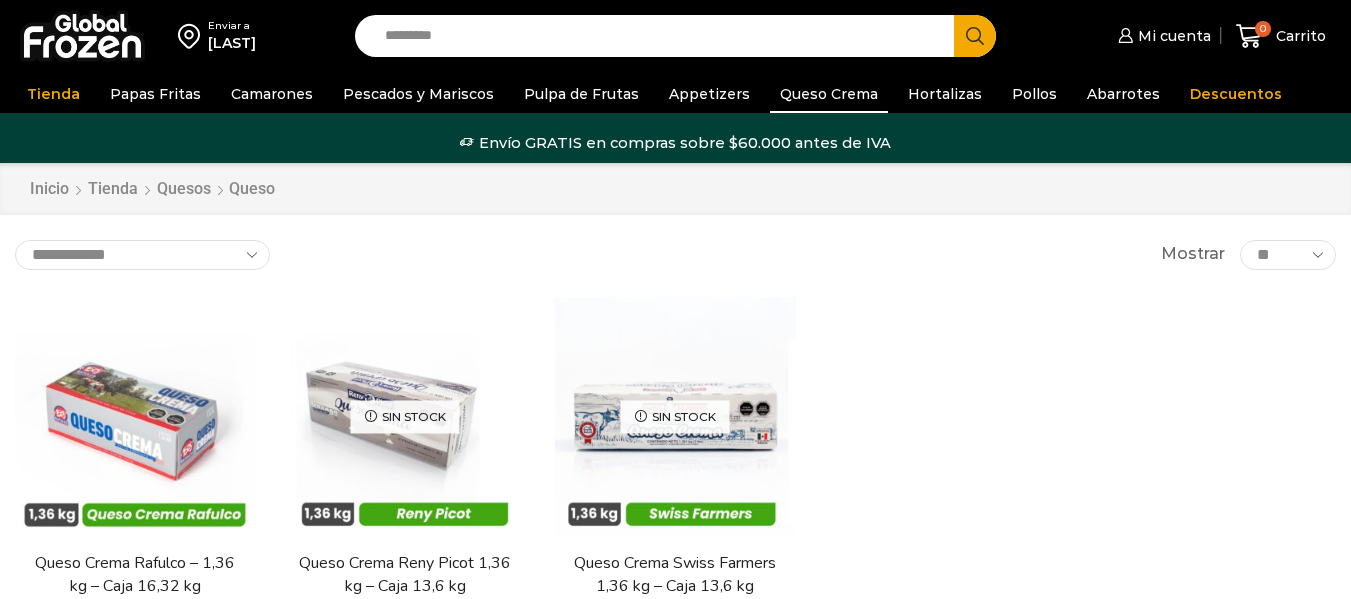 scroll, scrollTop: 0, scrollLeft: 0, axis: both 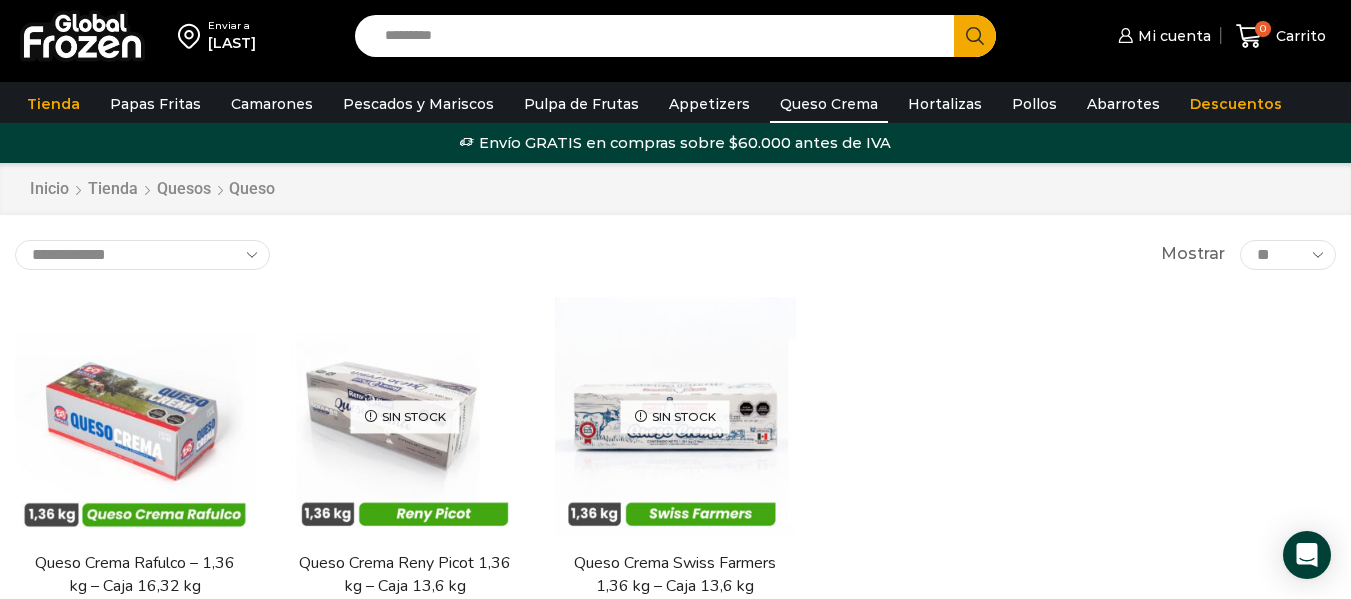 click on "En stock
Vista Rápida
Queso Crema Rafulco – 1,36 kg – Caja 16,32 kg
$ 5.597
Agregar al carrito
Sin stock
Vista Rápida
Queso Crema Reny Picot 1,36 kg – Caja 13,6 kg
$ 8.488" at bounding box center [675, 495] 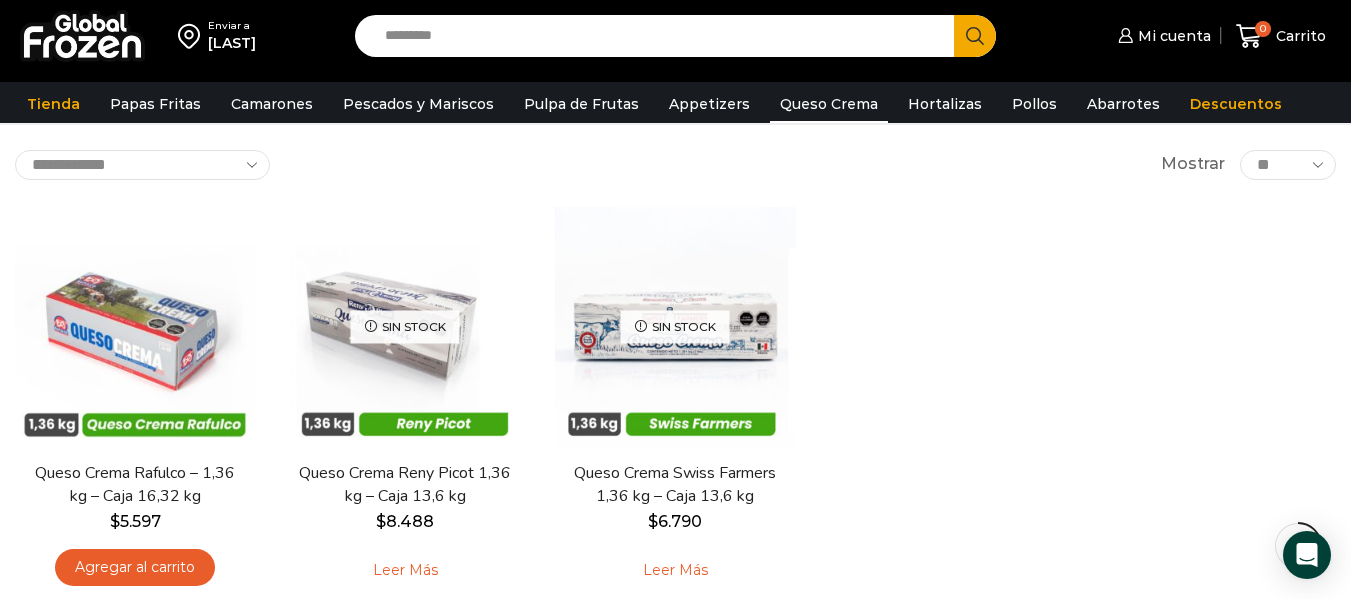 scroll, scrollTop: 0, scrollLeft: 0, axis: both 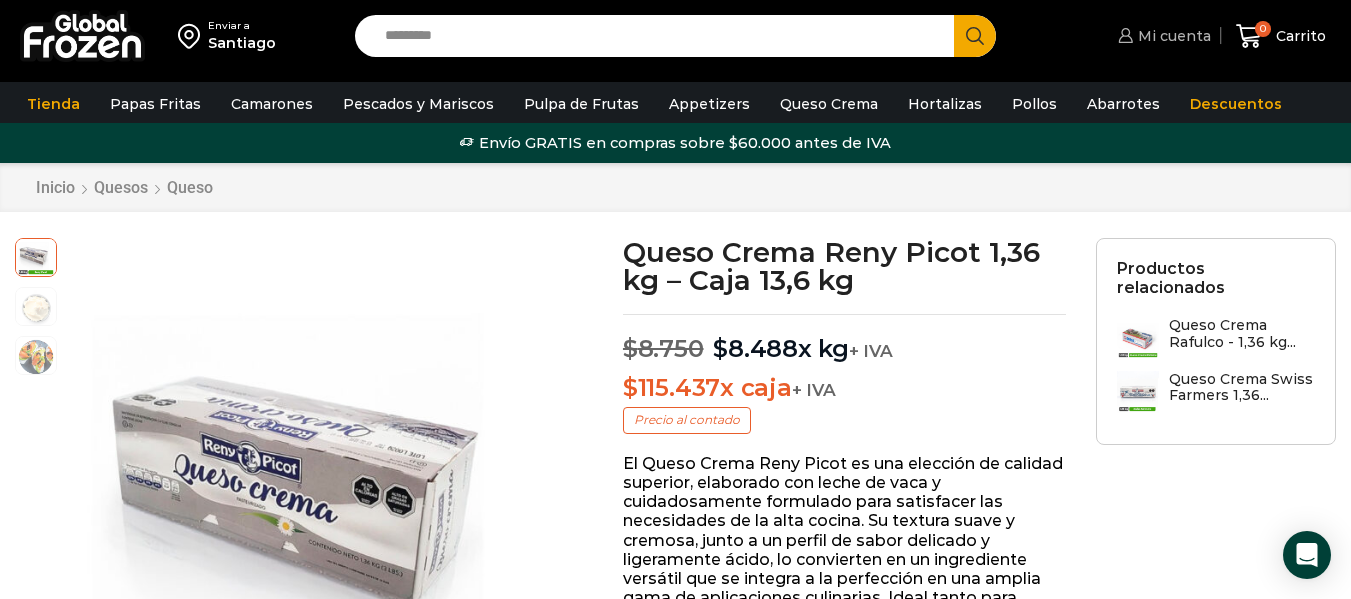 click on "Mi cuenta" at bounding box center (1172, 36) 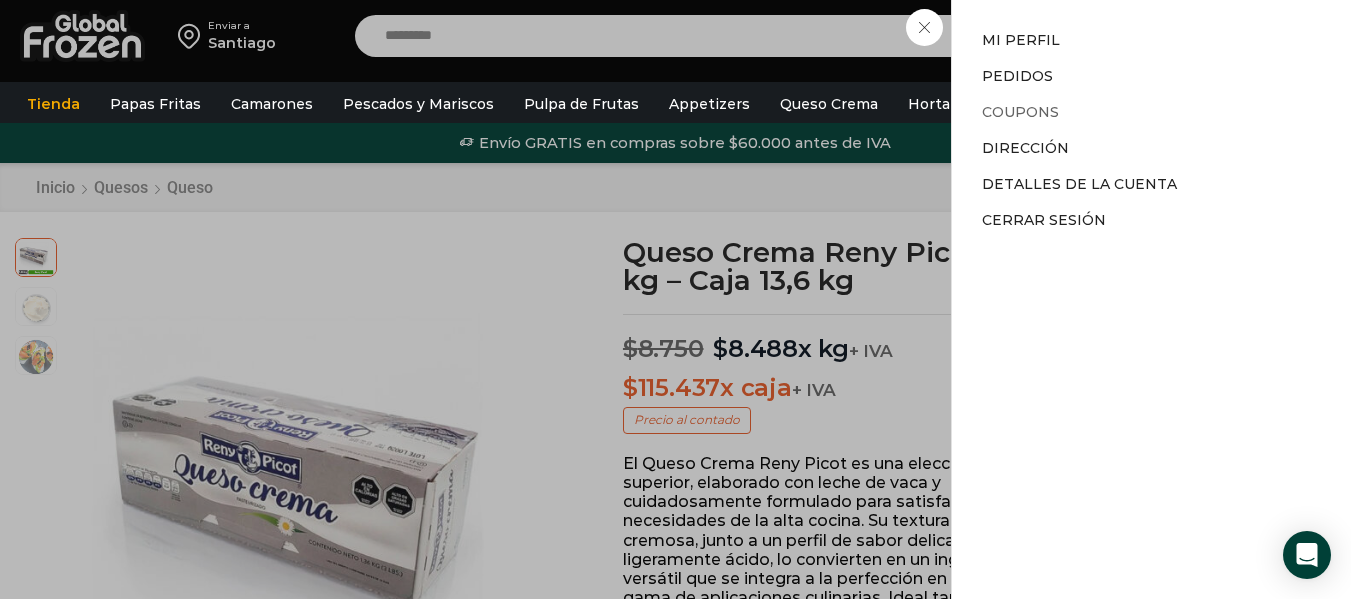 click on "Coupons" at bounding box center [1020, 112] 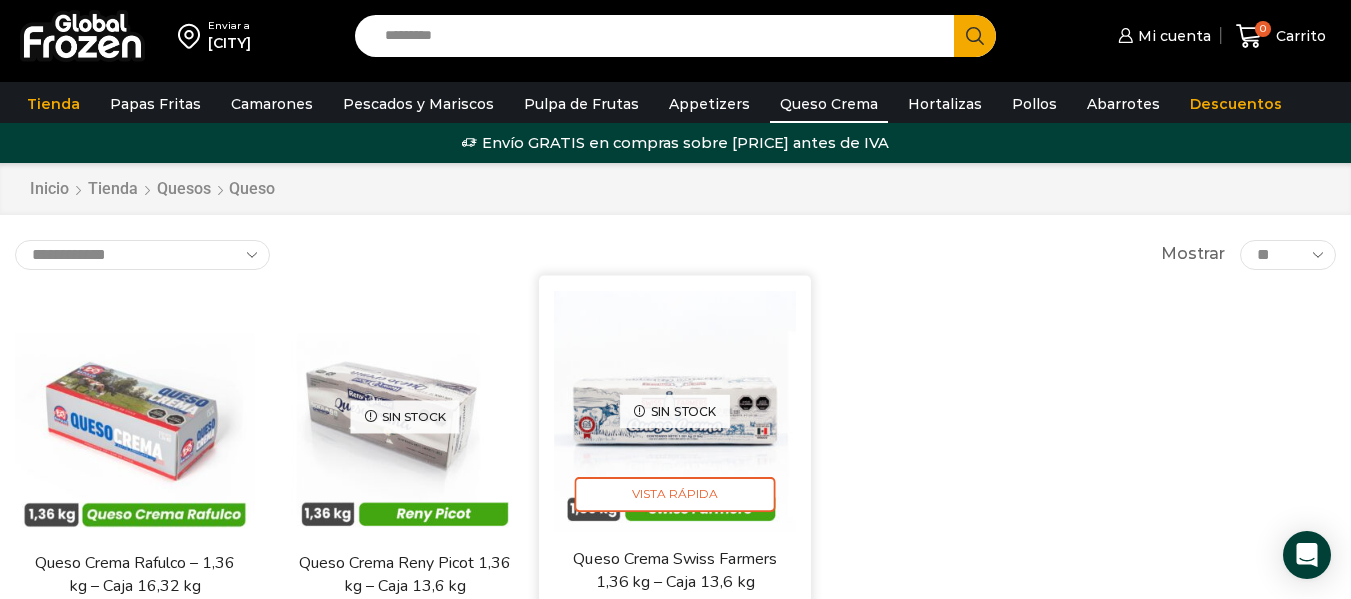 scroll, scrollTop: 100, scrollLeft: 0, axis: vertical 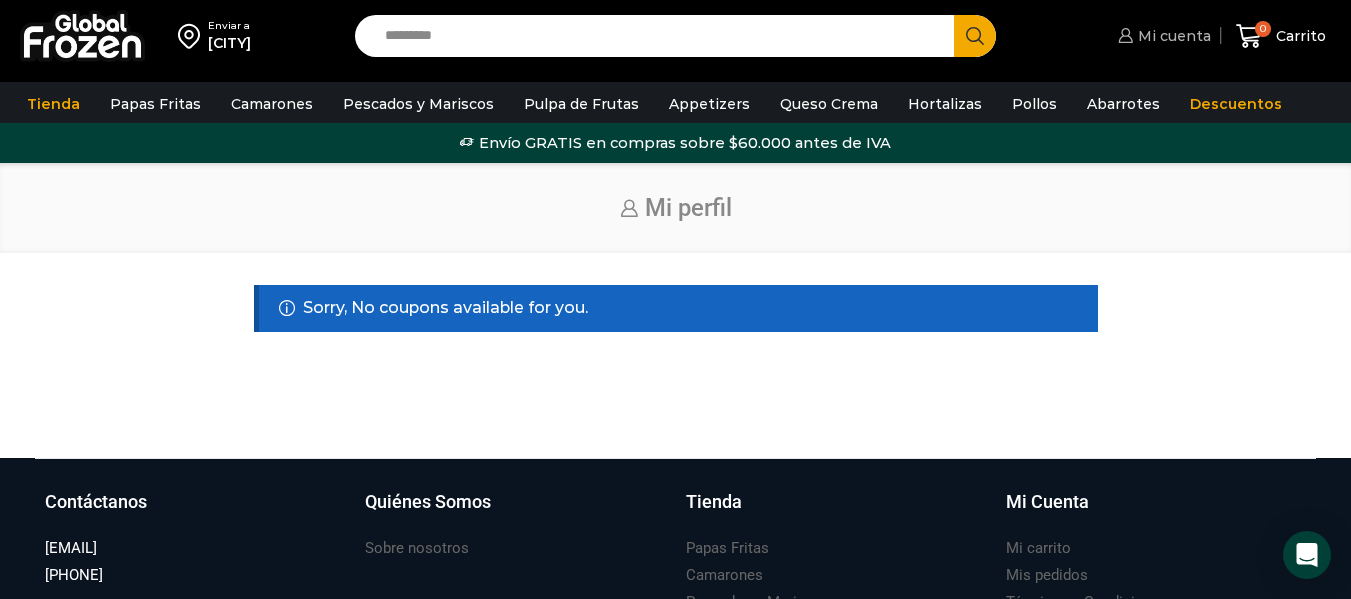 click on "Mi cuenta" at bounding box center [1172, 36] 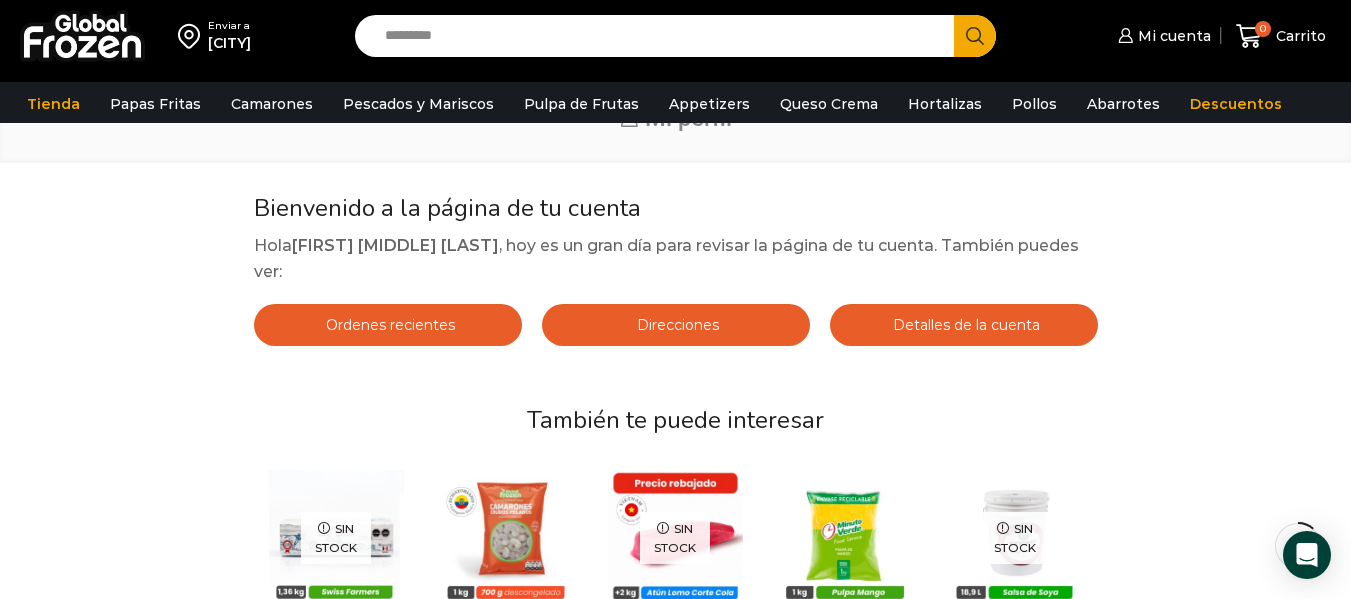 scroll, scrollTop: 200, scrollLeft: 0, axis: vertical 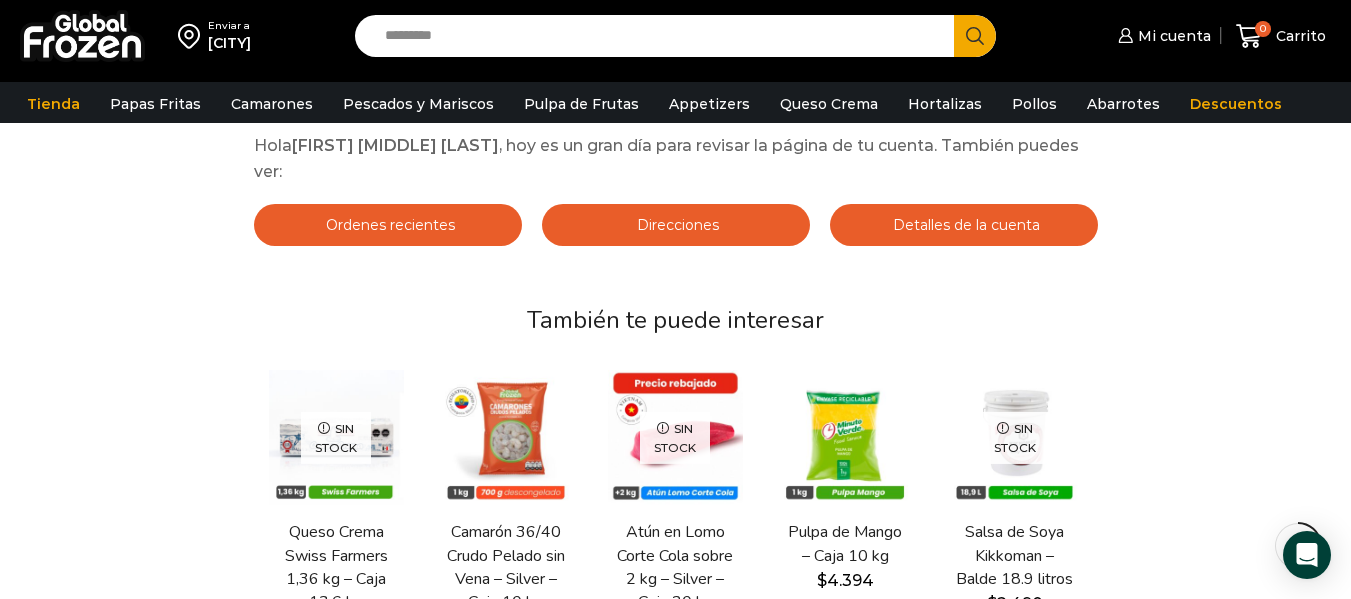 click on "Detalles de la cuenta" at bounding box center (964, 225) 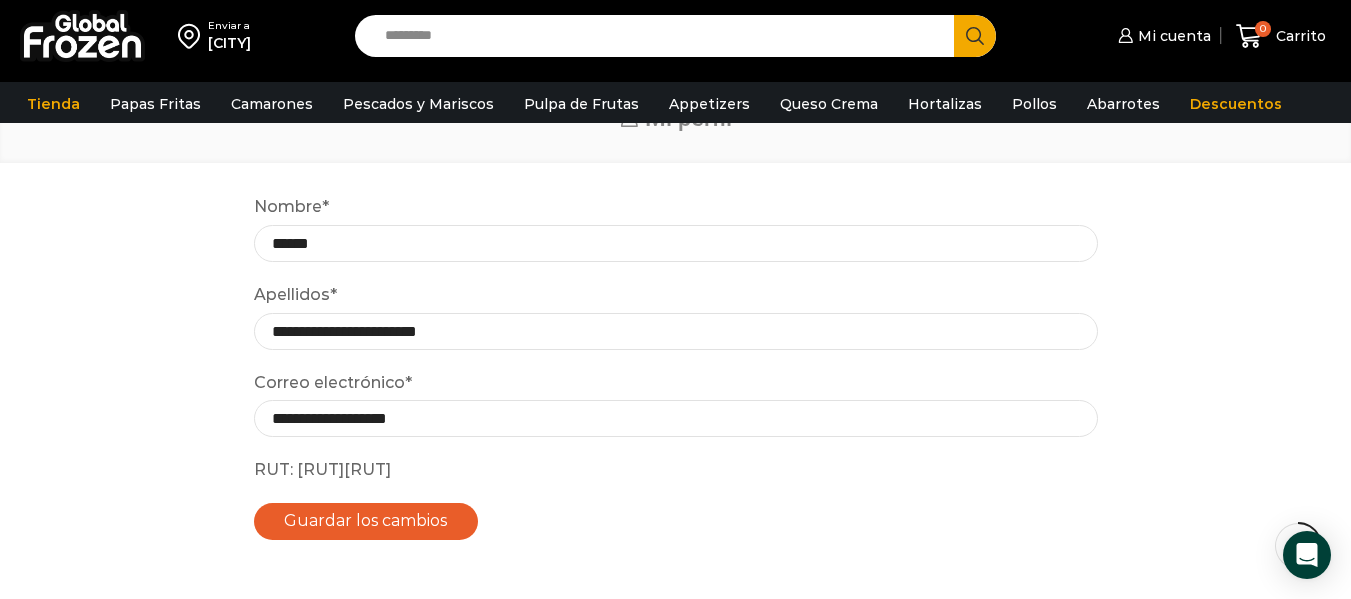 scroll, scrollTop: 0, scrollLeft: 0, axis: both 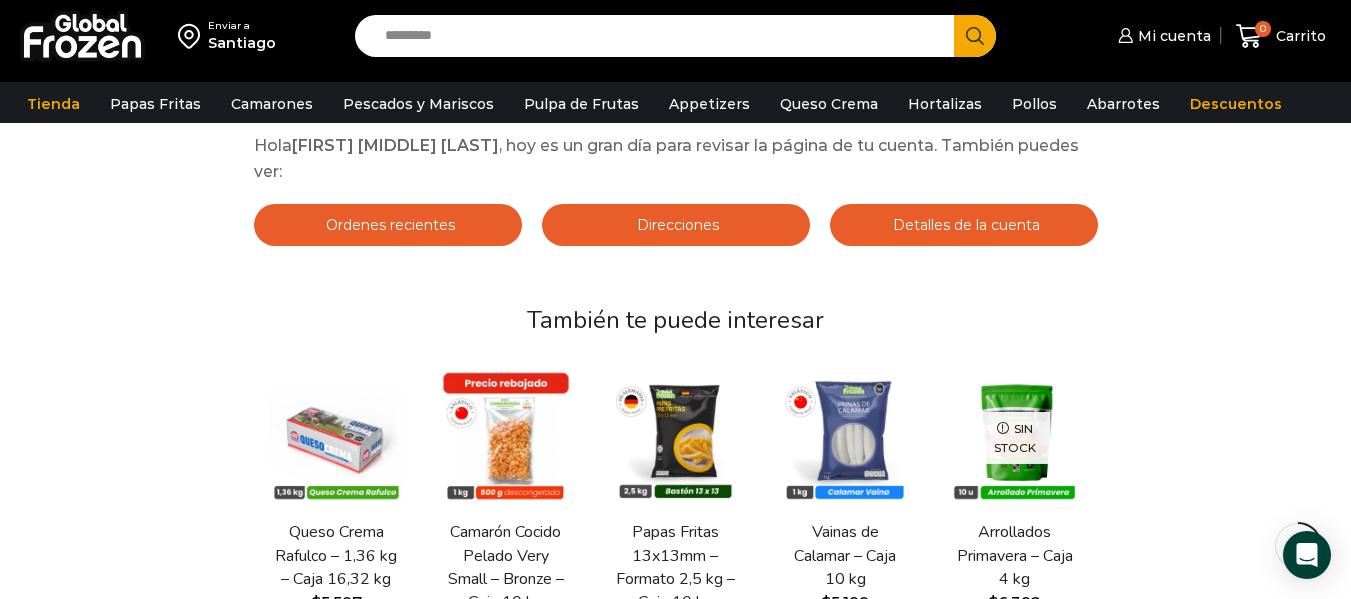 click on "Direcciones" at bounding box center [675, 225] 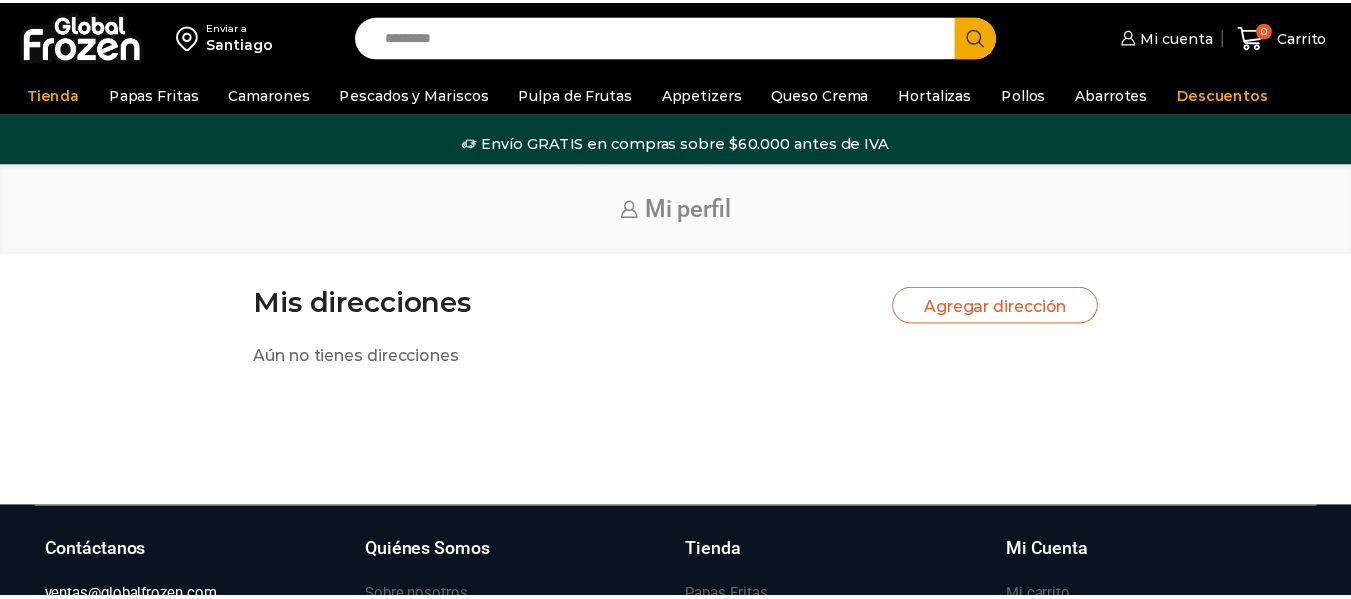 scroll, scrollTop: 0, scrollLeft: 0, axis: both 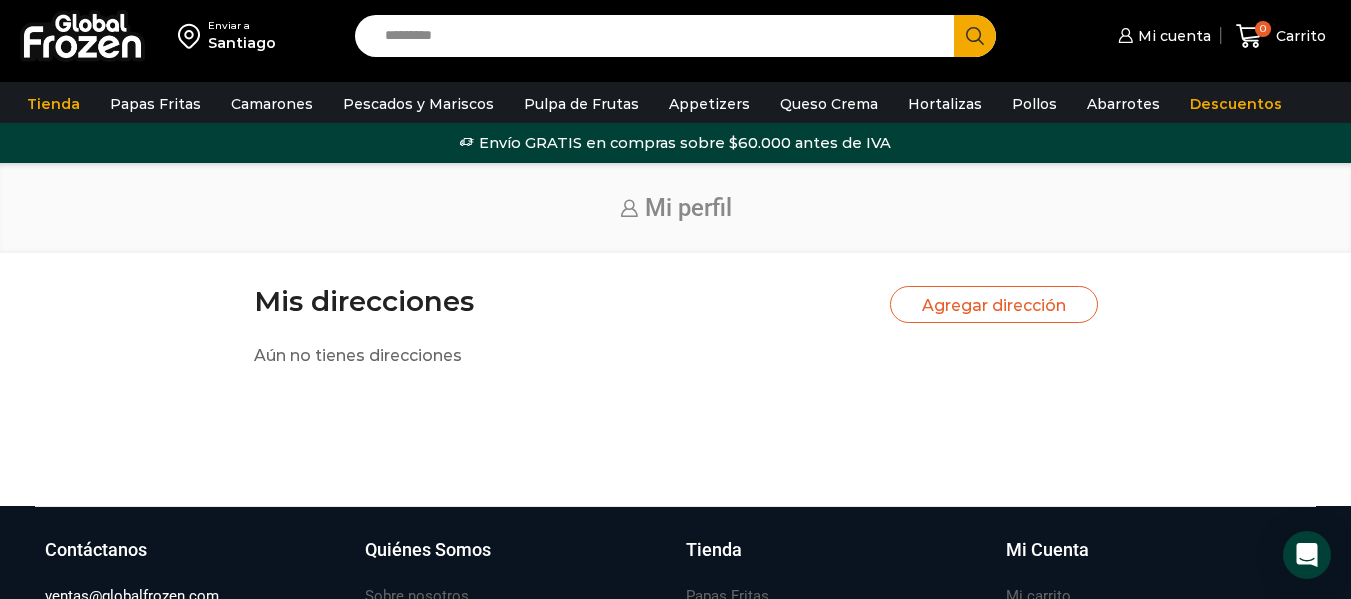 click on "Agregar dirección" at bounding box center [994, 304] 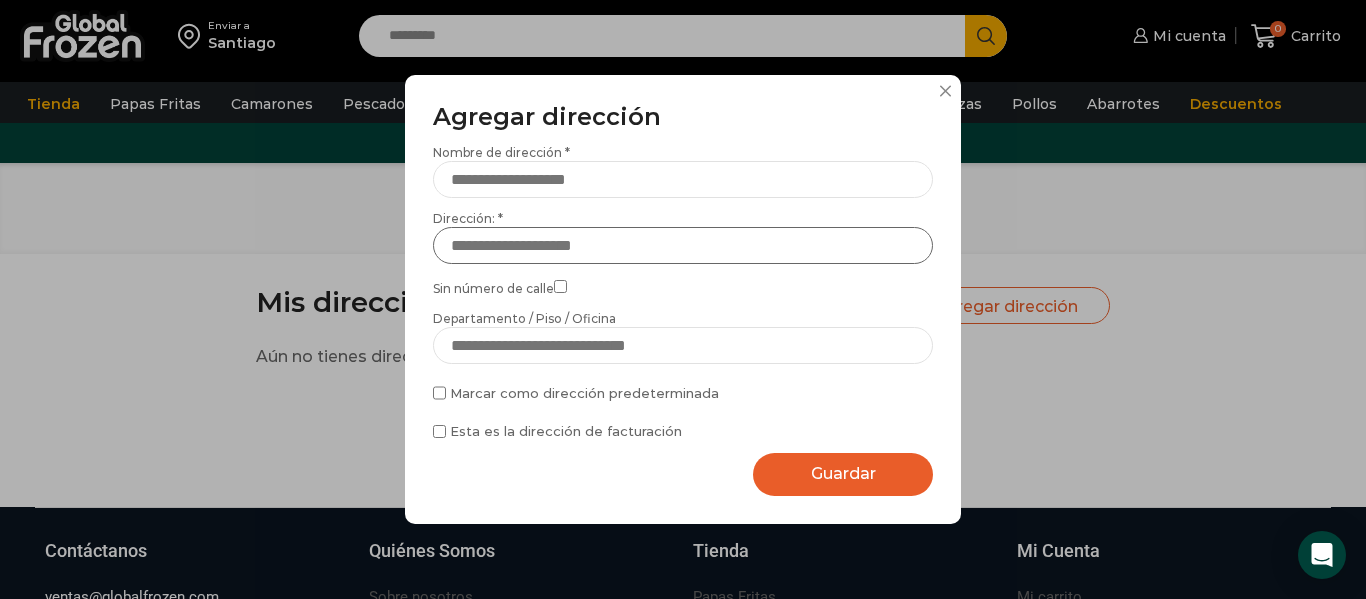 click on "Dirección: *" at bounding box center (683, 245) 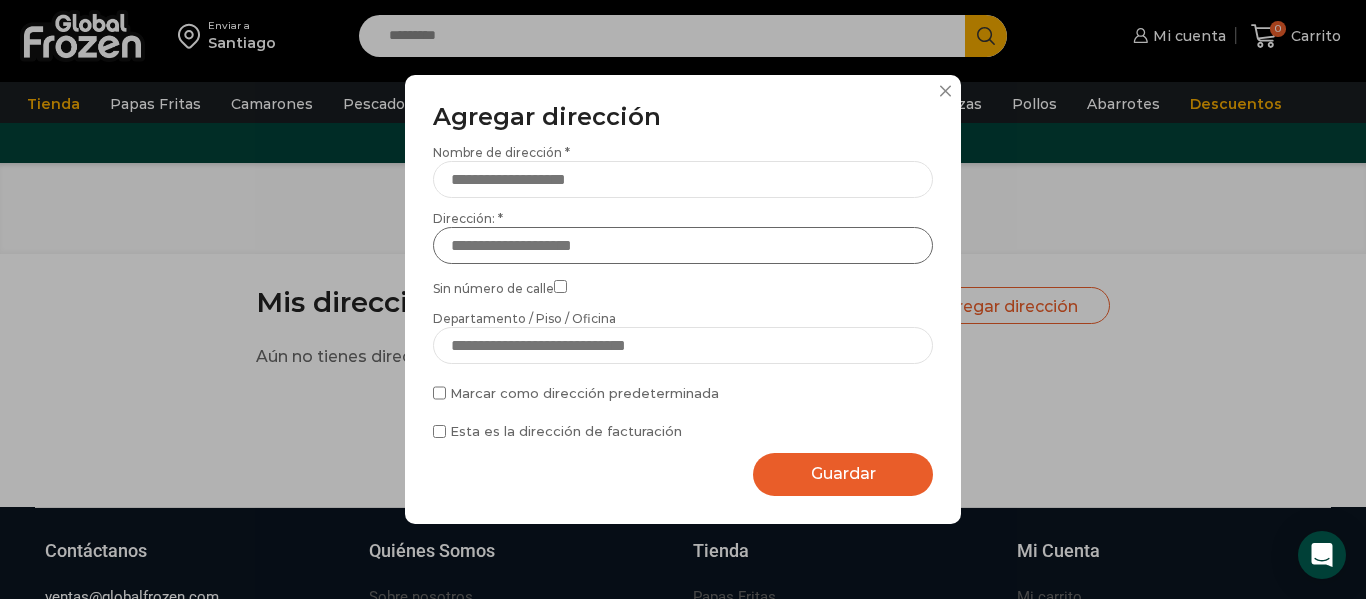 type on "**********" 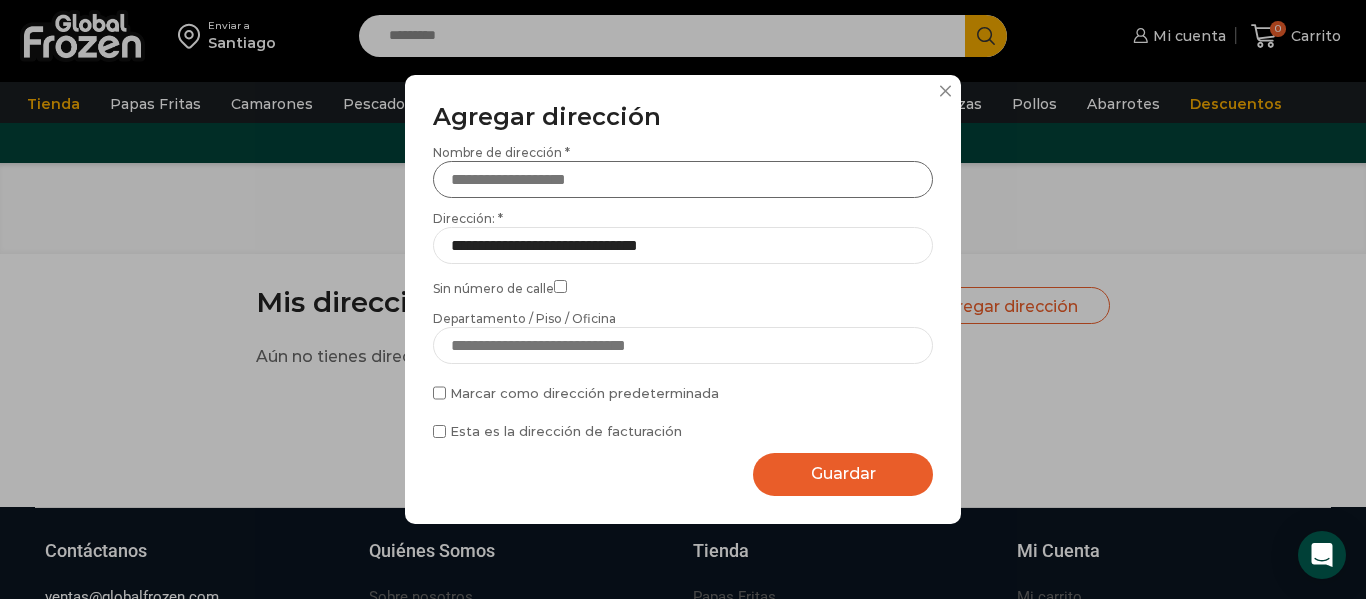 click on "Nombre de dirección *" at bounding box center (683, 179) 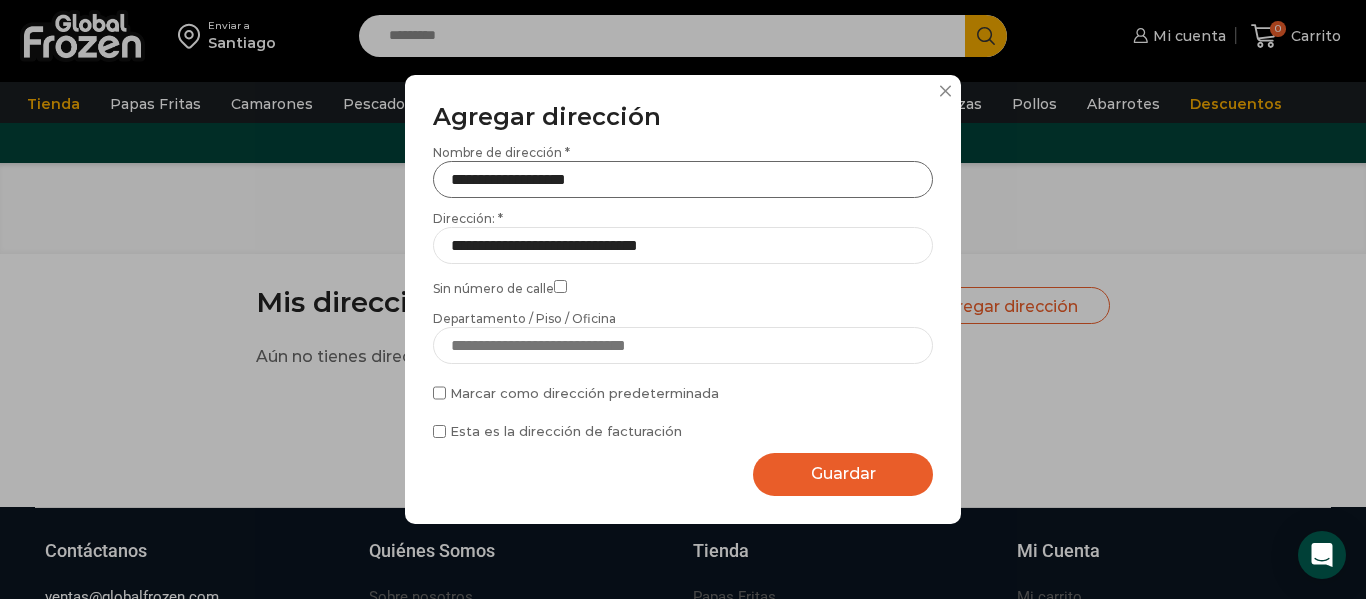 type on "**********" 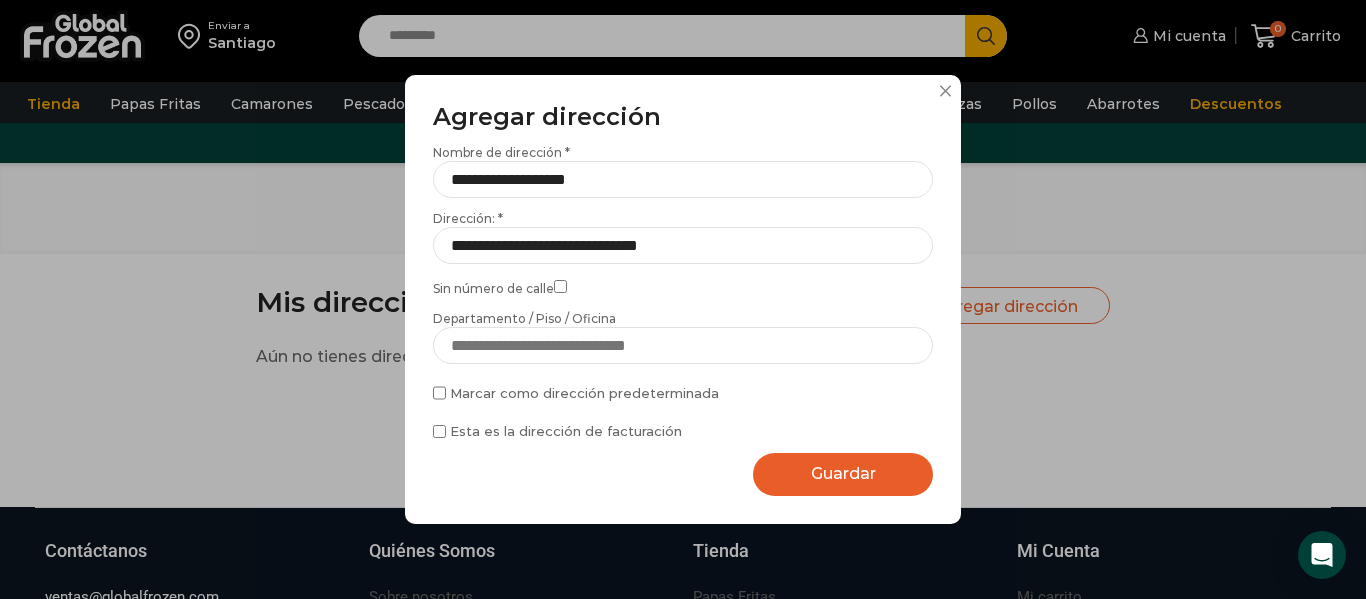 click on "Guardar Guardando..." at bounding box center (843, 474) 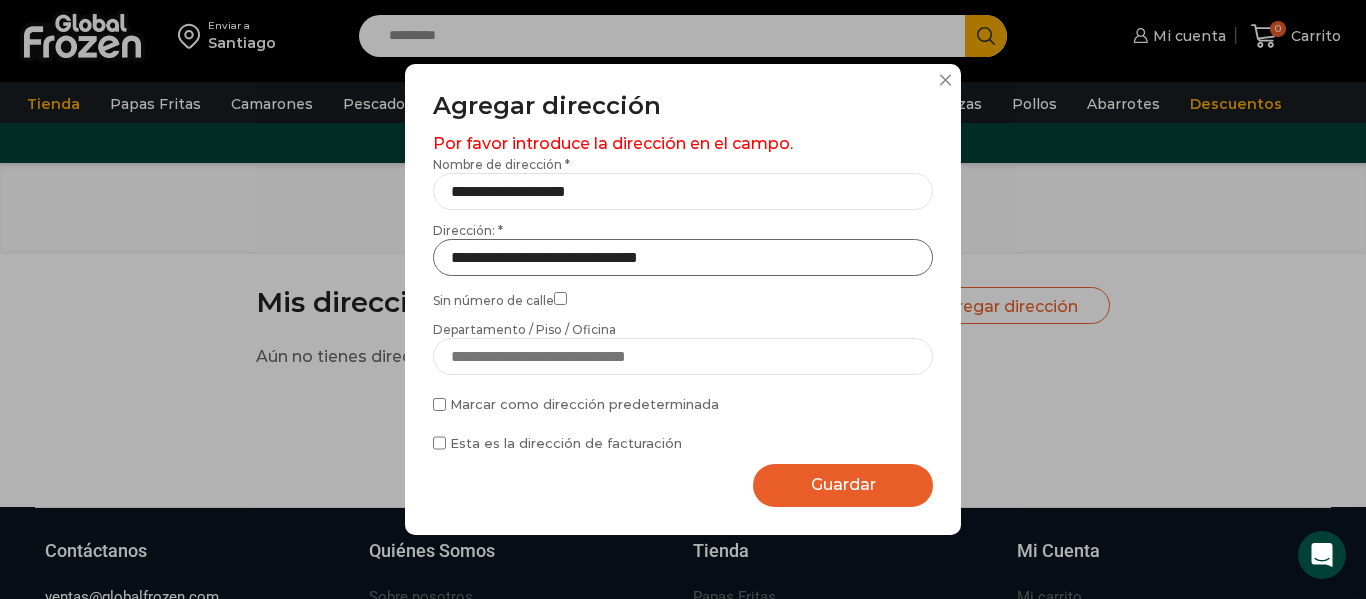 click on "**********" at bounding box center [683, 257] 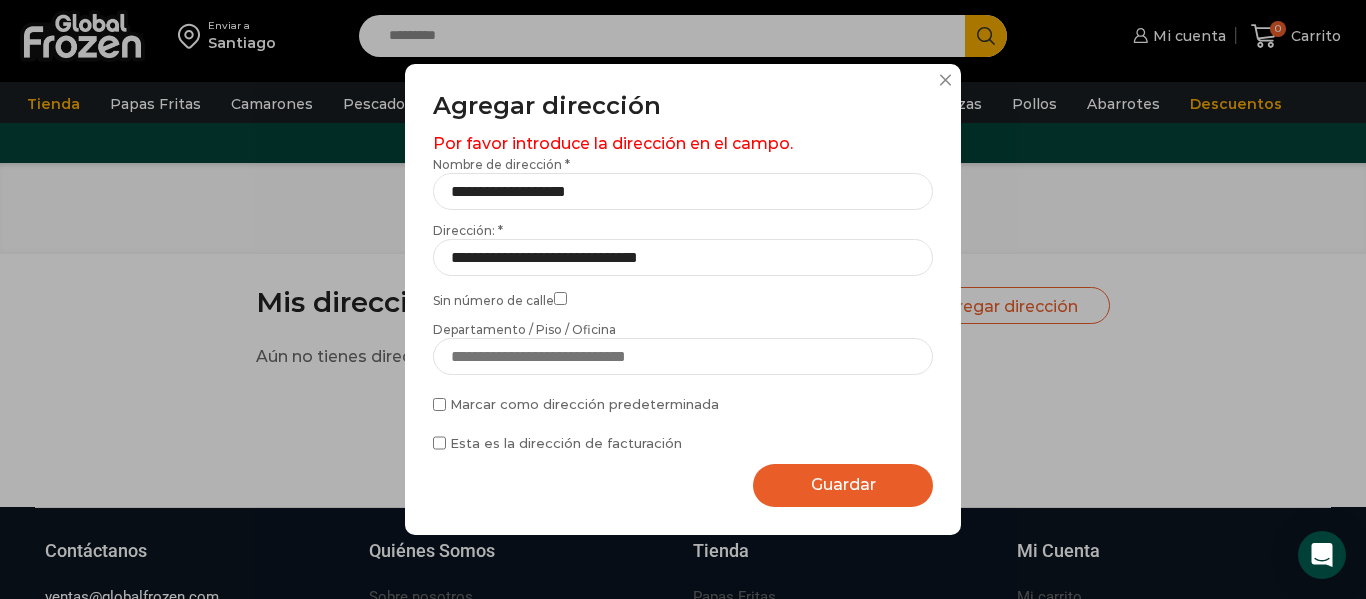 click on "Guardar" at bounding box center [843, 484] 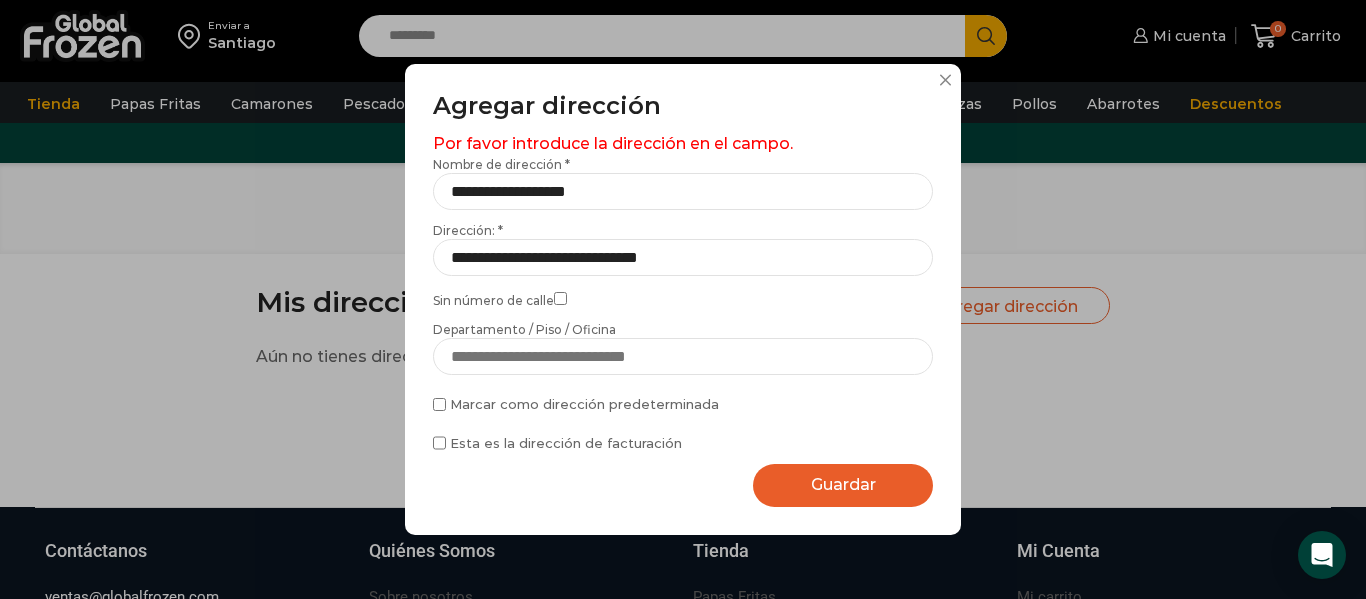 click on "Guardar Guardando..." at bounding box center [843, 485] 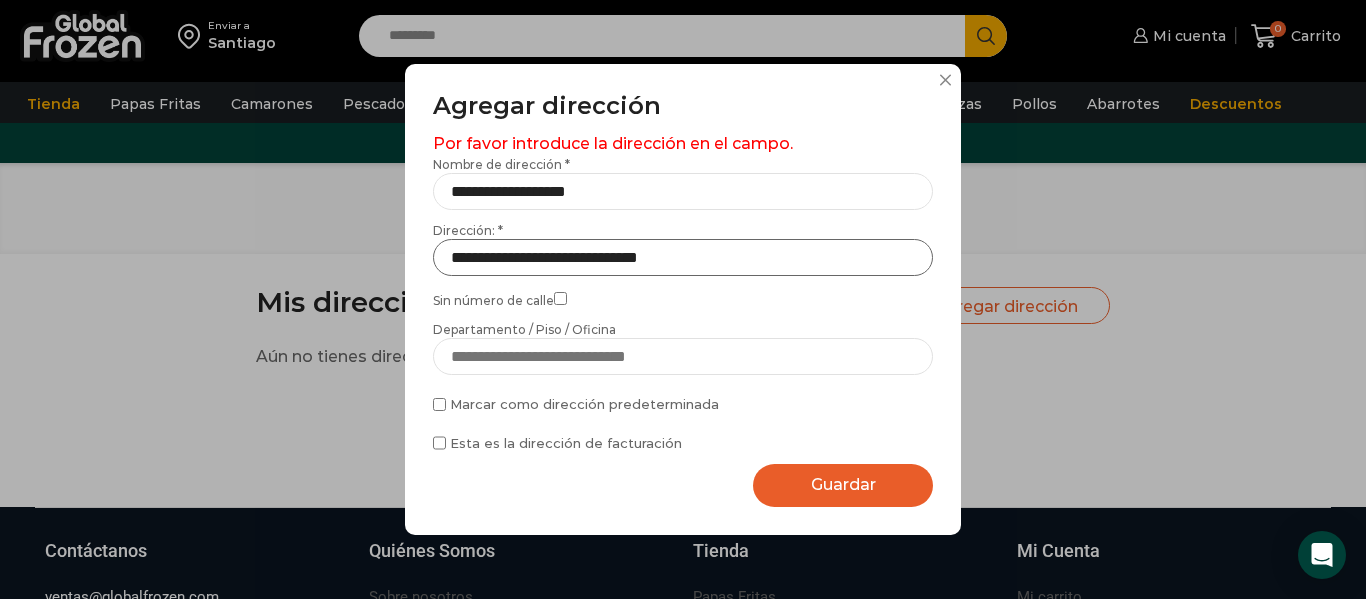 click on "**********" at bounding box center [683, 257] 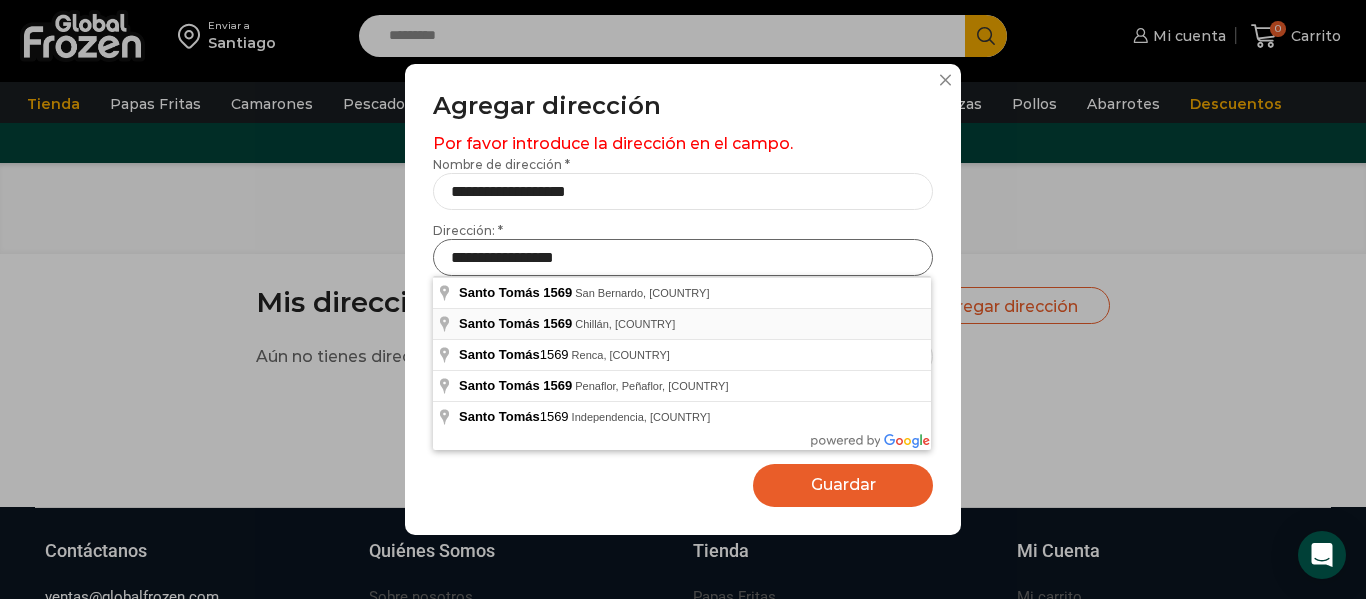 type on "**********" 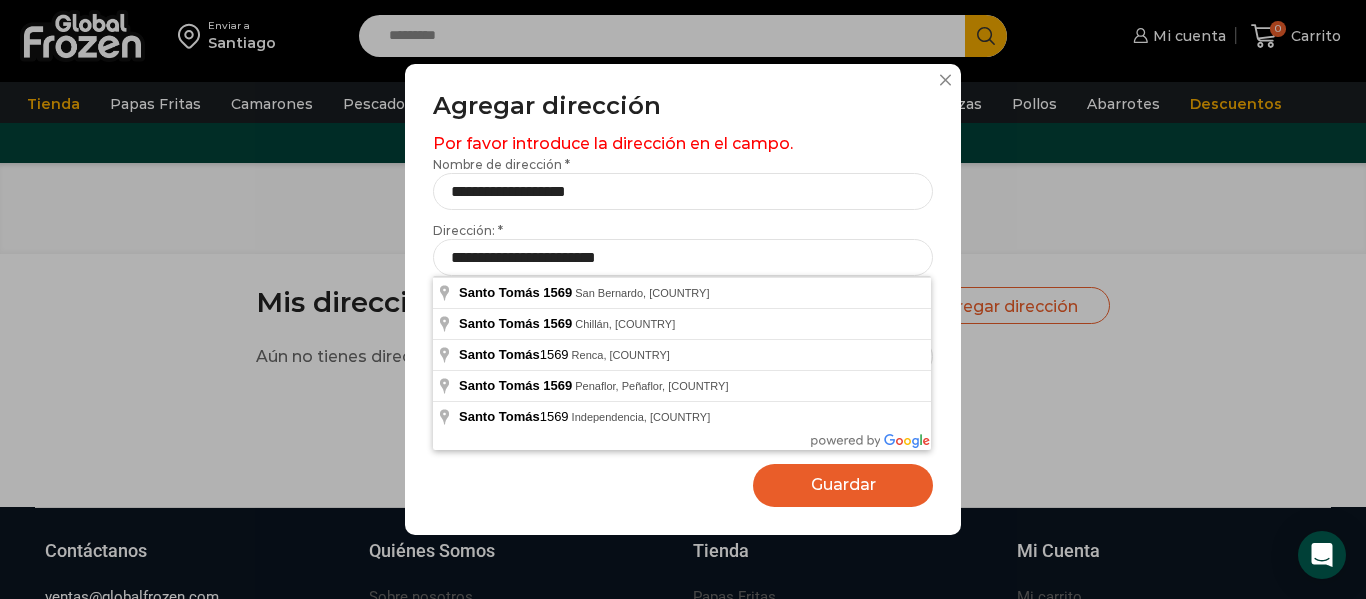 click on "Guardar" at bounding box center (843, 484) 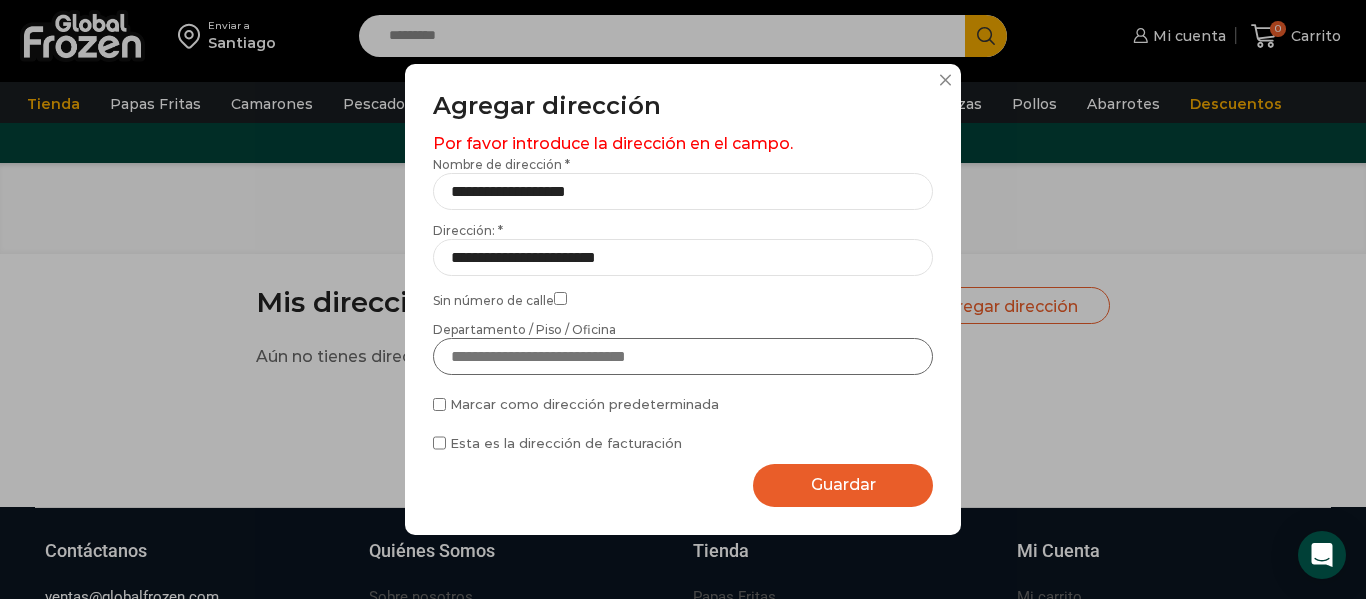 click on "Departamento / Piso / Oficina" at bounding box center (683, 356) 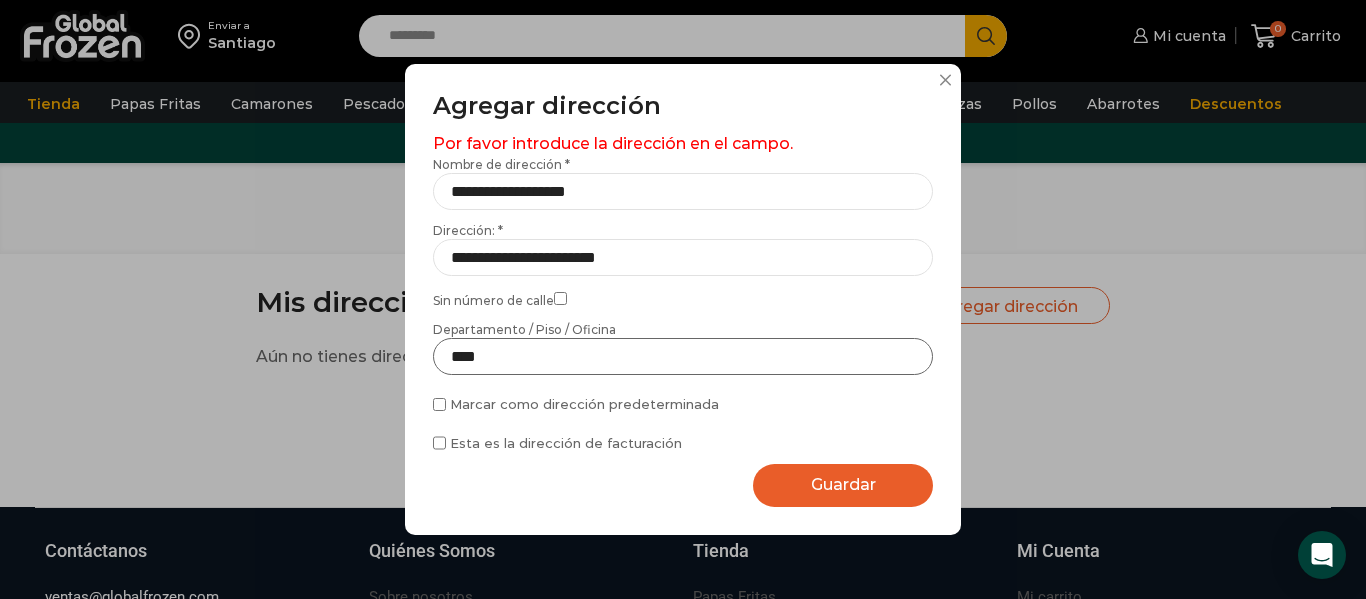 type on "****" 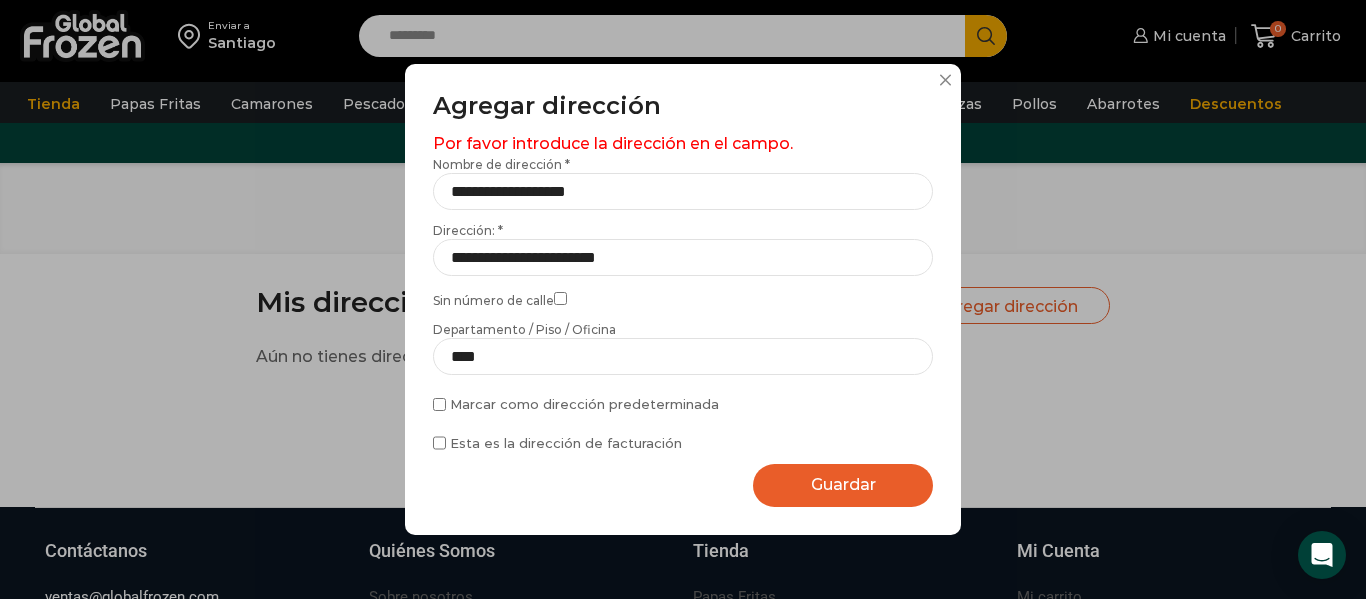 click on "Guardar" at bounding box center (843, 484) 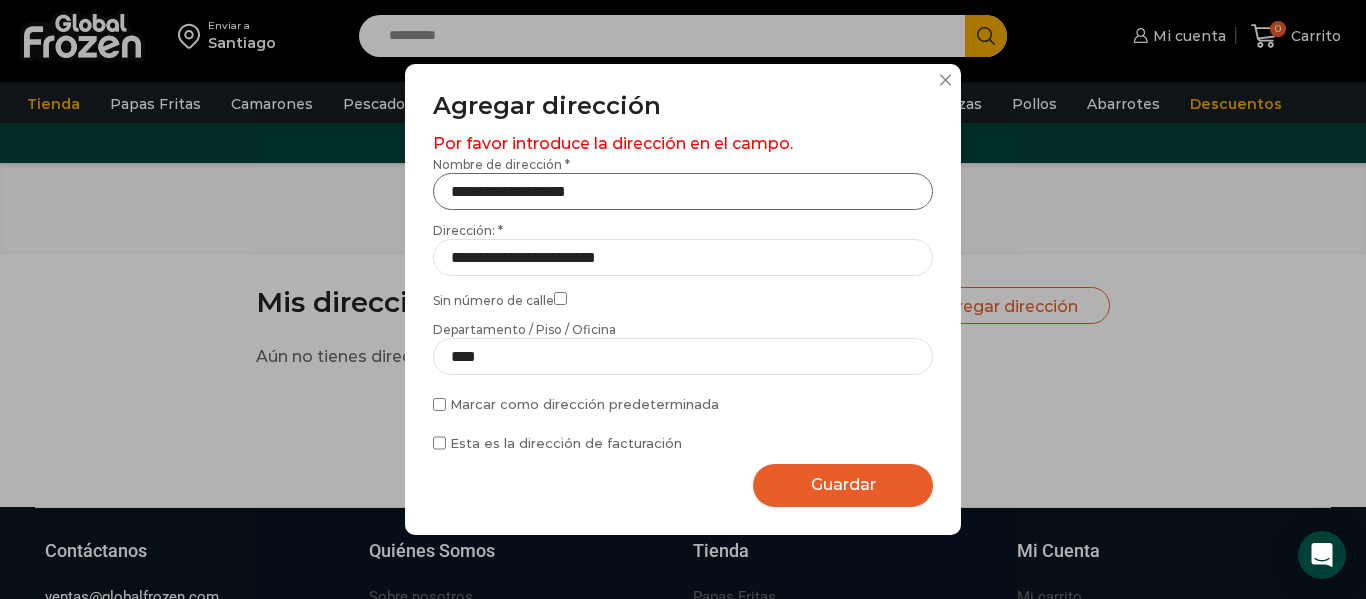 click on "**********" at bounding box center (683, 191) 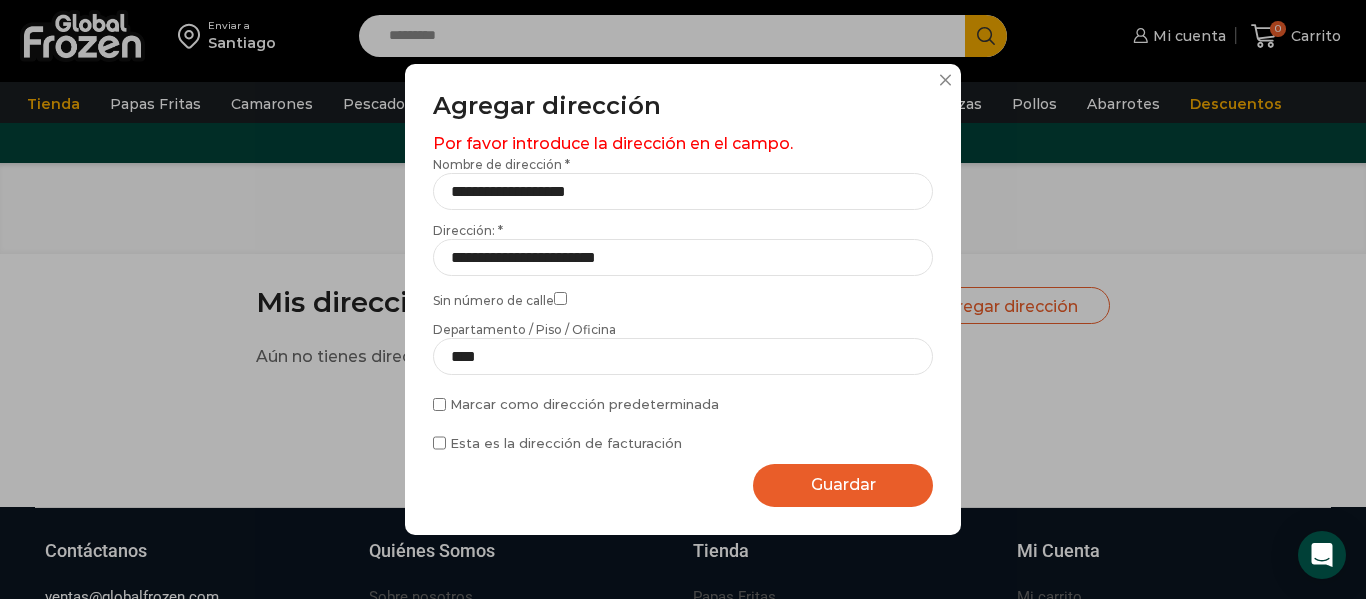 click on "Guardar" at bounding box center [843, 484] 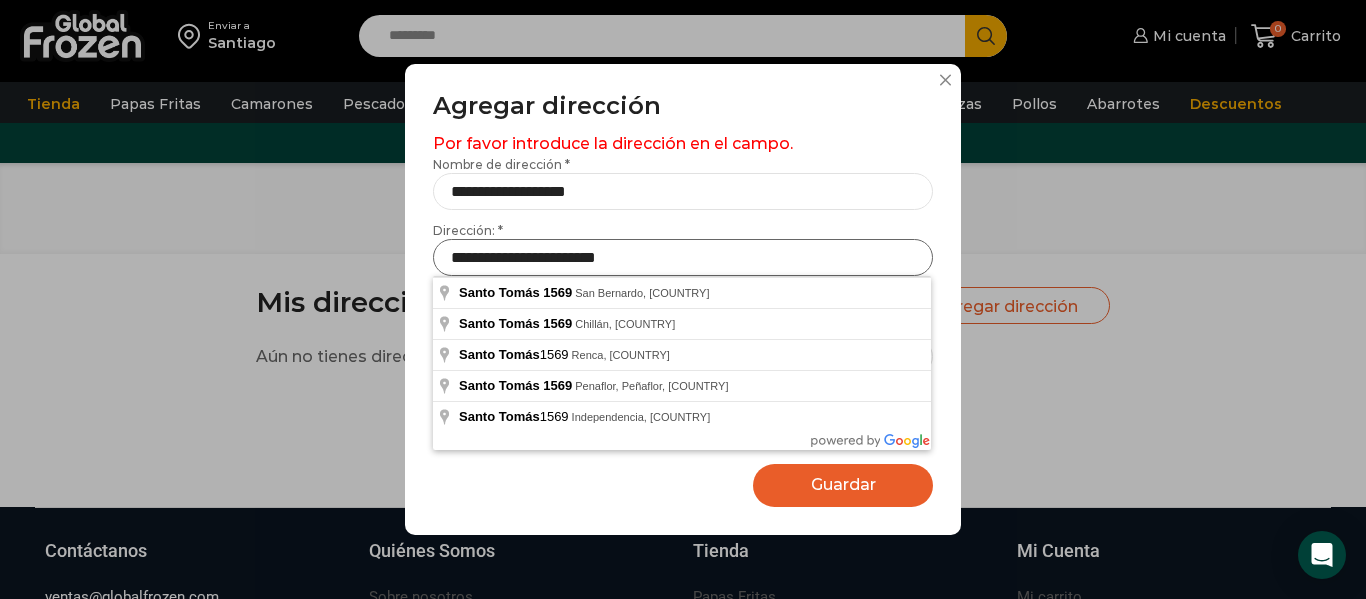 drag, startPoint x: 650, startPoint y: 256, endPoint x: 495, endPoint y: 258, distance: 155.01291 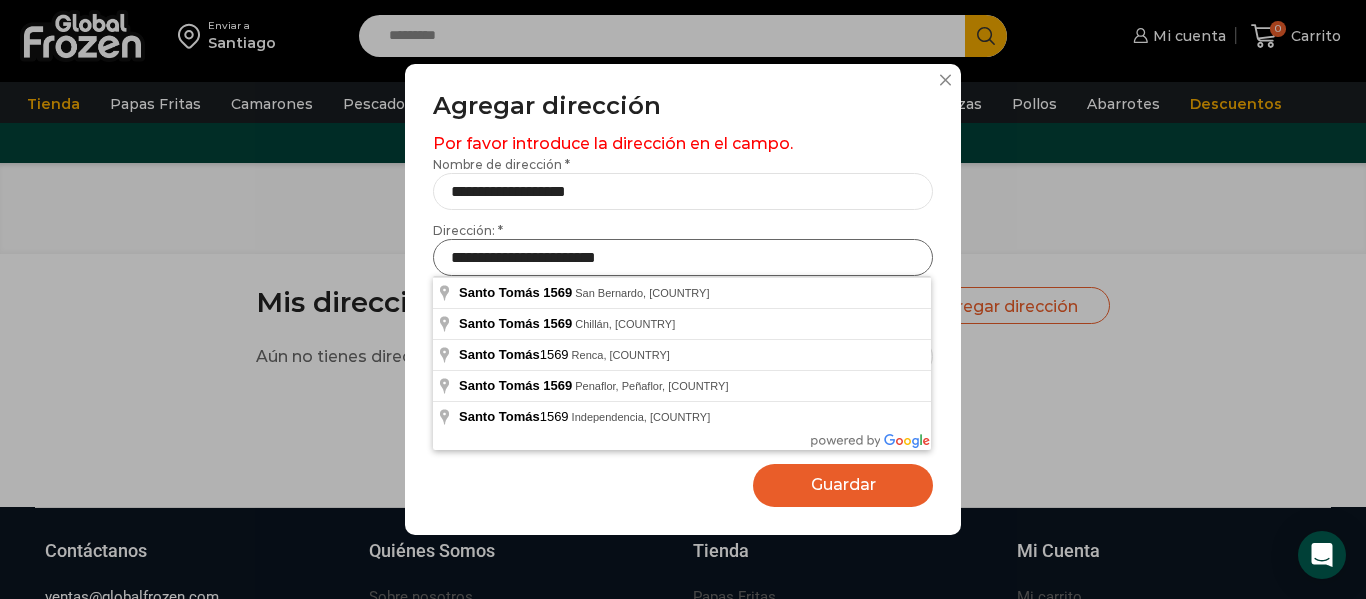 click on "**********" at bounding box center (683, 257) 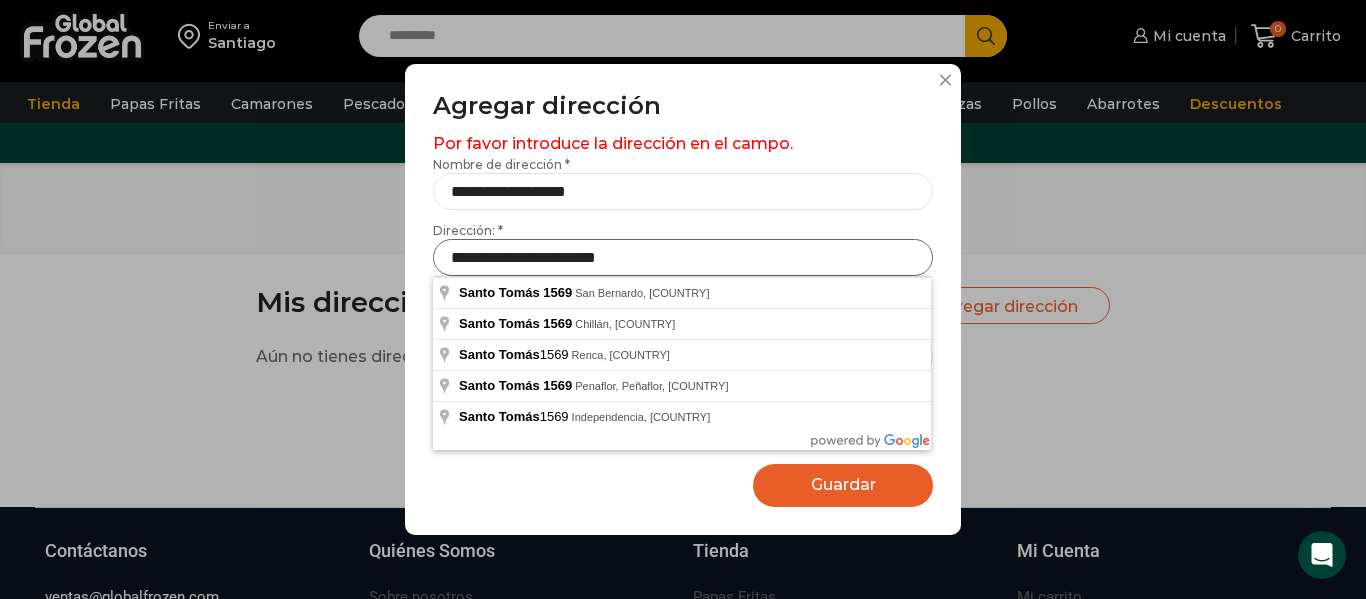 type on "**********" 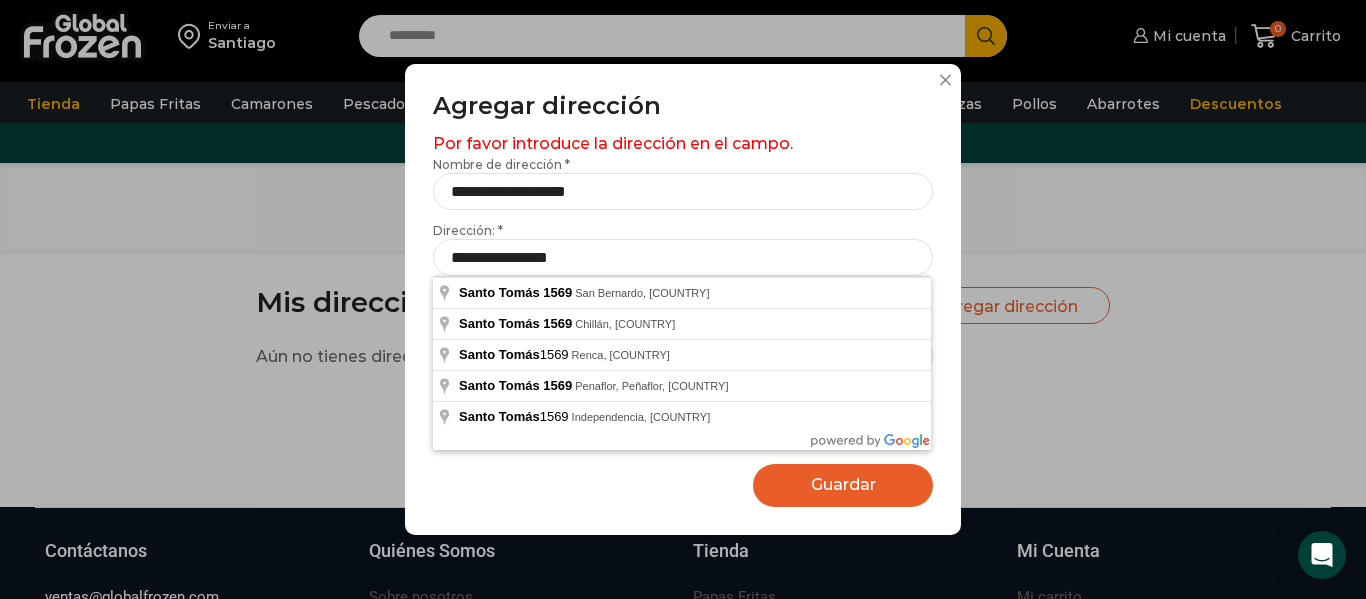 click on "Guardar" at bounding box center [843, 484] 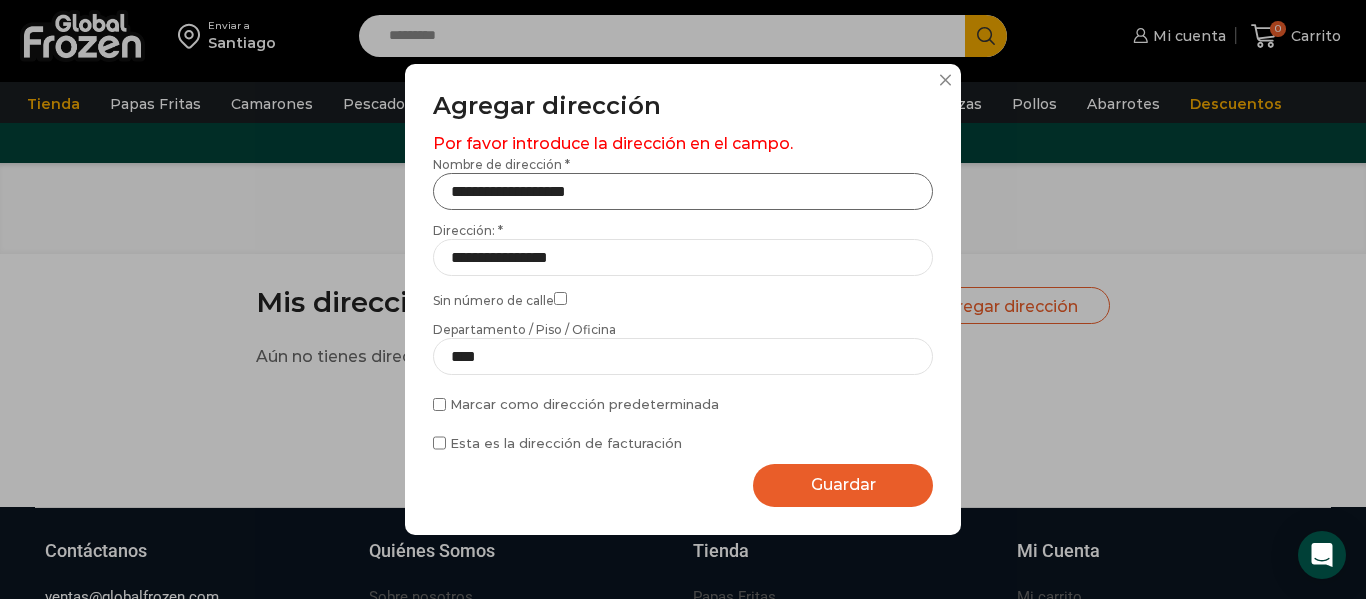 click on "**********" at bounding box center (683, 191) 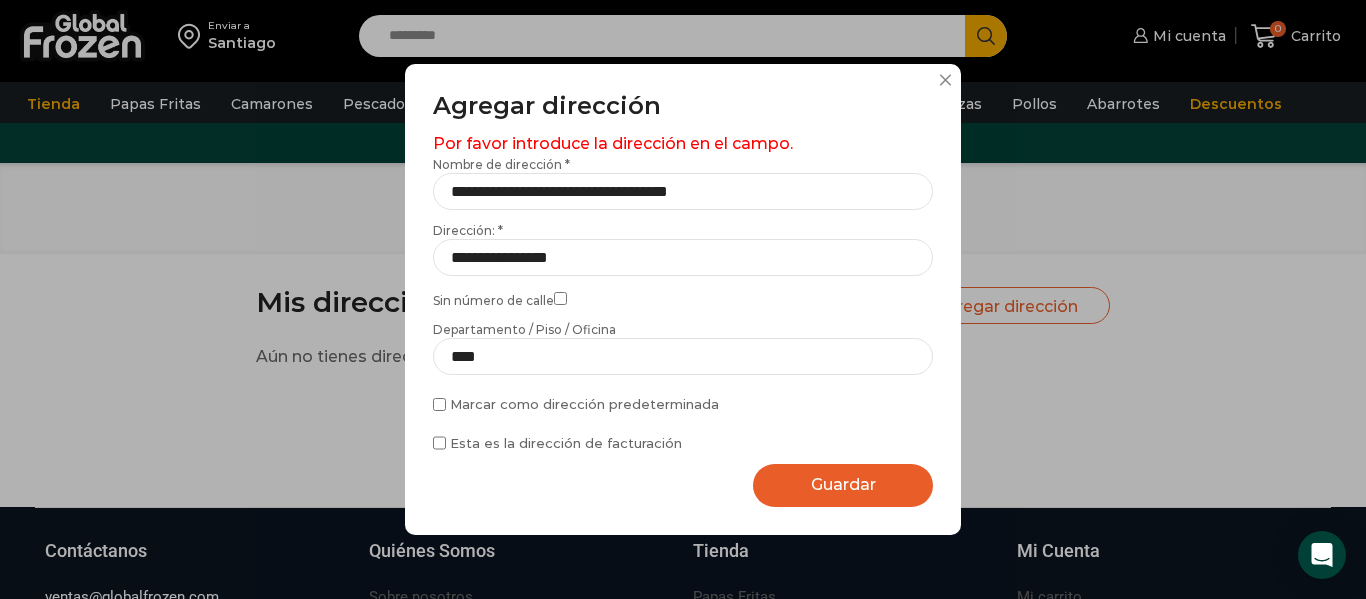 click on "Guardar" at bounding box center [843, 484] 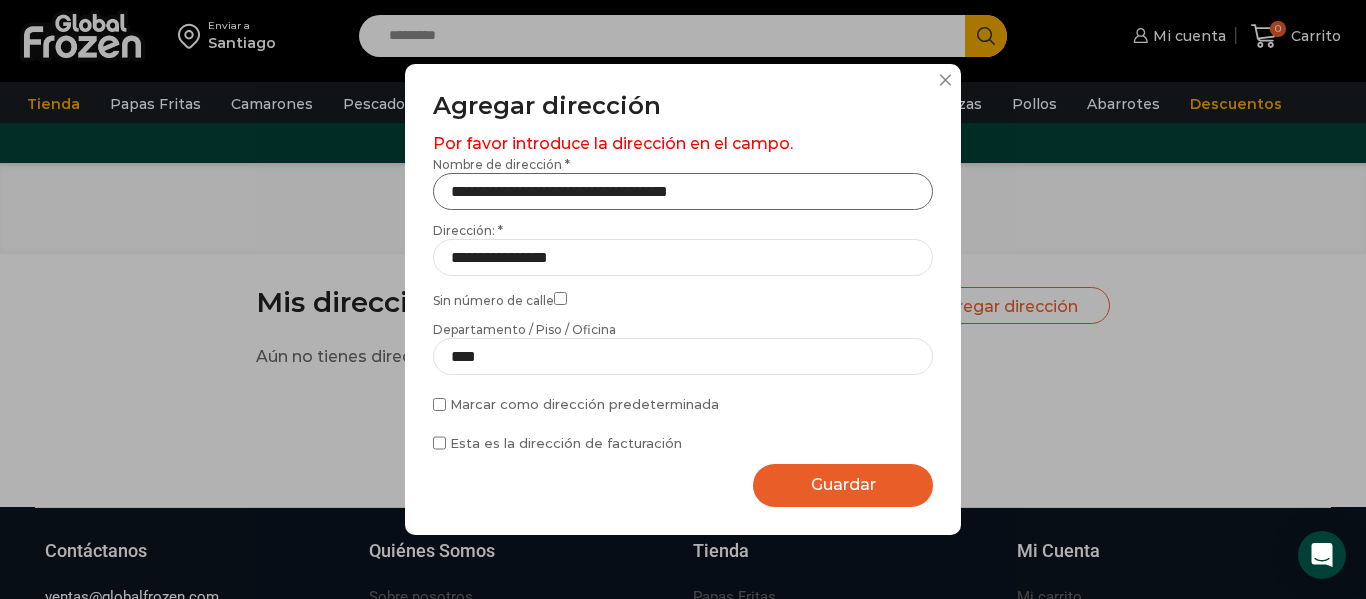 drag, startPoint x: 637, startPoint y: 194, endPoint x: 441, endPoint y: 185, distance: 196.20653 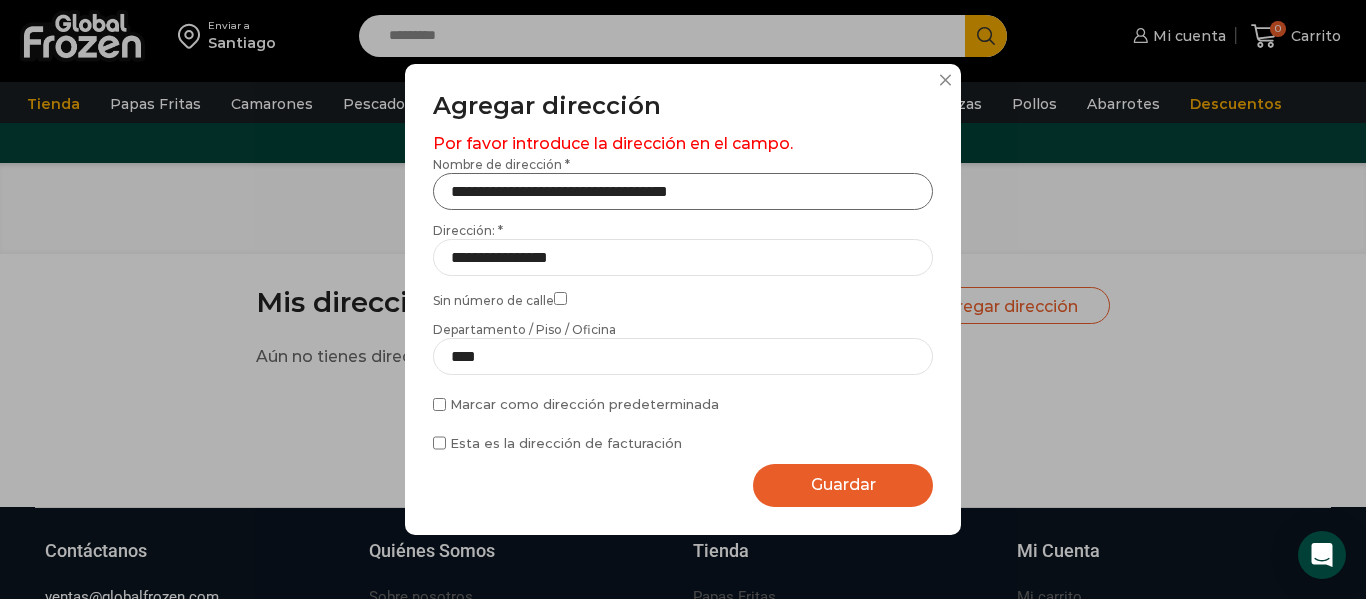 click on "**********" at bounding box center (683, 191) 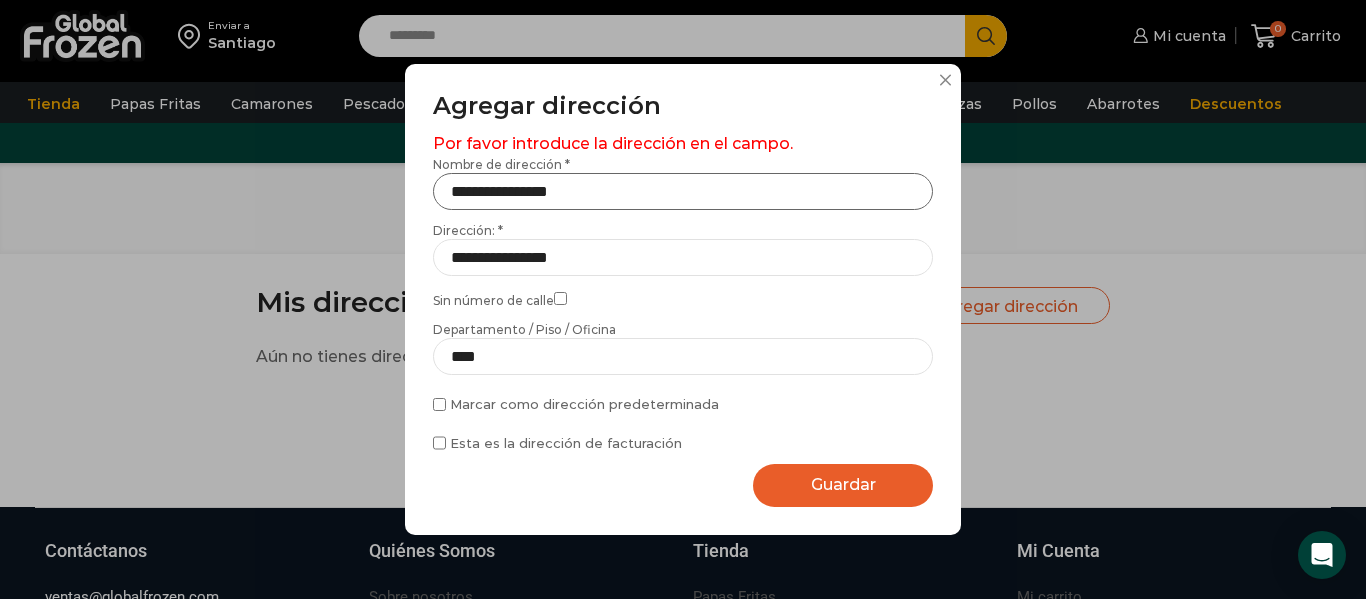 type on "**********" 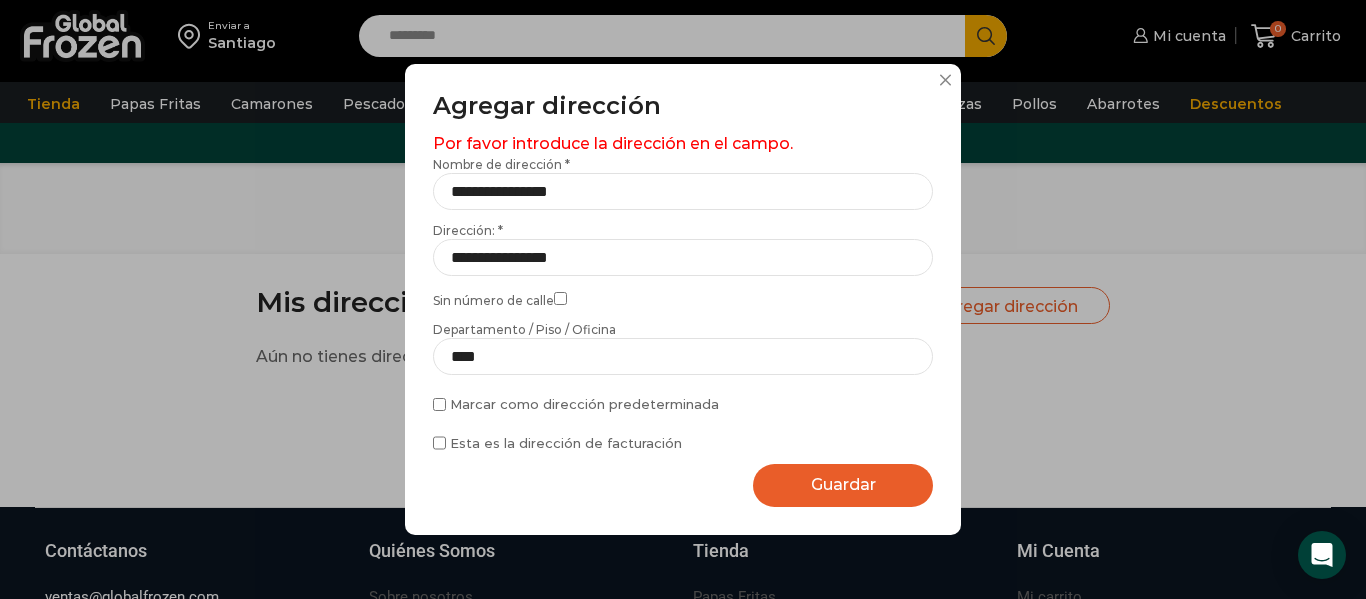 click on "Esta es la dirección de facturación" at bounding box center [683, 443] 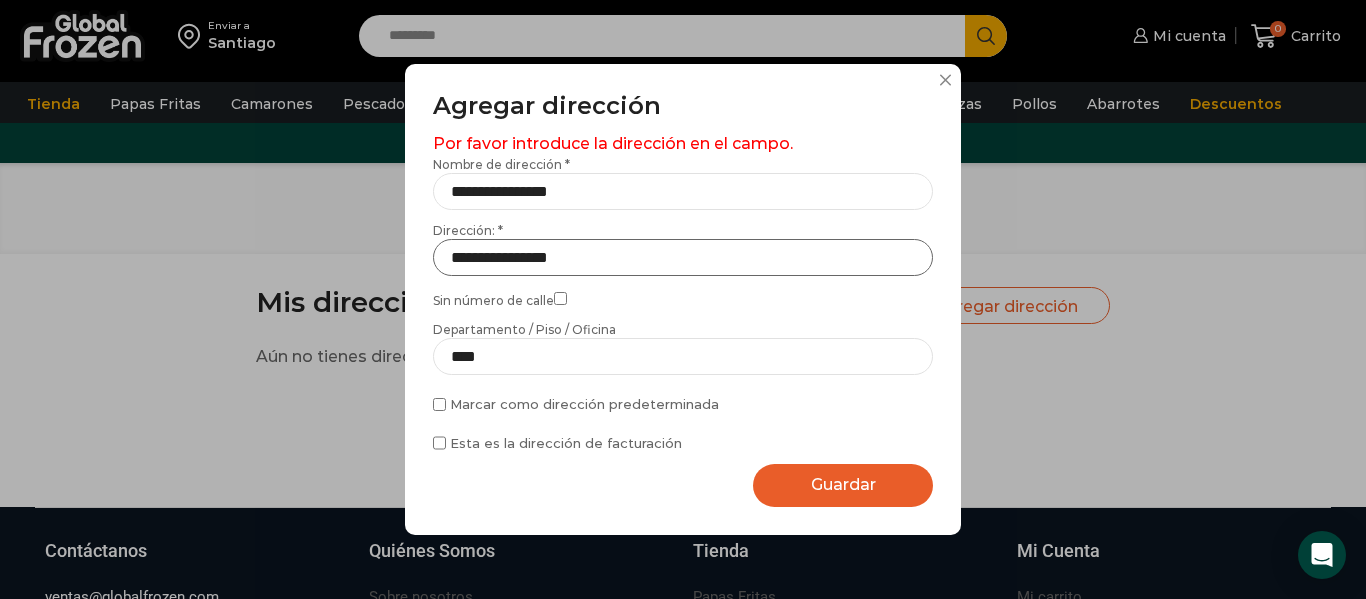 click on "**********" at bounding box center [683, 257] 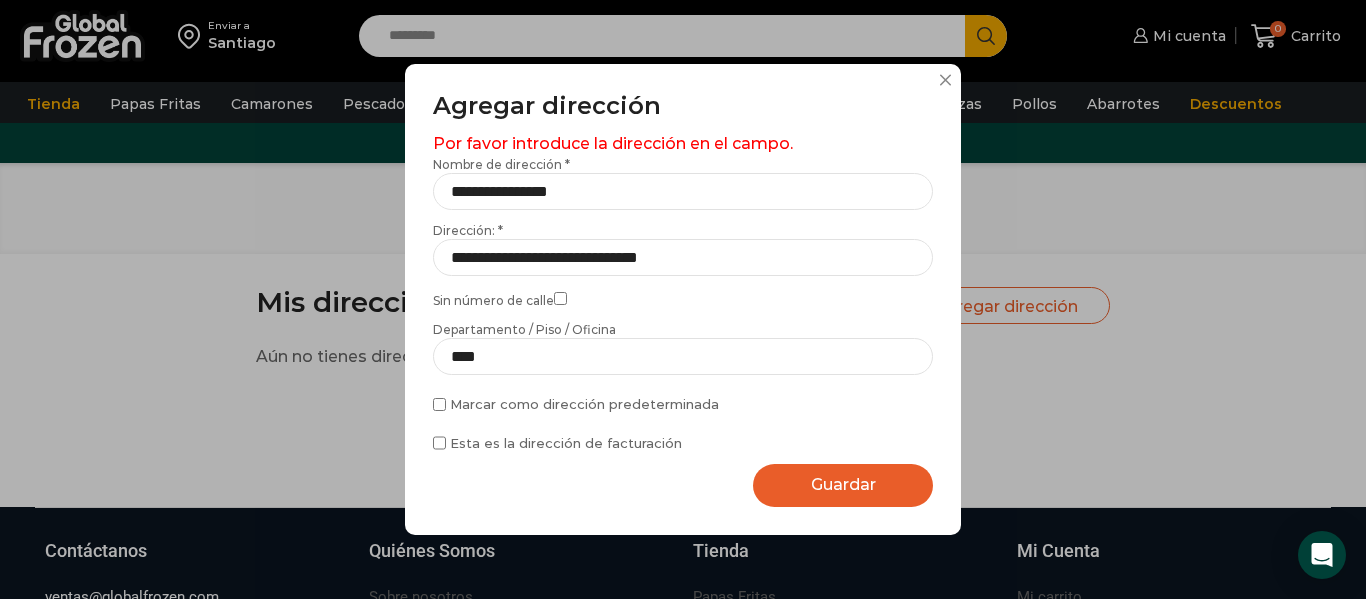 click on "Guardar" at bounding box center (843, 484) 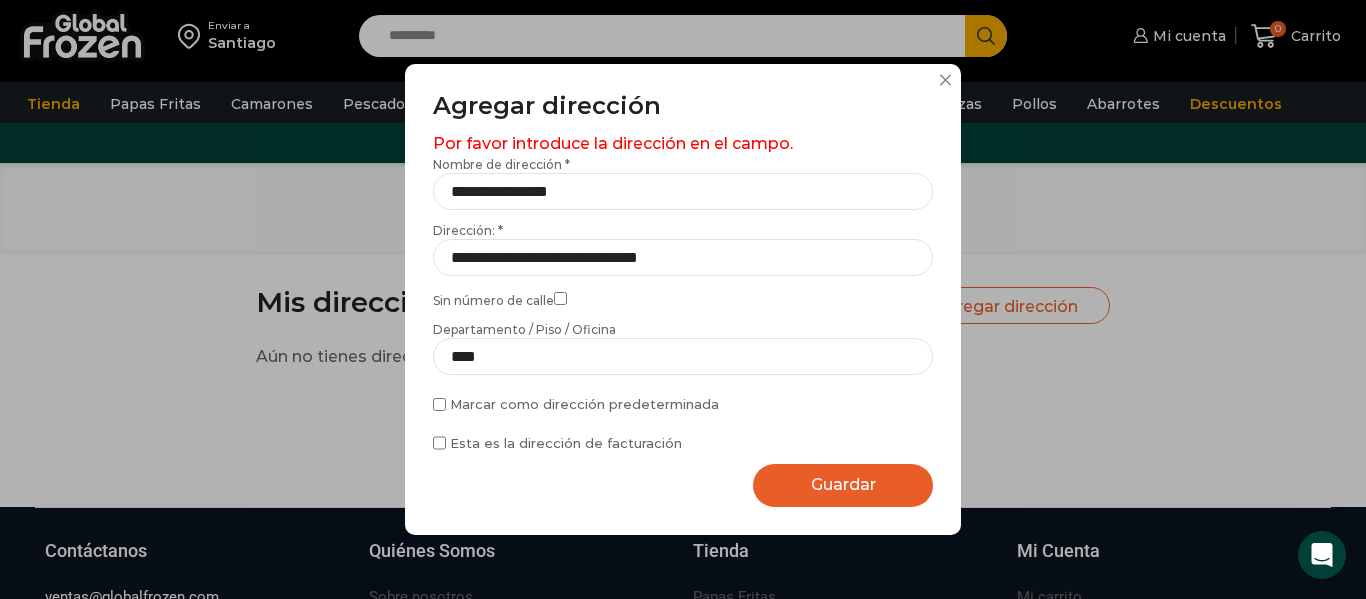 click on "Guardar" at bounding box center [843, 484] 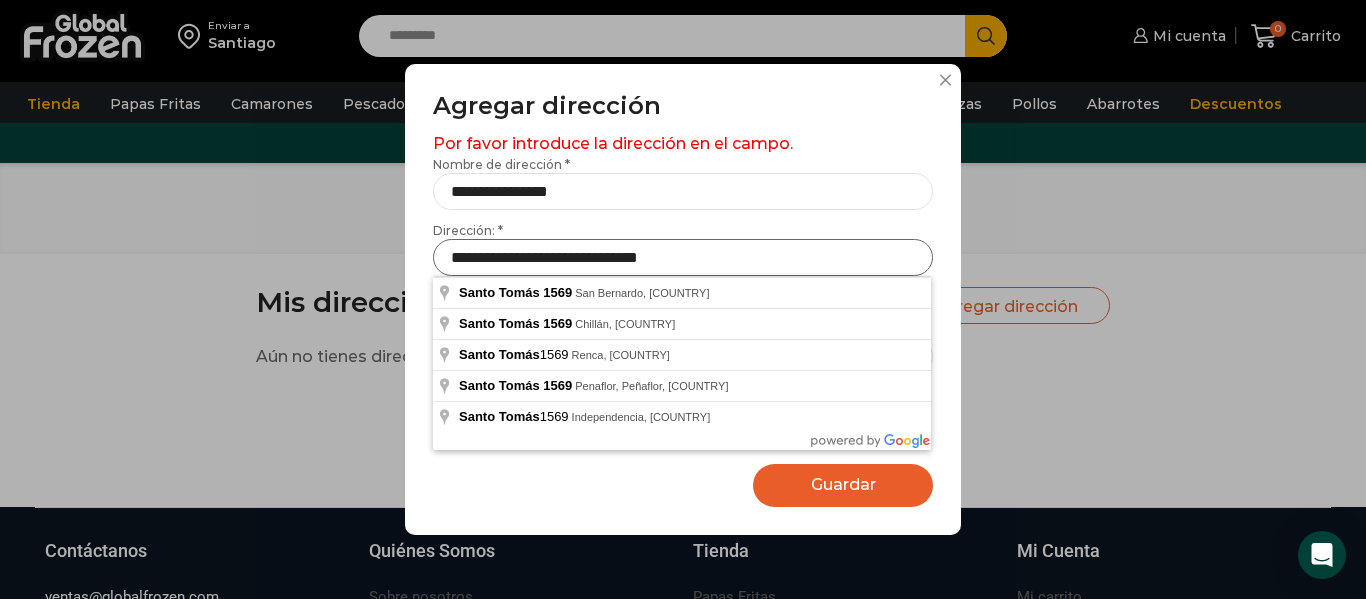 drag, startPoint x: 735, startPoint y: 258, endPoint x: 436, endPoint y: 251, distance: 299.08194 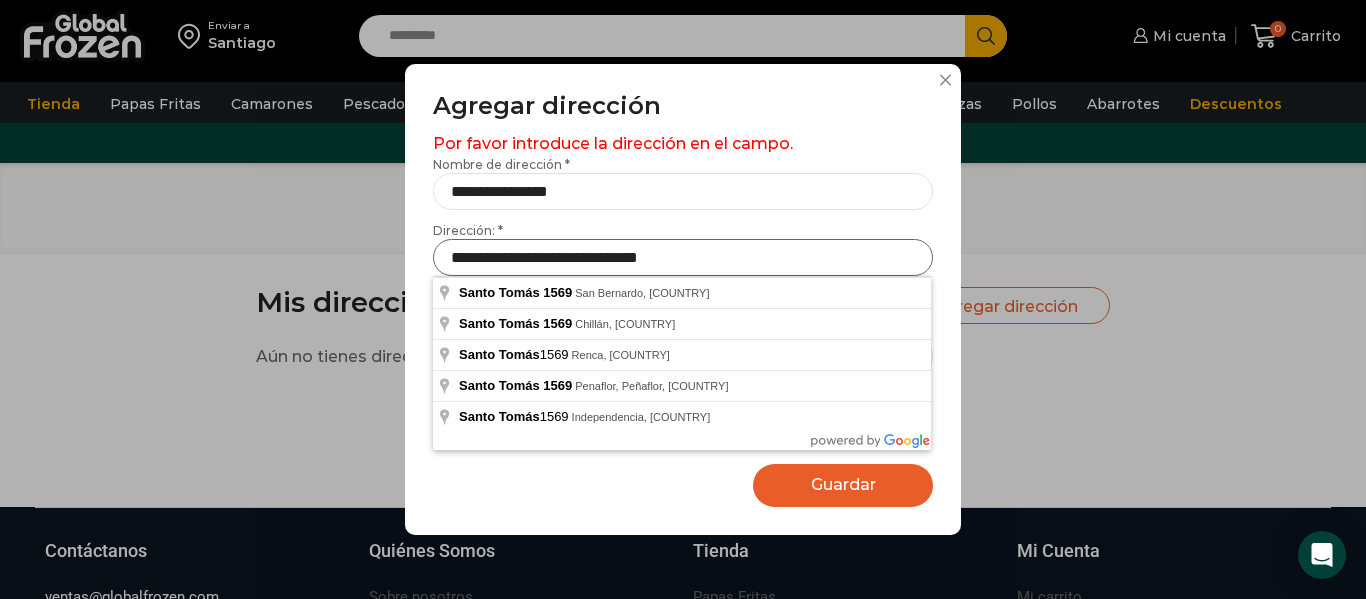 click on "**********" at bounding box center [683, 299] 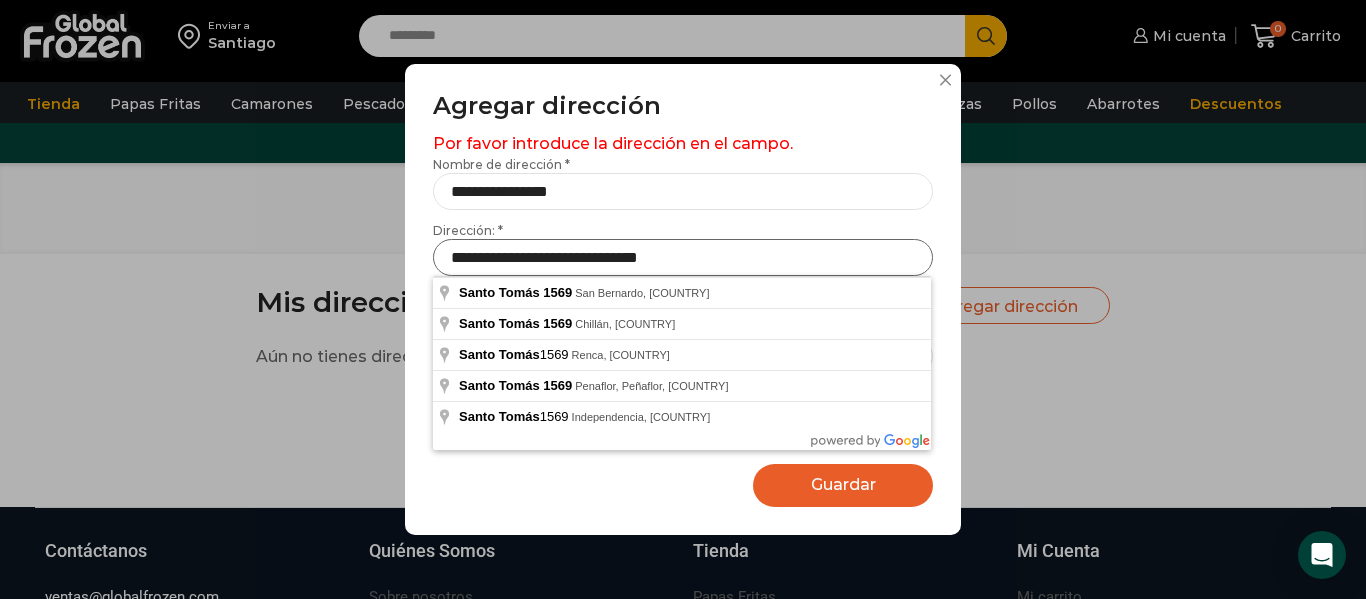 click on "**********" at bounding box center [683, 257] 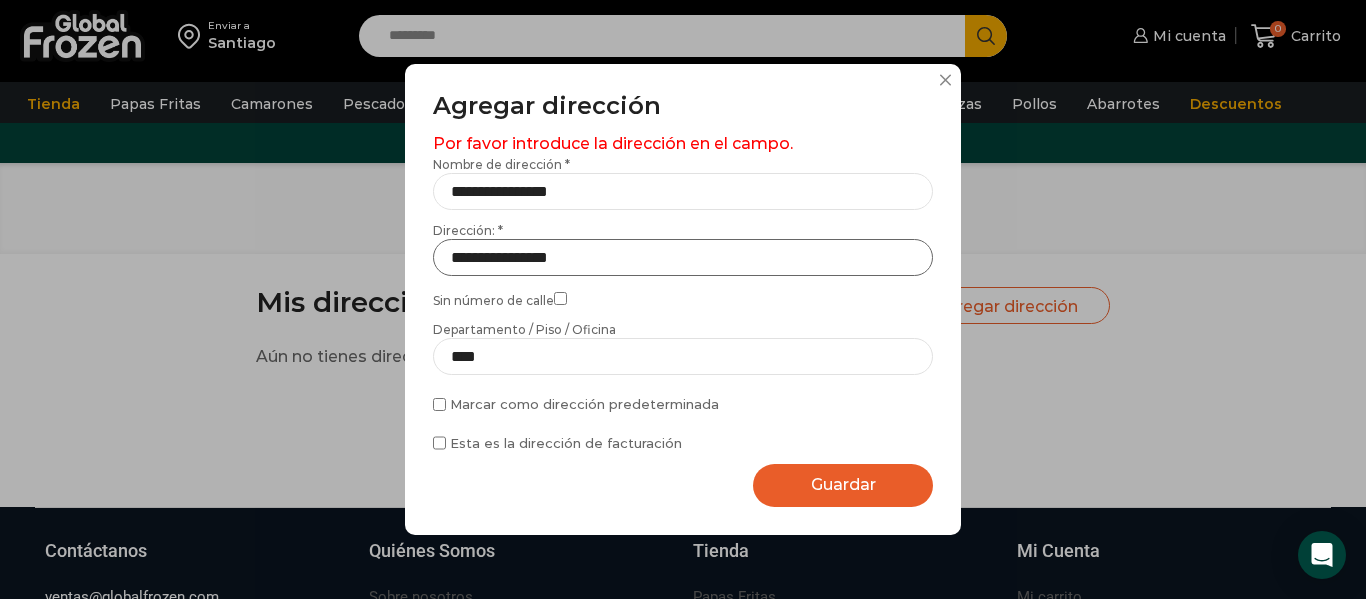 type on "**********" 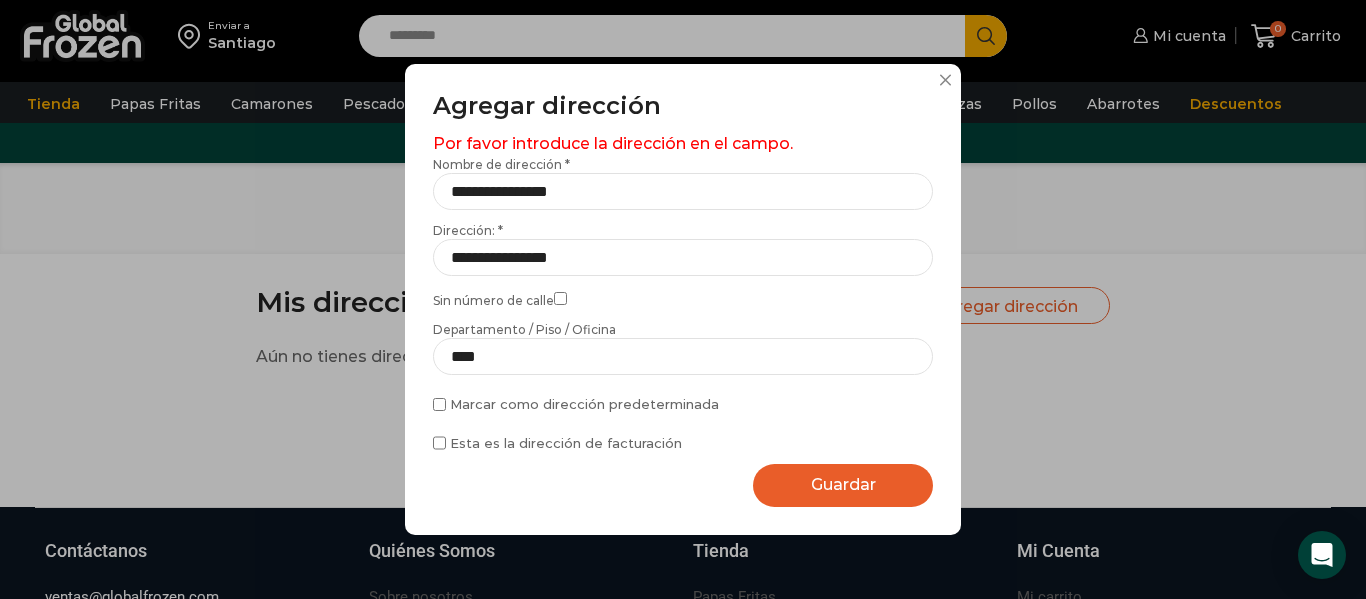 click on "Guardar" at bounding box center (843, 484) 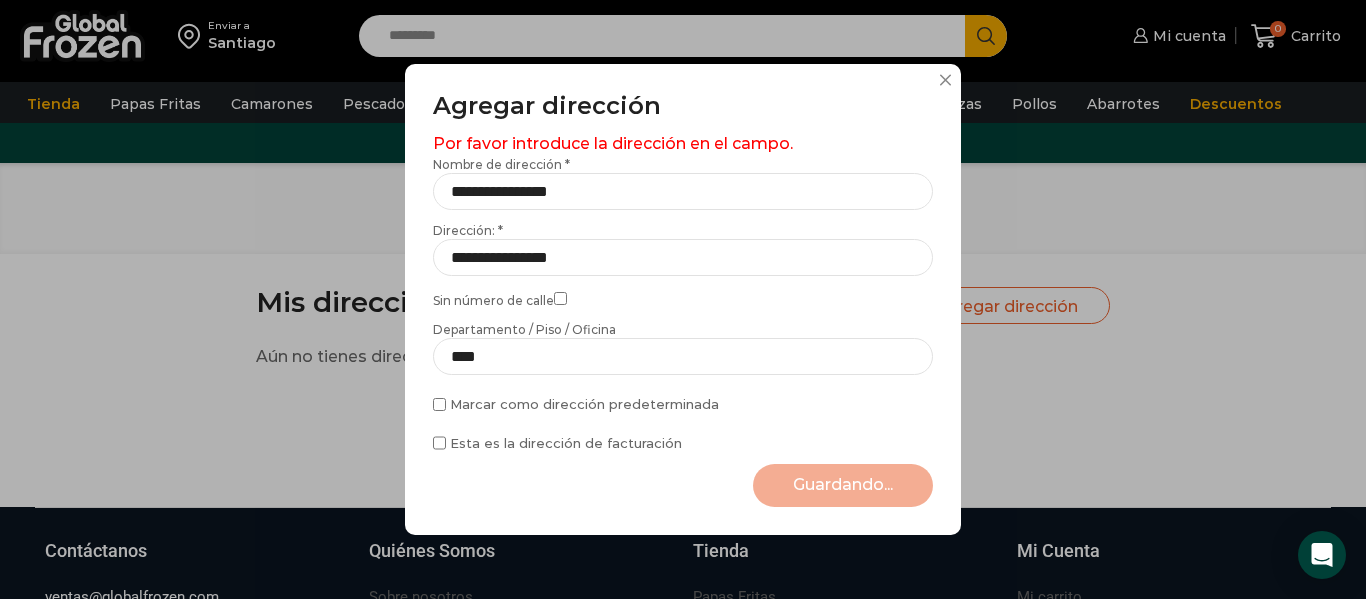 click on "**********" at bounding box center [683, 299] 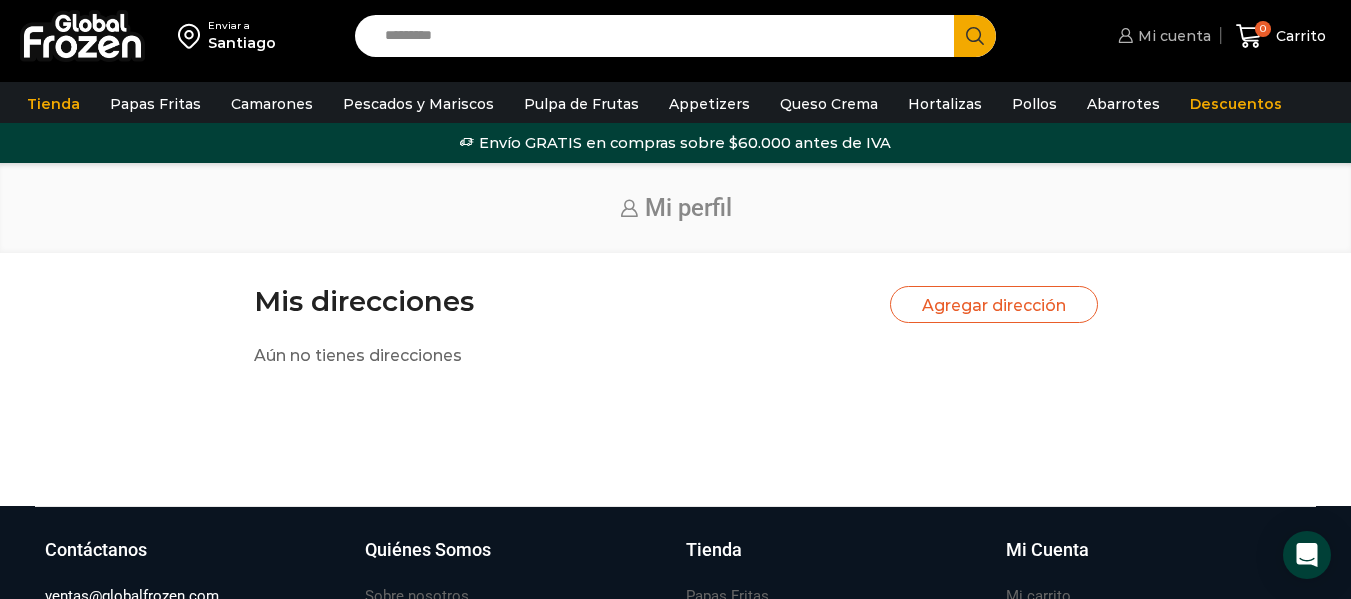 click on "Mi cuenta" at bounding box center (1172, 36) 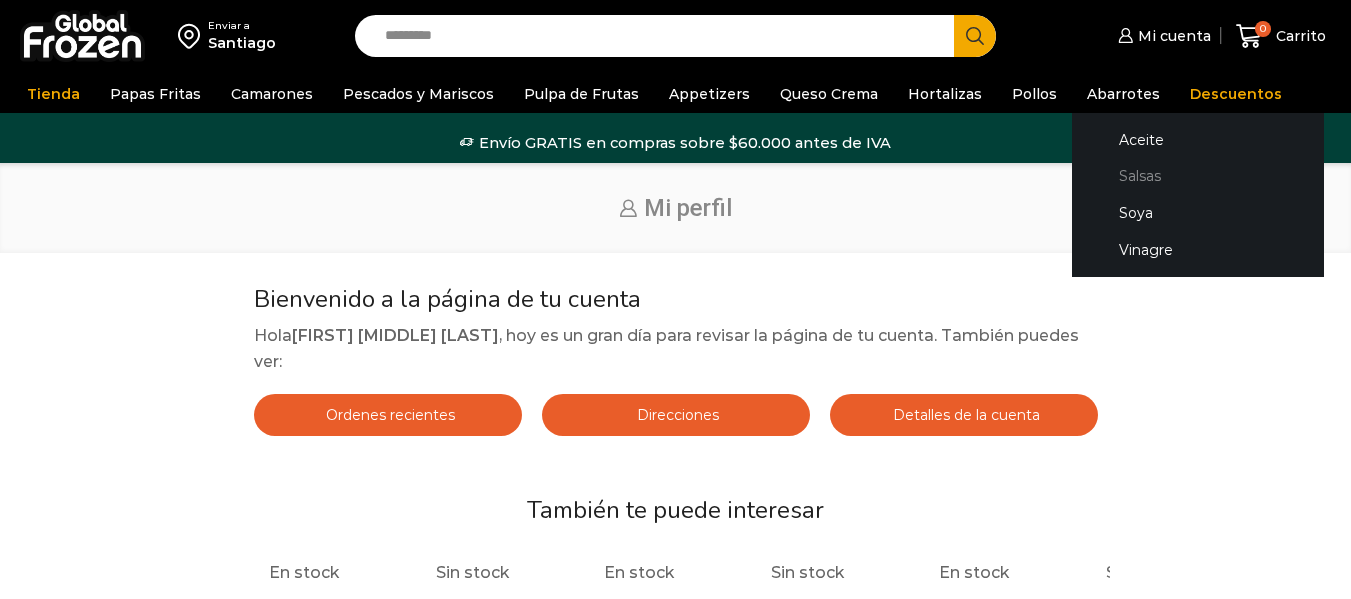 scroll, scrollTop: 0, scrollLeft: 0, axis: both 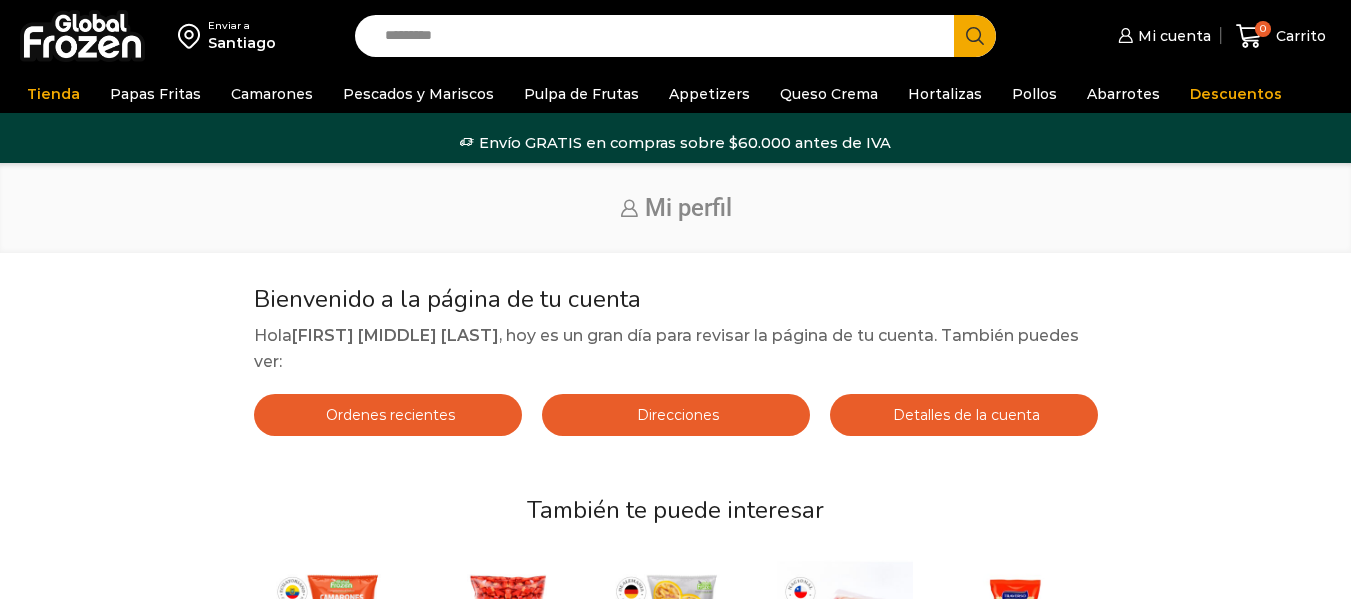 click on "Bienvenido a la página de tu cuenta
Hola  ximena viviana cereceda ramirez , hoy es un gran día para revisar la página de tu cuenta. También puedes ver:
Ordenes recientes
Direcciones
Detalles de la cuenta
También te puede interesar
En stock
Vista Rápida
$ 8.691
$" at bounding box center [675, 622] 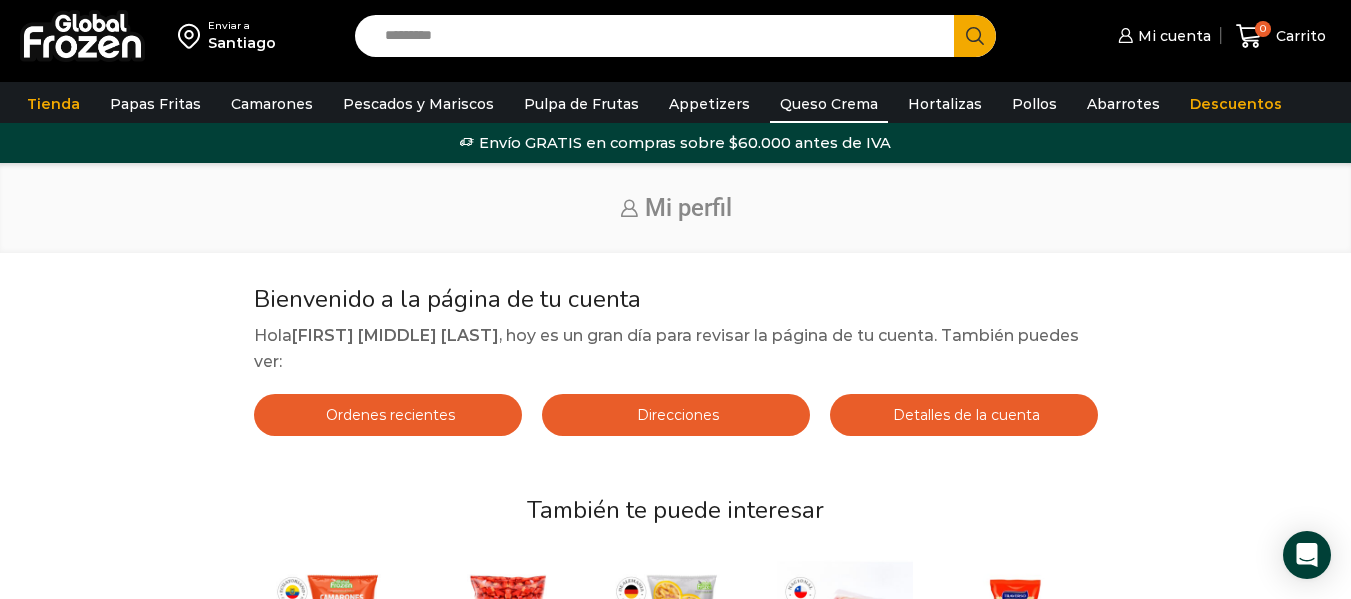 click on "Queso Crema" at bounding box center (829, 104) 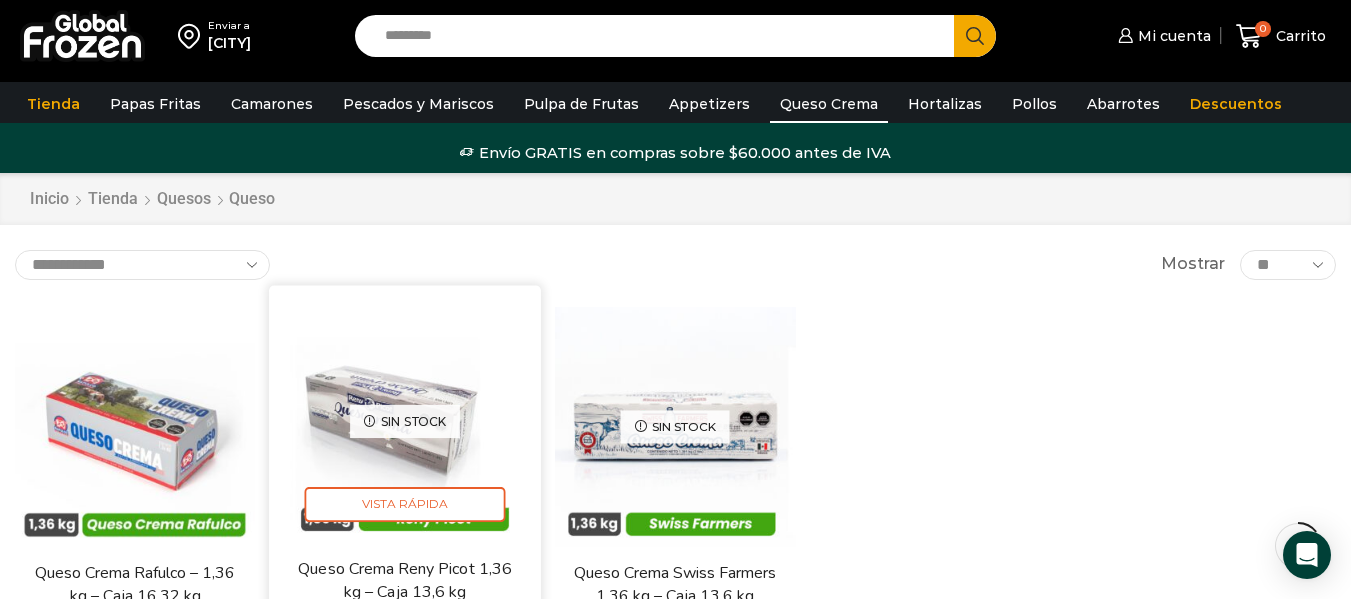 scroll, scrollTop: 100, scrollLeft: 0, axis: vertical 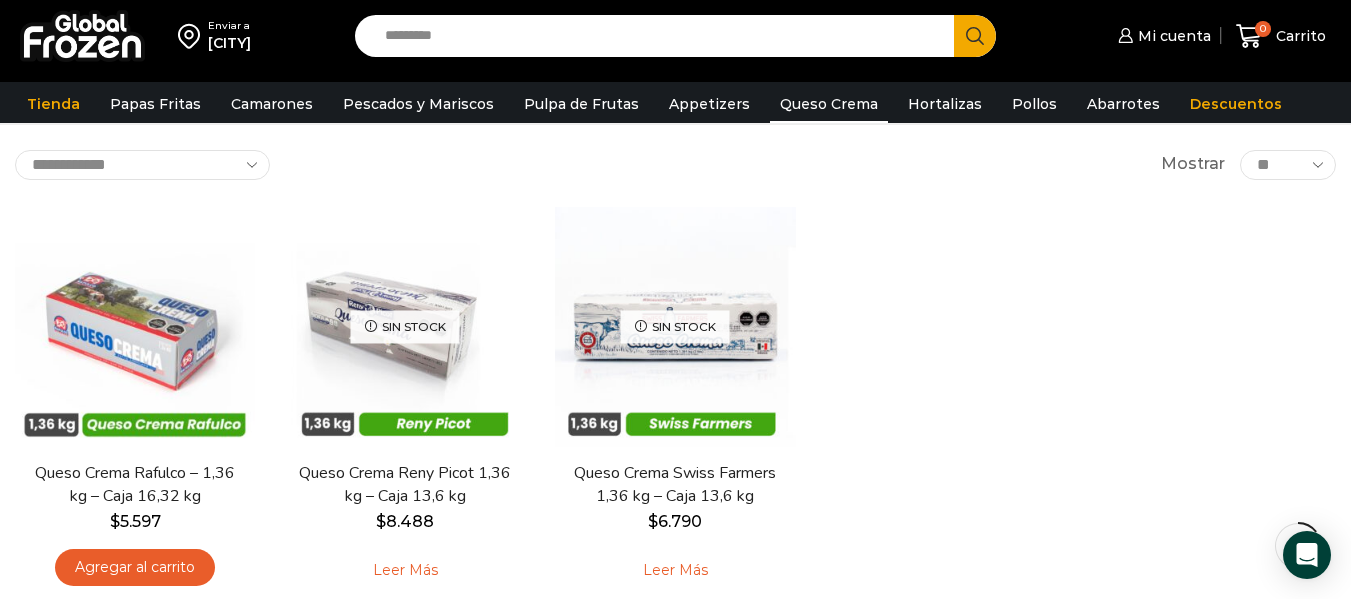 click on "En stock
Vista Rápida
Queso Crema Rafulco – 1,36 kg – Caja 16,32 kg
$ 5.597
Agregar al carrito
Sin stock
Vista Rápida
Queso Crema Reny Picot 1,36 kg – Caja 13,6 kg
$ 8.488" at bounding box center [675, 405] 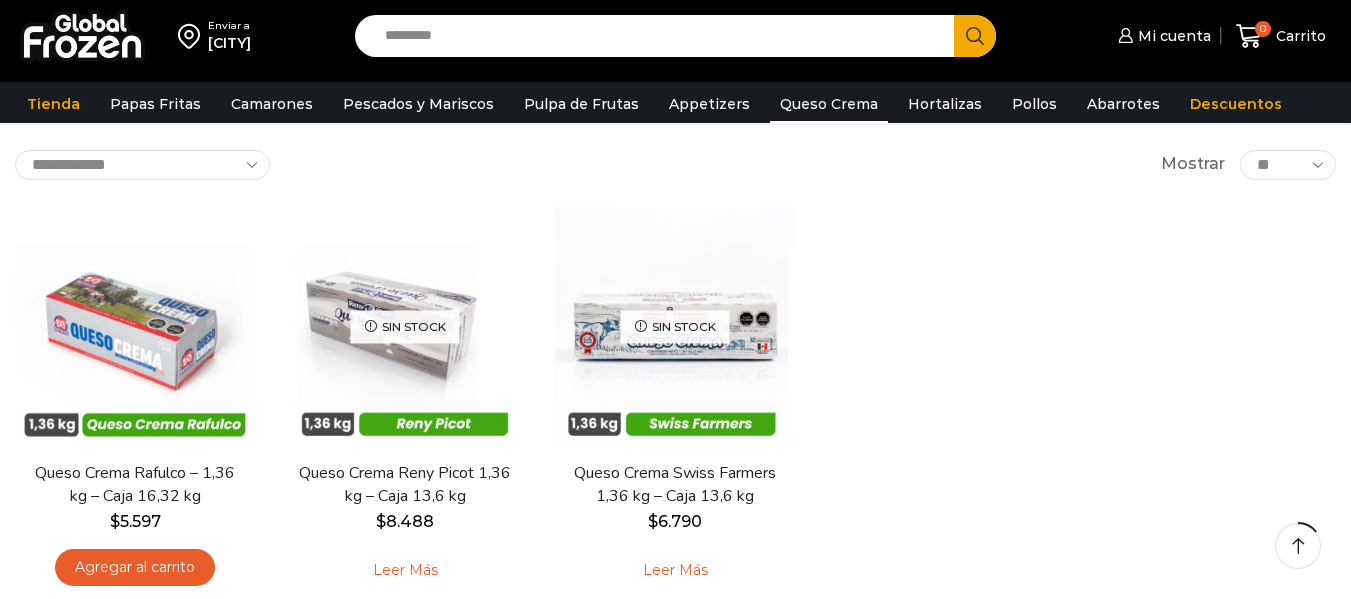 scroll, scrollTop: 100, scrollLeft: 0, axis: vertical 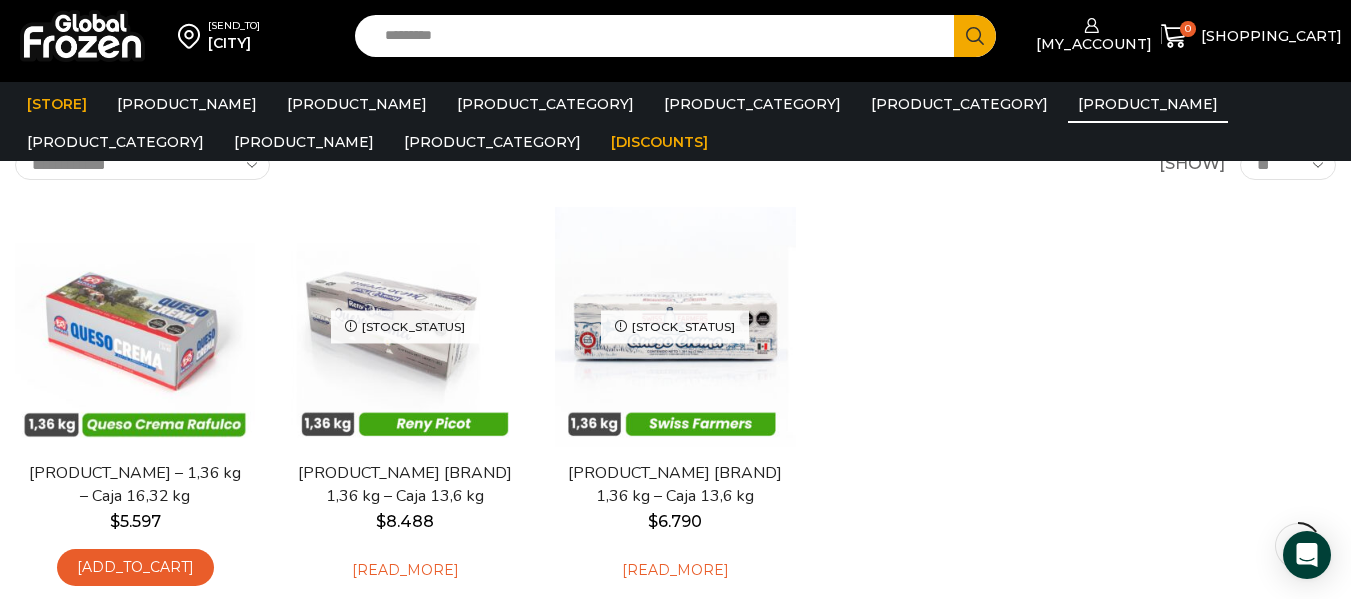 click on "[STOCK_STATUS]
[QUICK_VIEW]
[PRODUCT_NAME] – 1,36 kg – Caja 16,32 kg
$ 5.597
[ADD_TO_CART]
[STOCK_STATUS]
[QUICK_VIEW]
[PRODUCT_NAME] 1,36 kg – Caja 13,6 kg
$ 8.488" at bounding box center (675, 405) 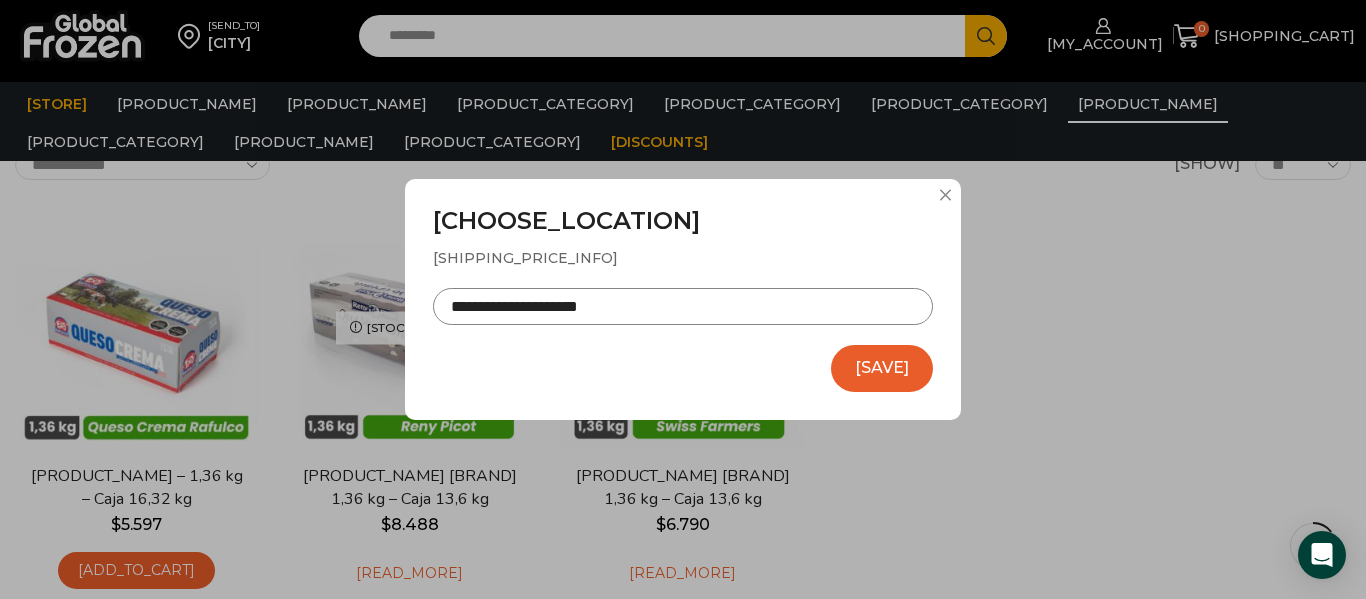 click on "Guardar" at bounding box center (882, 368) 